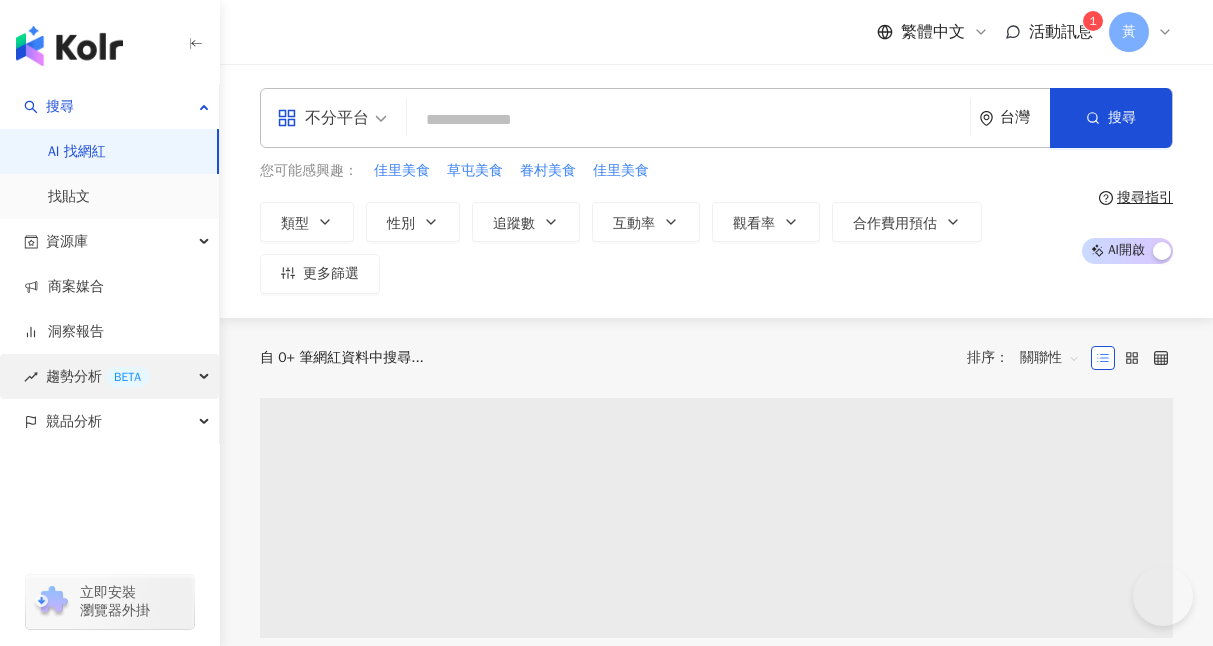 scroll, scrollTop: 0, scrollLeft: 0, axis: both 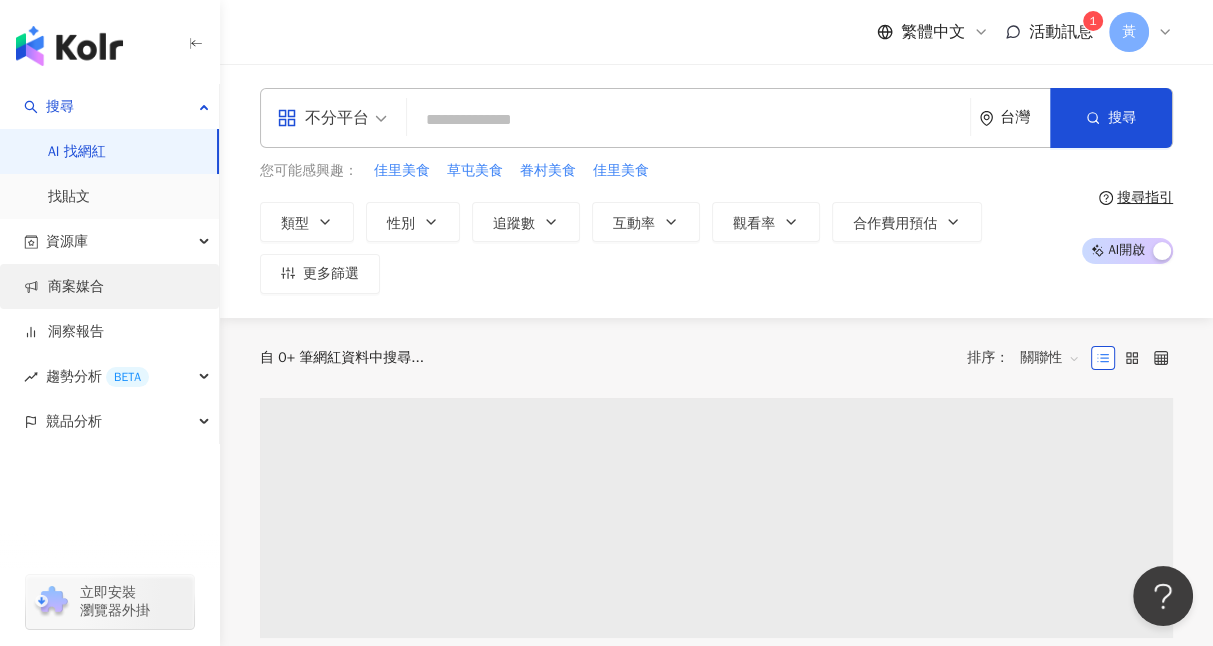 click on "商案媒合" at bounding box center (64, 287) 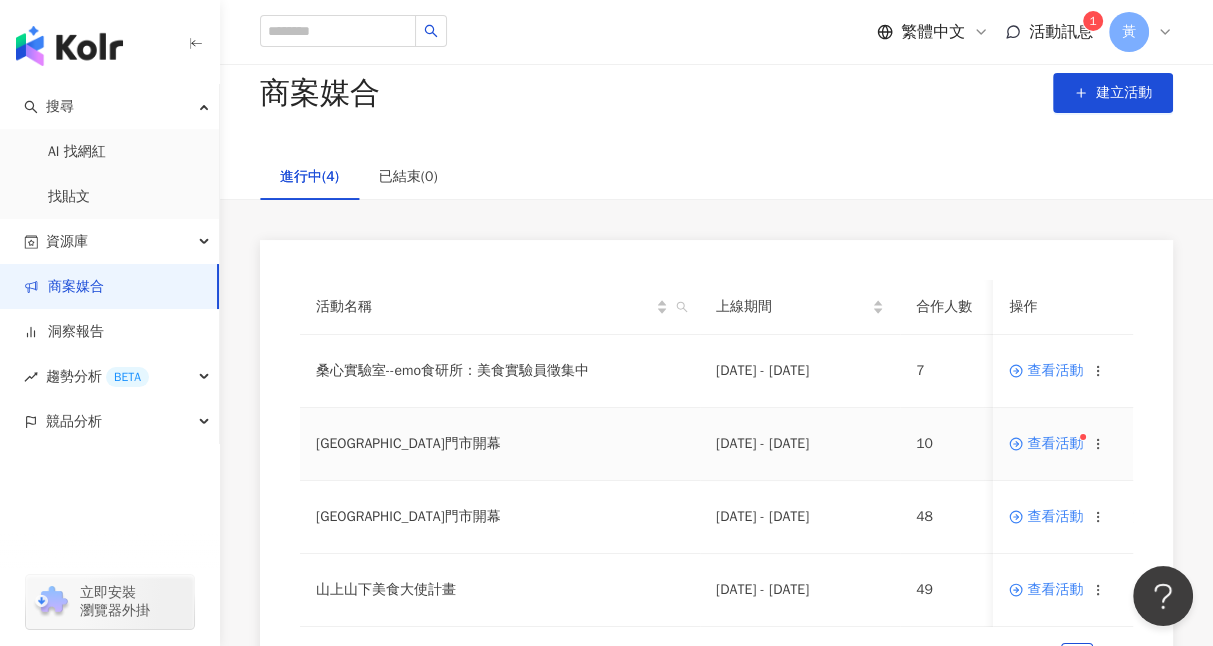scroll, scrollTop: 33, scrollLeft: 0, axis: vertical 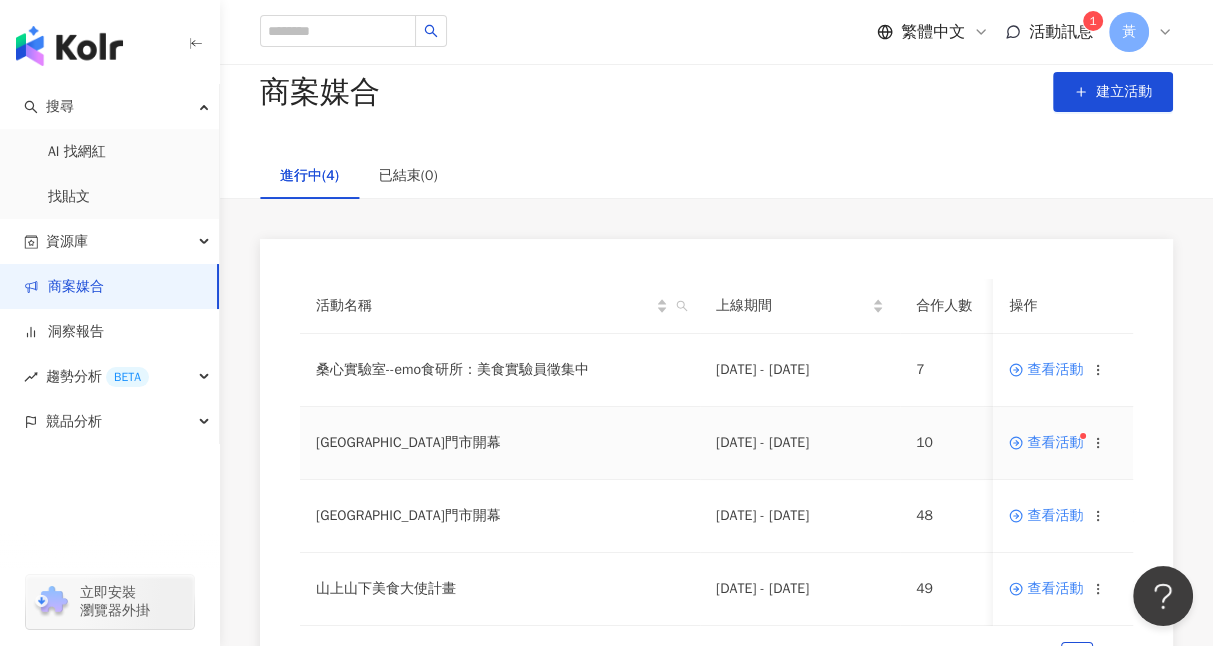 click on "查看活動" at bounding box center [1046, 443] 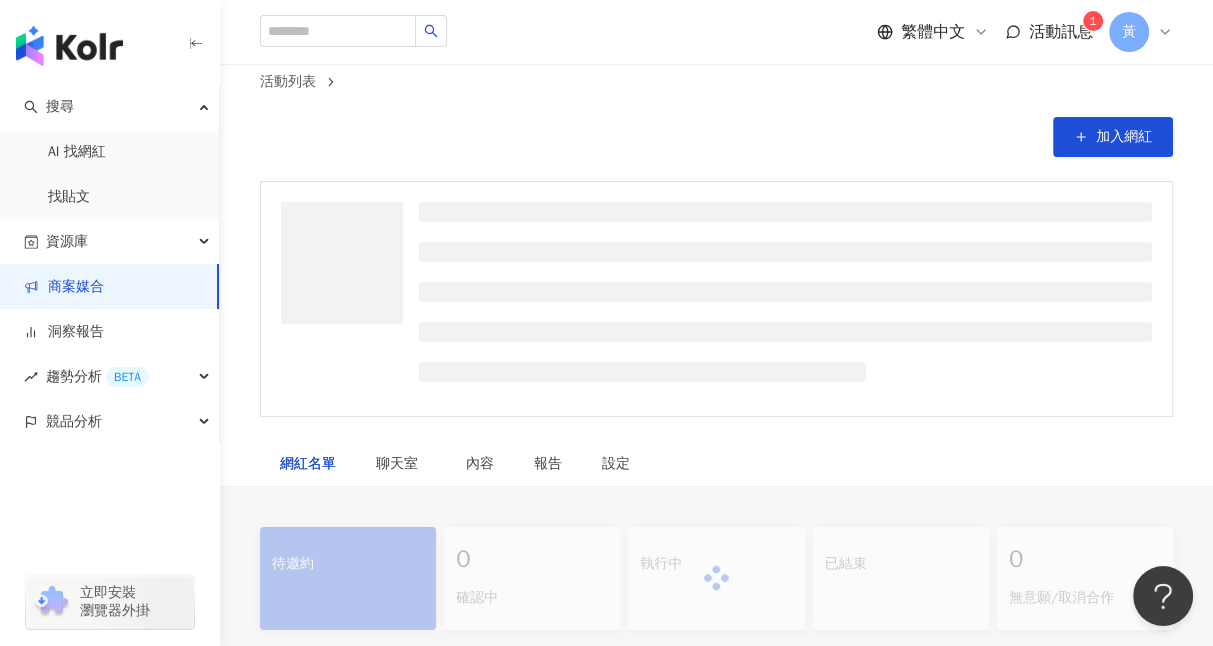 scroll, scrollTop: 0, scrollLeft: 0, axis: both 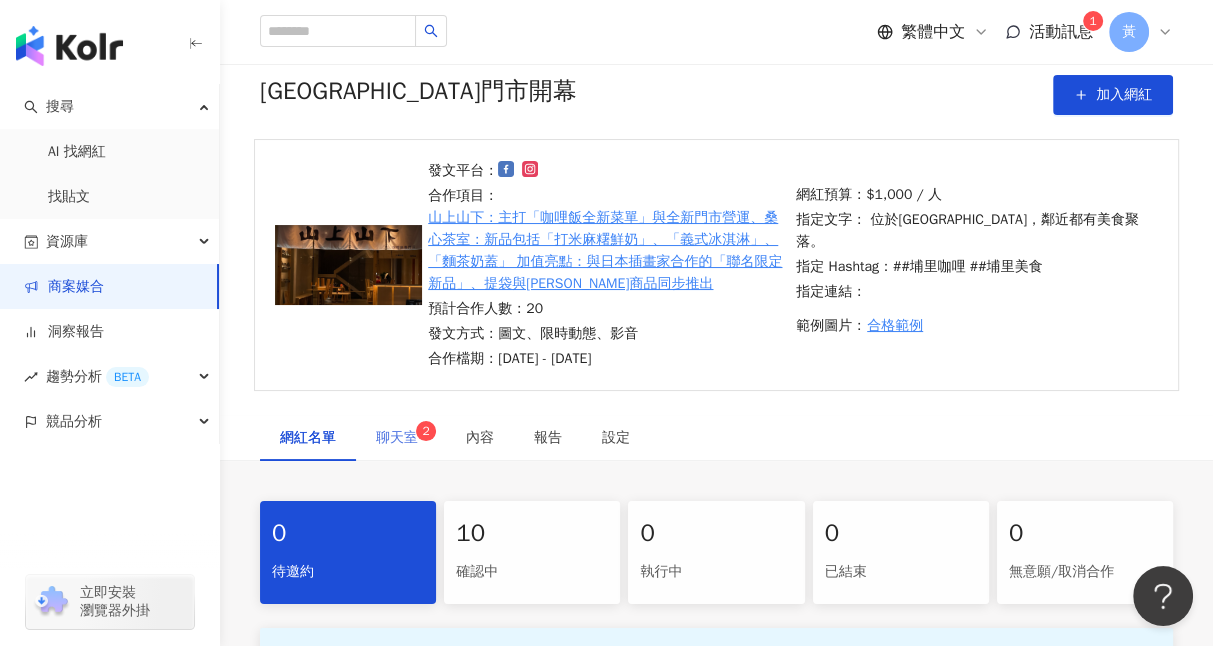 click on "聊天室 2" at bounding box center (401, 438) 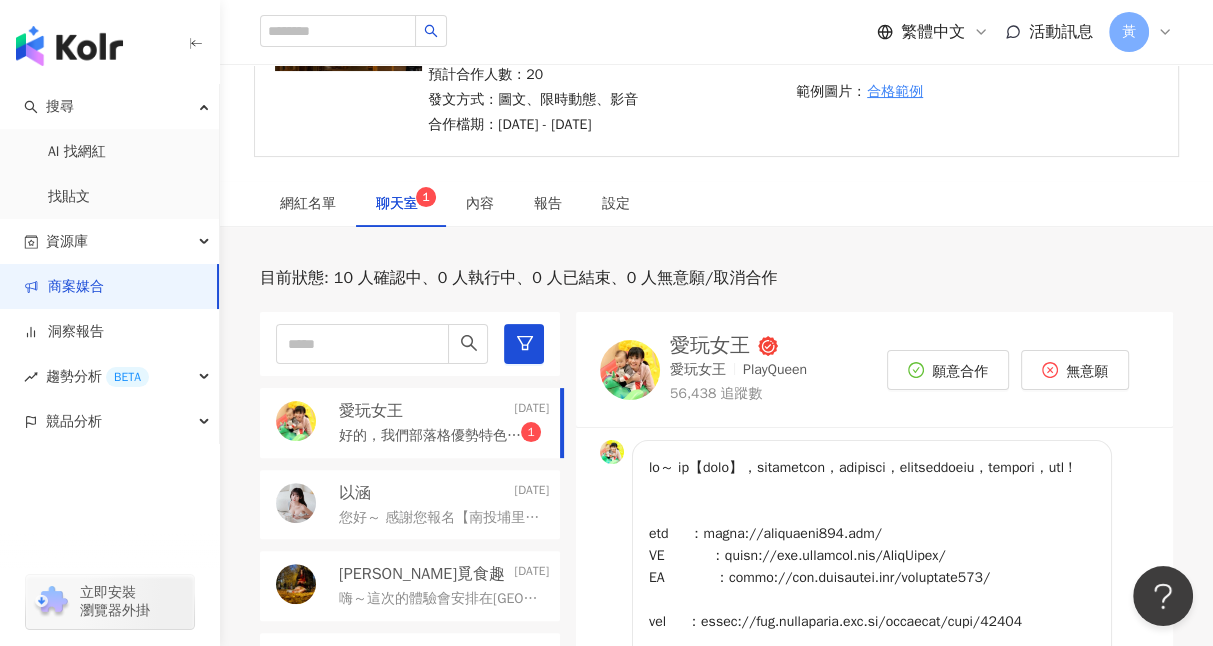 scroll, scrollTop: 375, scrollLeft: 0, axis: vertical 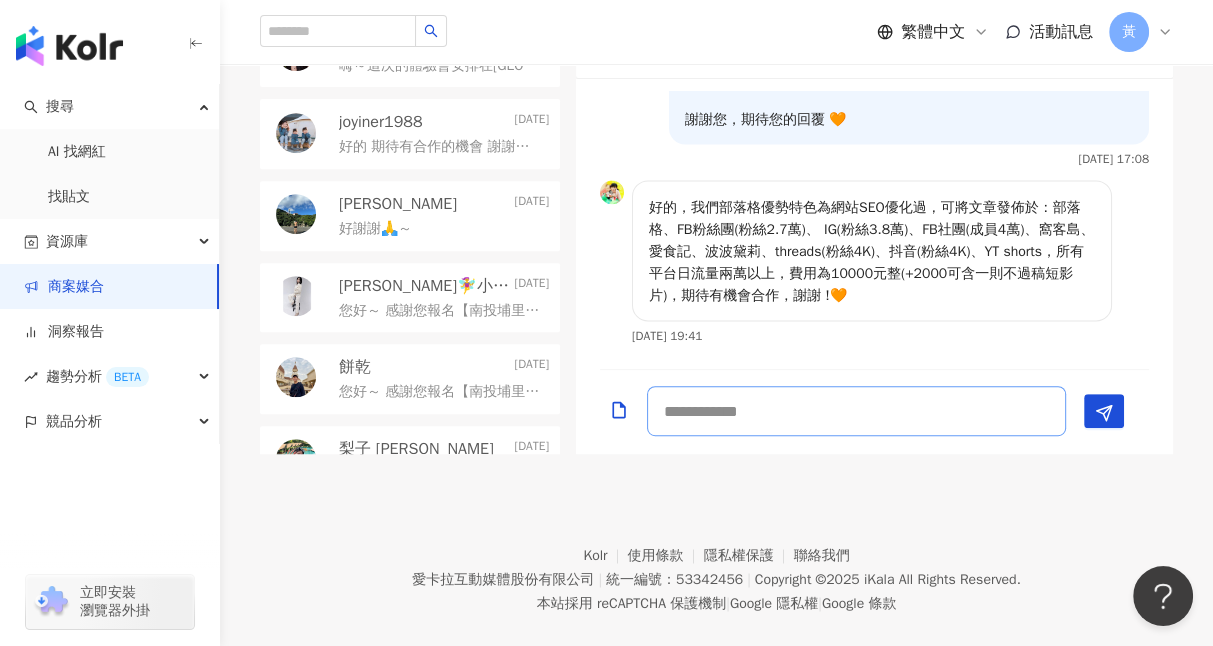click at bounding box center [856, 411] 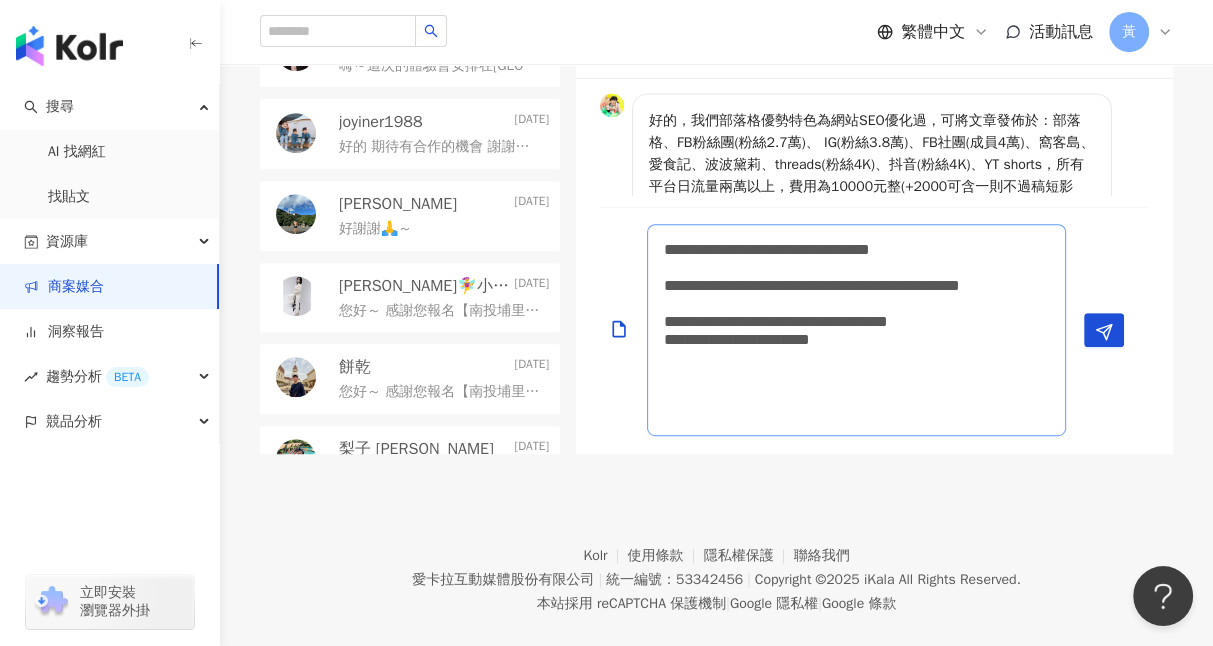 scroll, scrollTop: 1, scrollLeft: 0, axis: vertical 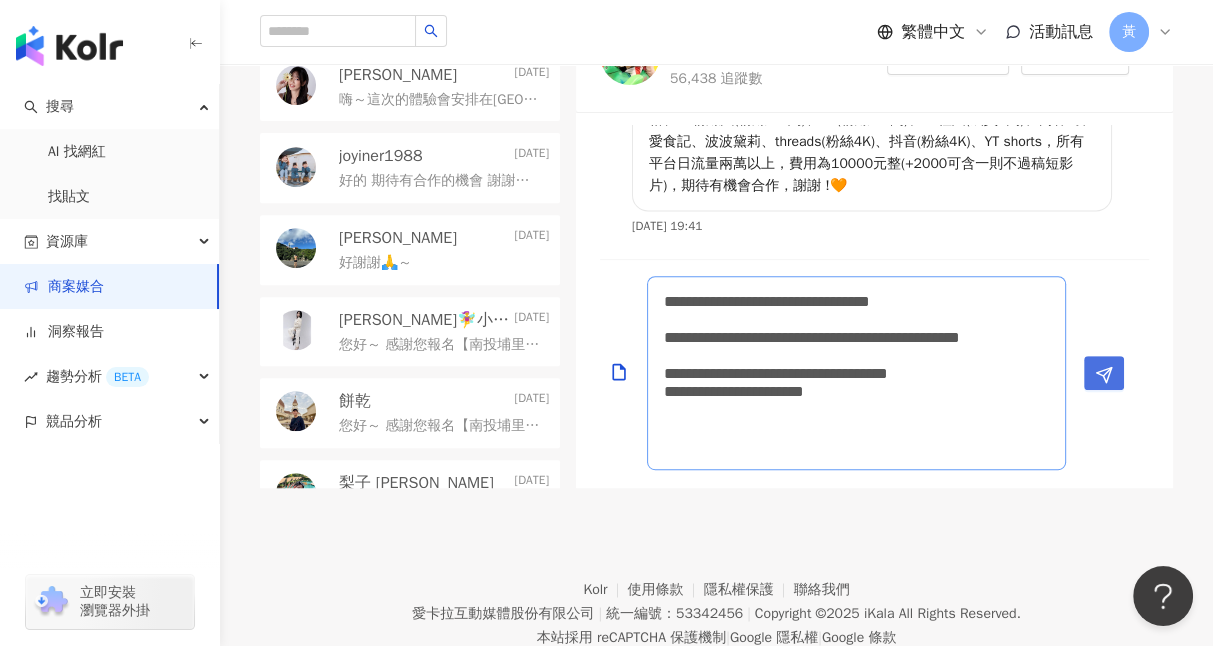 type on "**********" 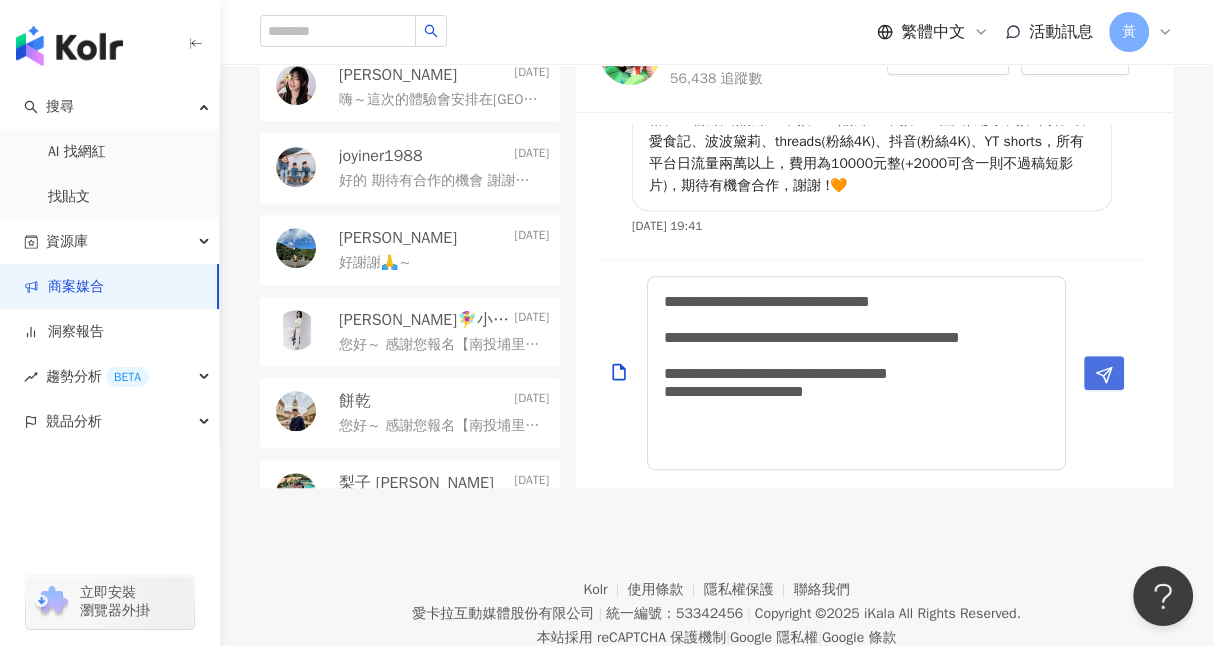 click 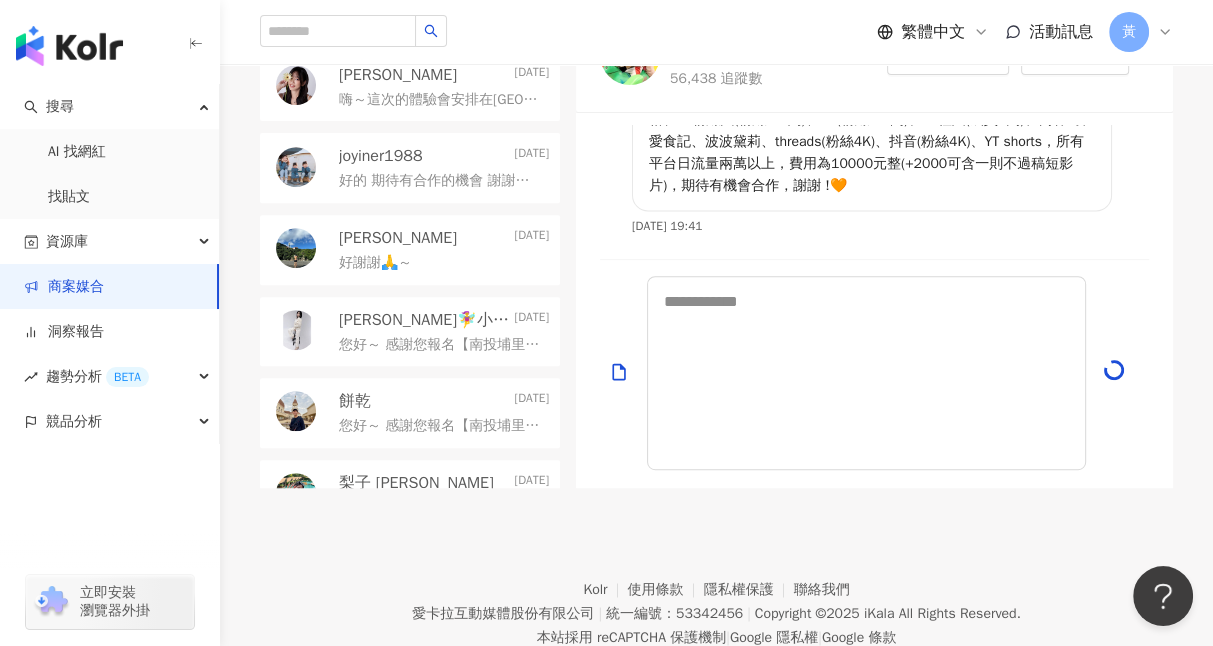 scroll, scrollTop: 2593, scrollLeft: 0, axis: vertical 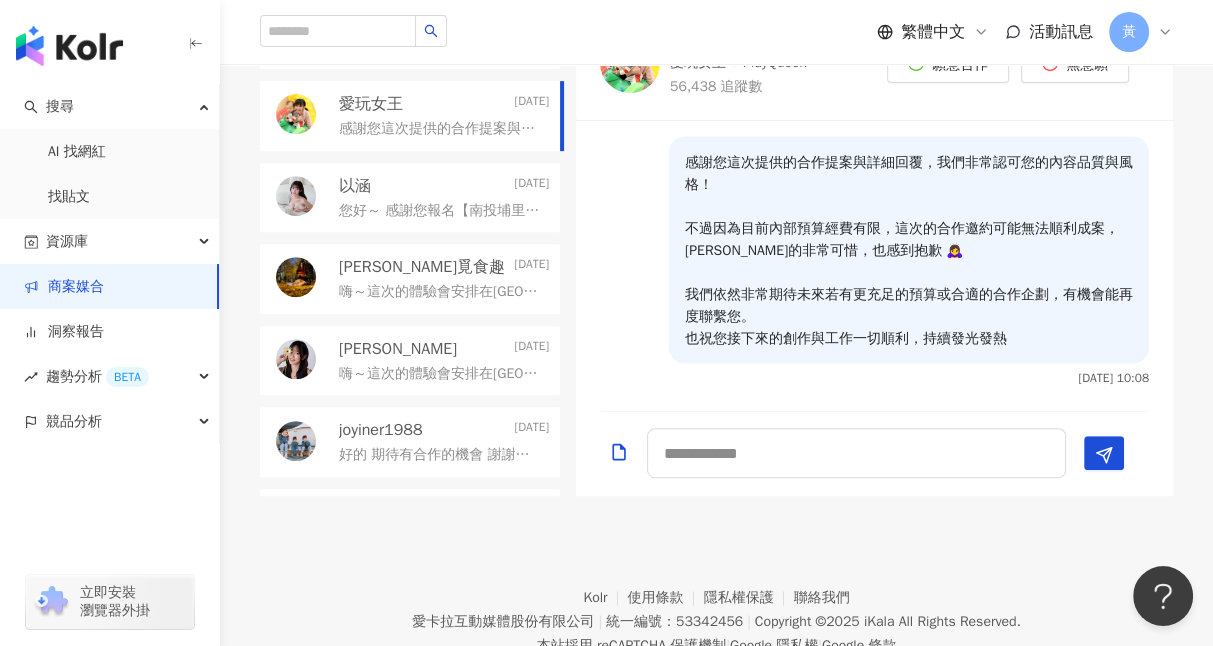 click on "您好～
感謝您報名【南投埔里全新旗艦雙店面｜山上山下 × 桑心茶室】的品牌體驗！✨
這次邀請您來到我們全新開幕的雙店面空間，兩間門市為互通設計，風格一致，
以水泥原色牆 × 木質元素 × 投射自然光，整體氛圍非常好拍📸
🌿 主打品項：
香料咖哩餐點、創意茶飲、義式手作 Gelato 冰淇淋 🍛🧋
📌 體驗資訊簡要：
・合作費用：$1,000元
・餐點依現場狀況彈性調整，將依實際人數安排品項
・內容呈現可根據您的創作風格調整，若有拍攝需求或想法都歡迎提前告知！
我們非常期待與您一起完成這次風格 × 風味的合作創作🌞
有任何需要都可以直接私訊我們，謝謝您！🧡" at bounding box center (444, 209) 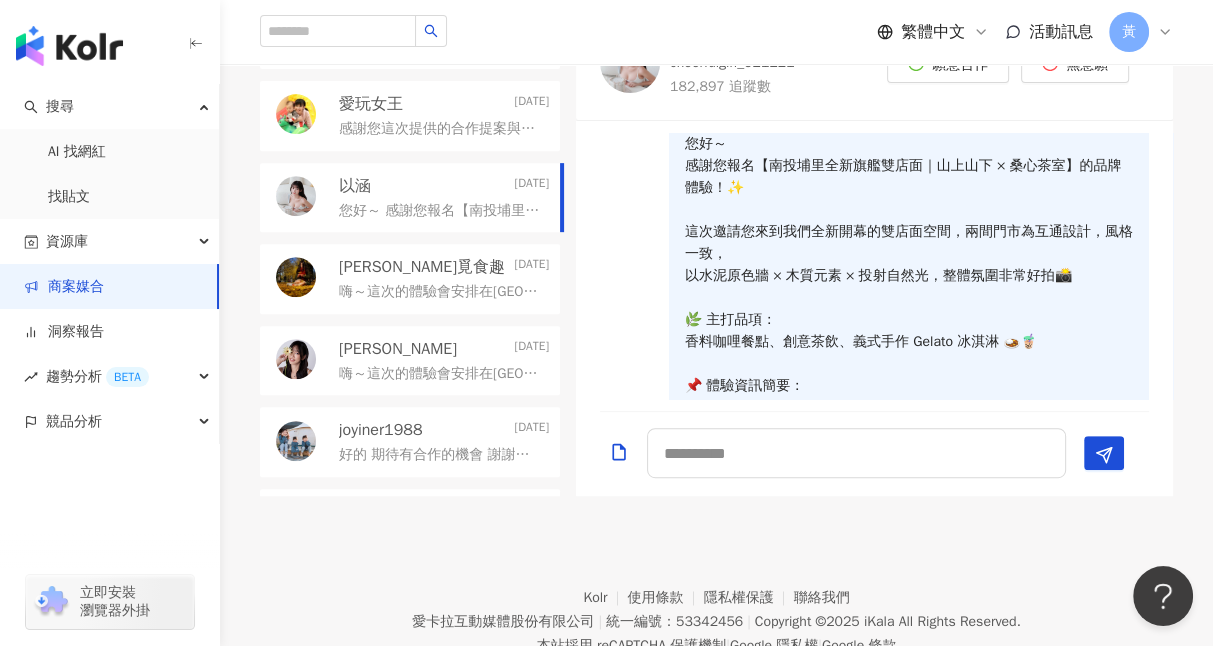 scroll, scrollTop: 0, scrollLeft: 0, axis: both 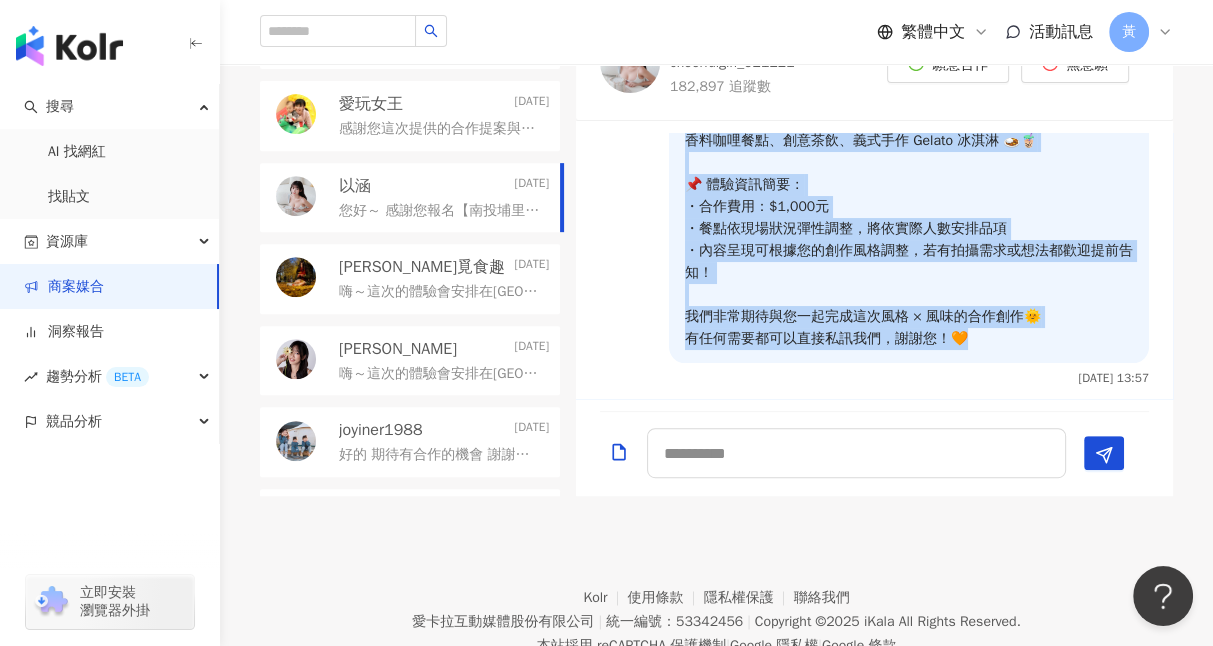 drag, startPoint x: 672, startPoint y: 157, endPoint x: 994, endPoint y: 333, distance: 366.96048 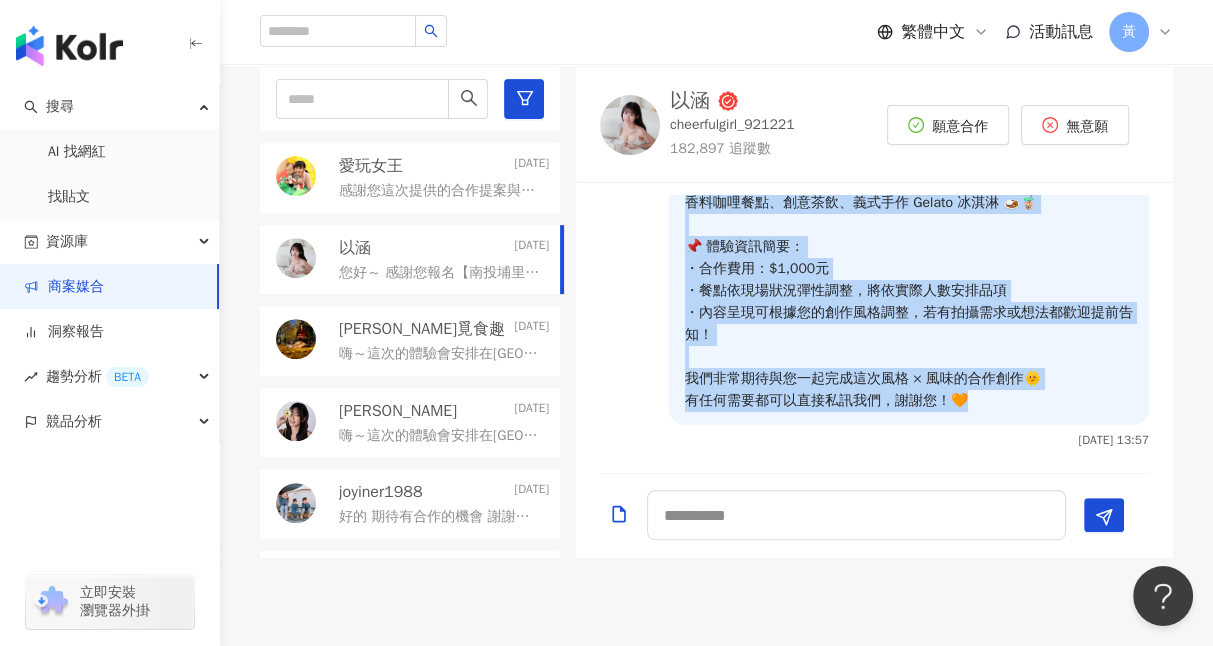 scroll, scrollTop: 533, scrollLeft: 0, axis: vertical 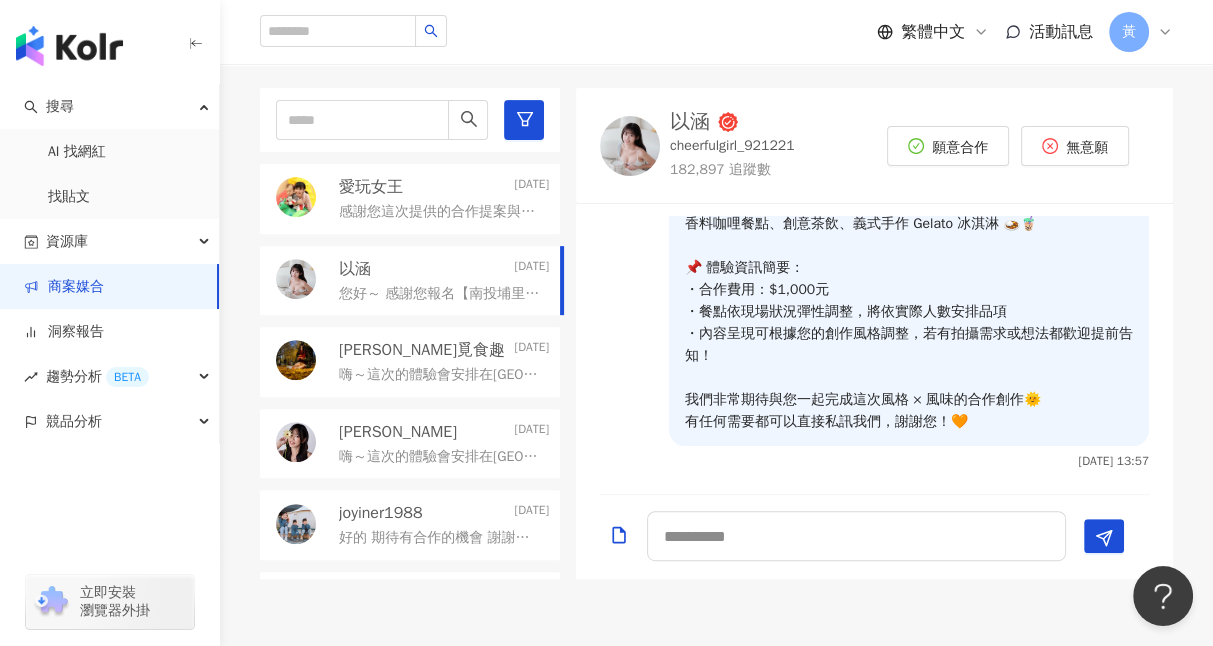 click on "嗨～這次的體驗會安排在[GEOGRAPHIC_DATA]的全新雙店面空間（山上山下＋桑心茶室），兩間門市為互通設計、風格一致，水泥原色牆搭配木質元素與投射自然光，整體氛圍非常好拍📸
當天我們會依實際到店人數提供餐點，品項也會視當日狀況彈性調整；合作內容以 Reels 為主，體驗結束後會安排文案確認流程，確認無誤後再進行發文。
另外也會需要 5 張以上產品與空間的照片素材，供品牌後續社群／宣傳使用（使用時會標註出處），會提供雲端連結方便您上傳合作檔案。
若當天有同行友人也有享用體驗餐點，也希望能協助留下簡單的 Google 評論，內容不拘，以真實回饋為主即可 🙌
本次合作為 互惠形式，到店當天會簽署簡易合約以確認雙方合作內容。如您有額外報價或其他合作想法，也非常歡迎提出，我們都很樂意討論調整～
期待能有機會與您合作，謝謝您！🧡" at bounding box center (440, 375) 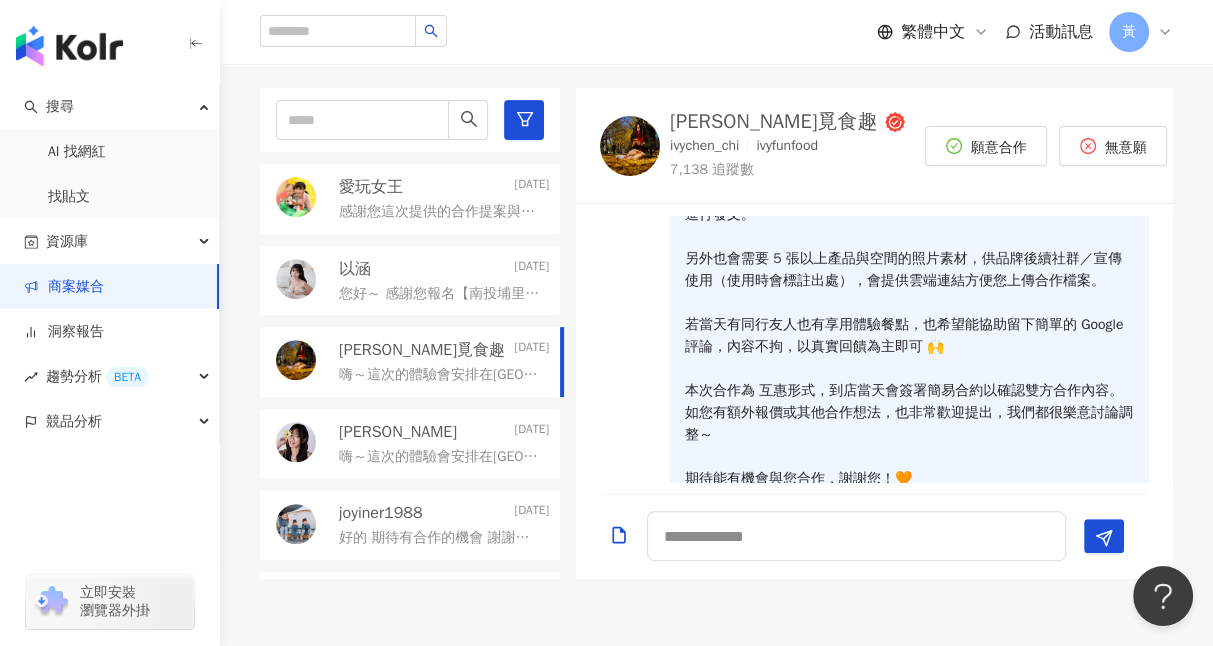 scroll, scrollTop: 217, scrollLeft: 0, axis: vertical 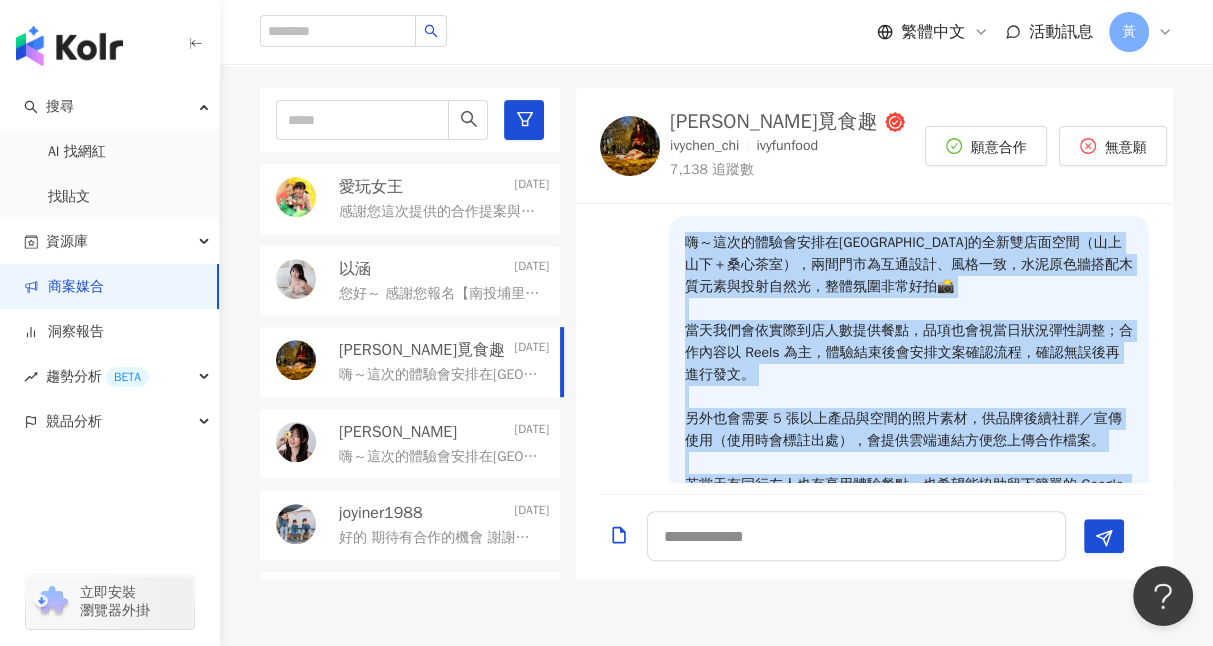 drag, startPoint x: 904, startPoint y: 423, endPoint x: 658, endPoint y: 251, distance: 300.16663 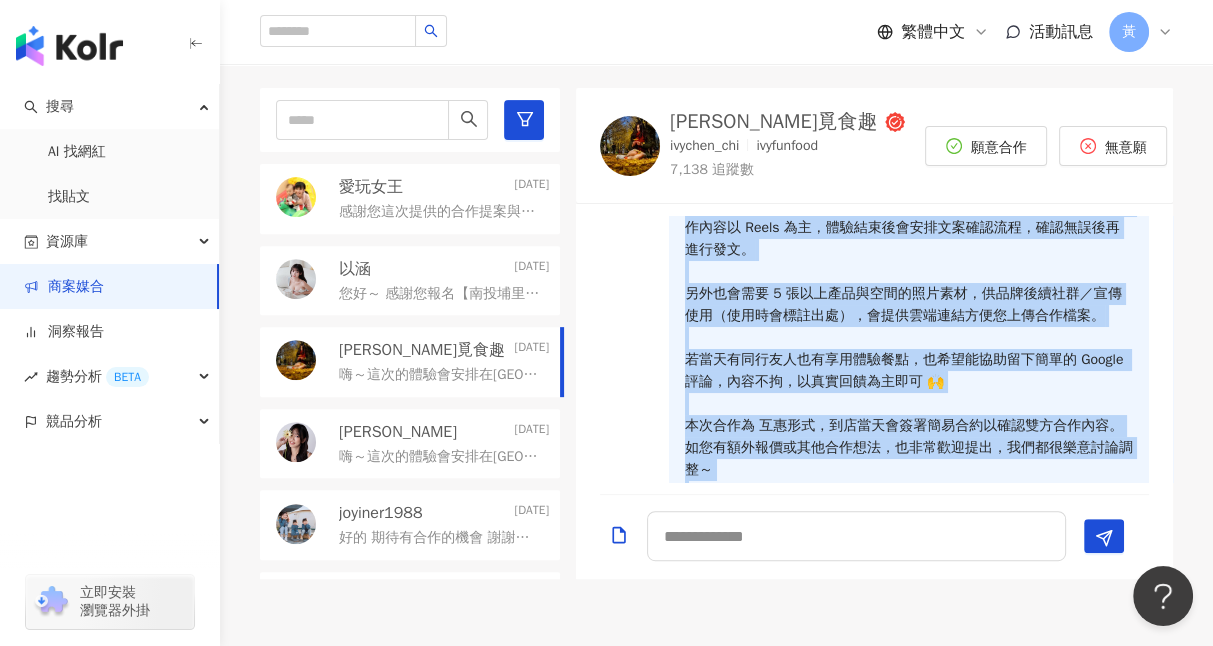 scroll, scrollTop: 150, scrollLeft: 0, axis: vertical 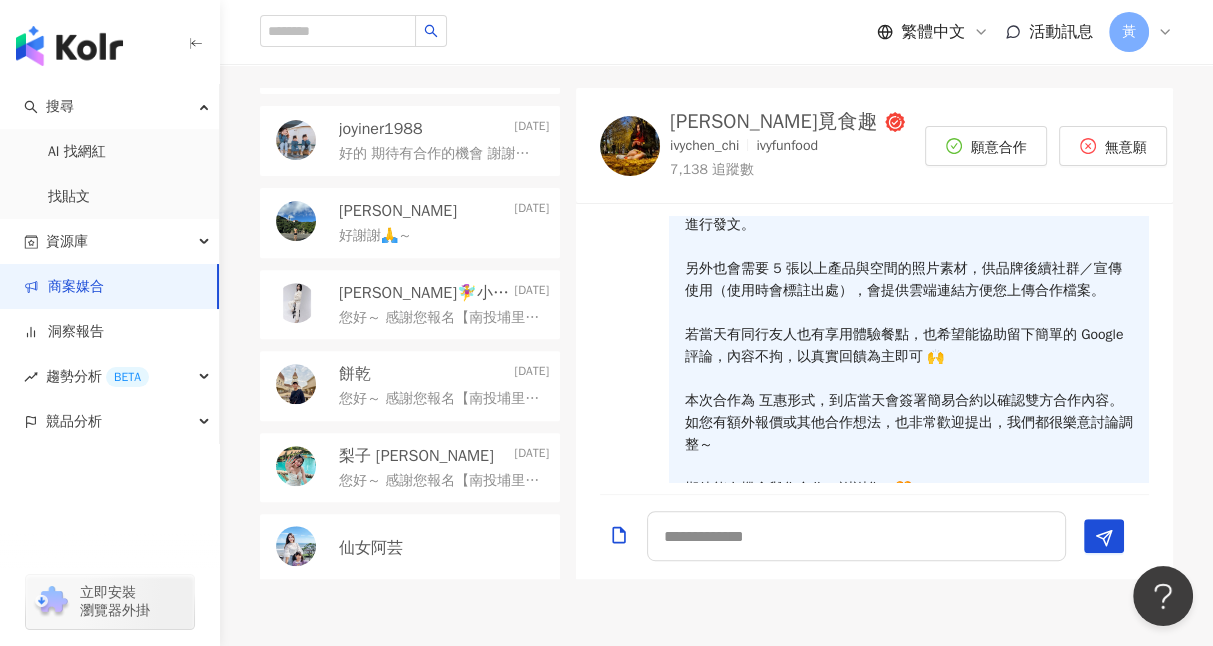 click on "仙女阿芸" at bounding box center (371, 548) 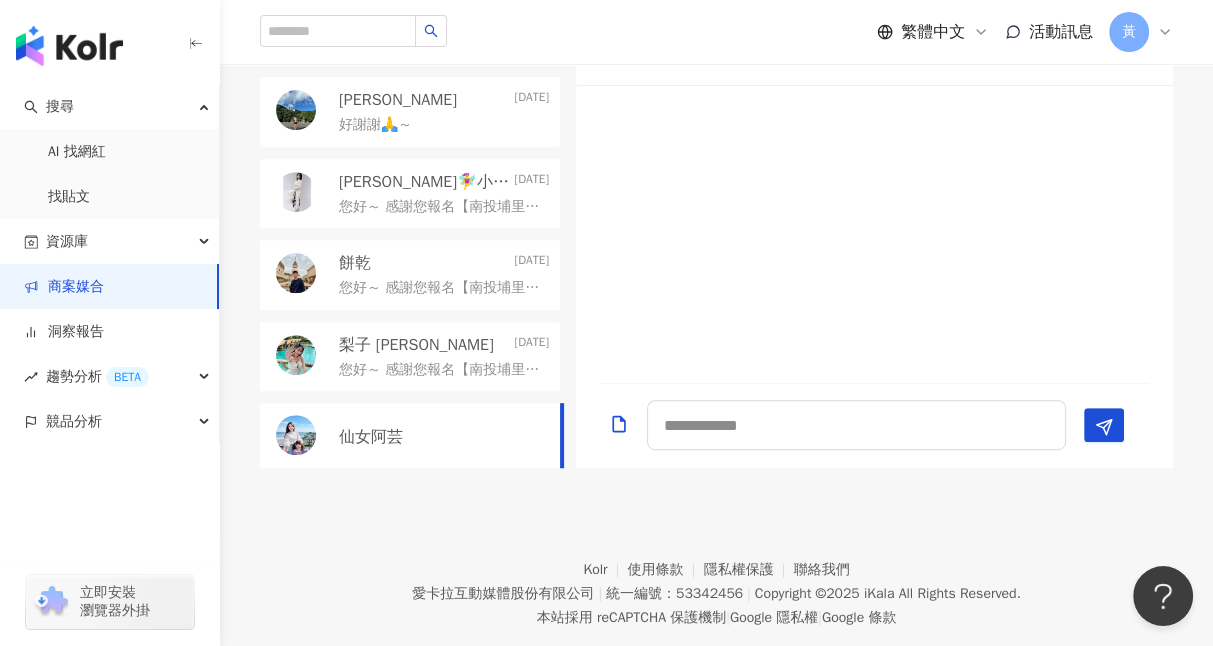 scroll, scrollTop: 650, scrollLeft: 0, axis: vertical 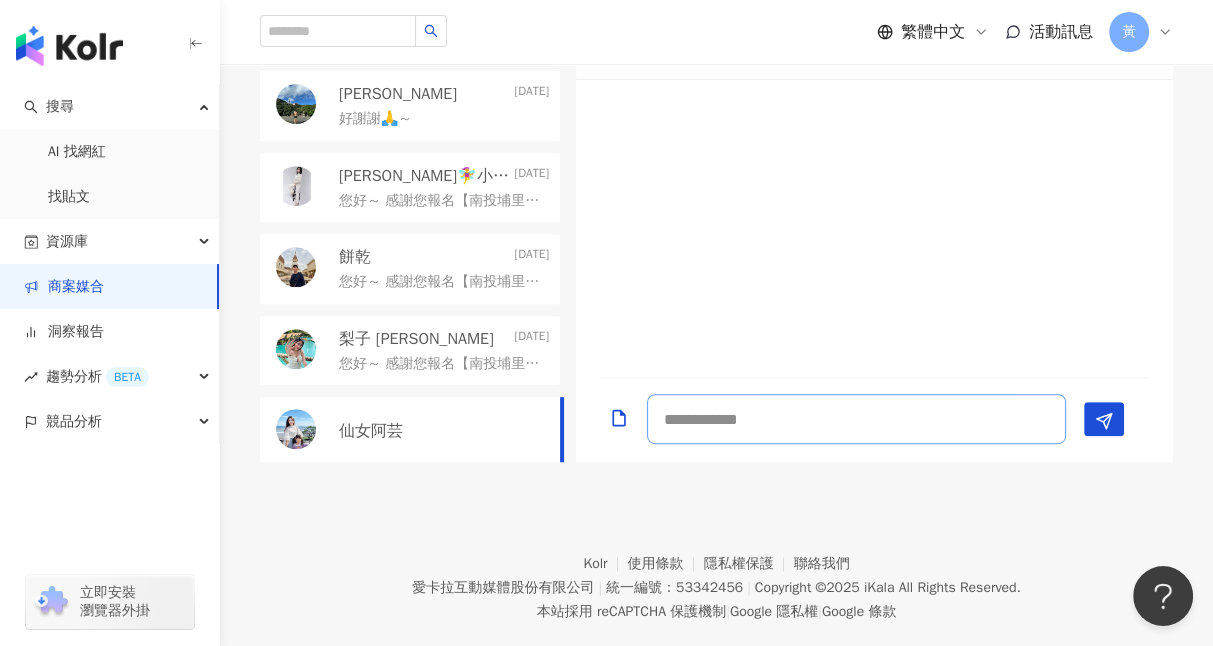 click at bounding box center (856, 419) 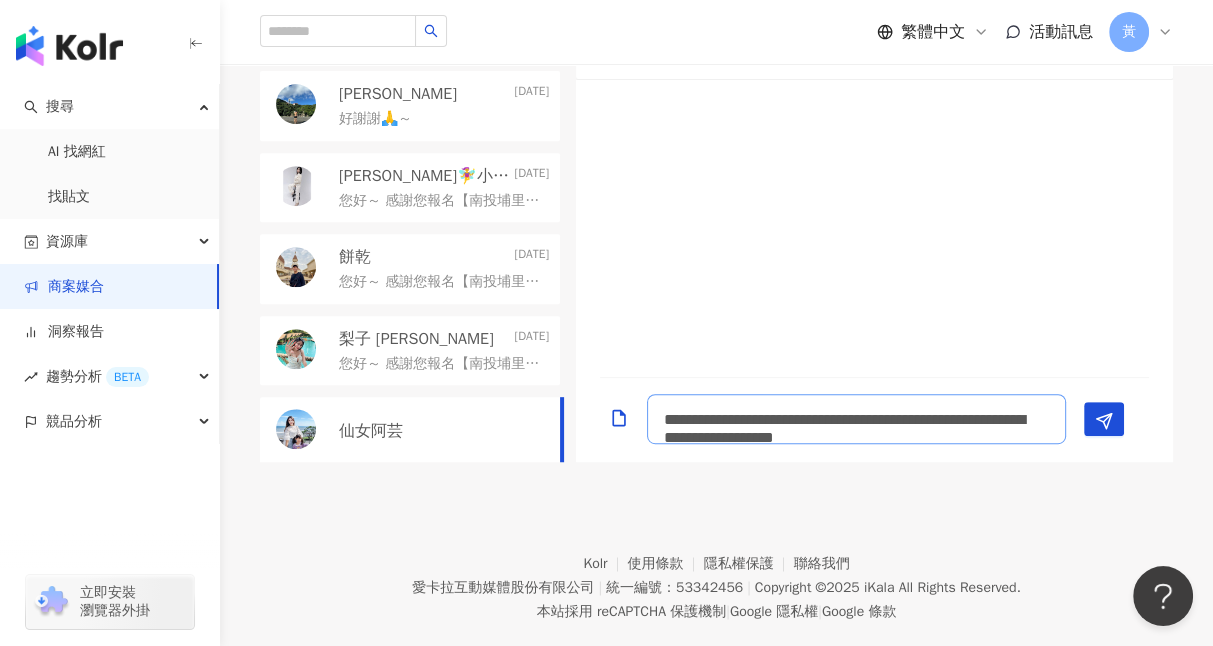 scroll, scrollTop: 1, scrollLeft: 0, axis: vertical 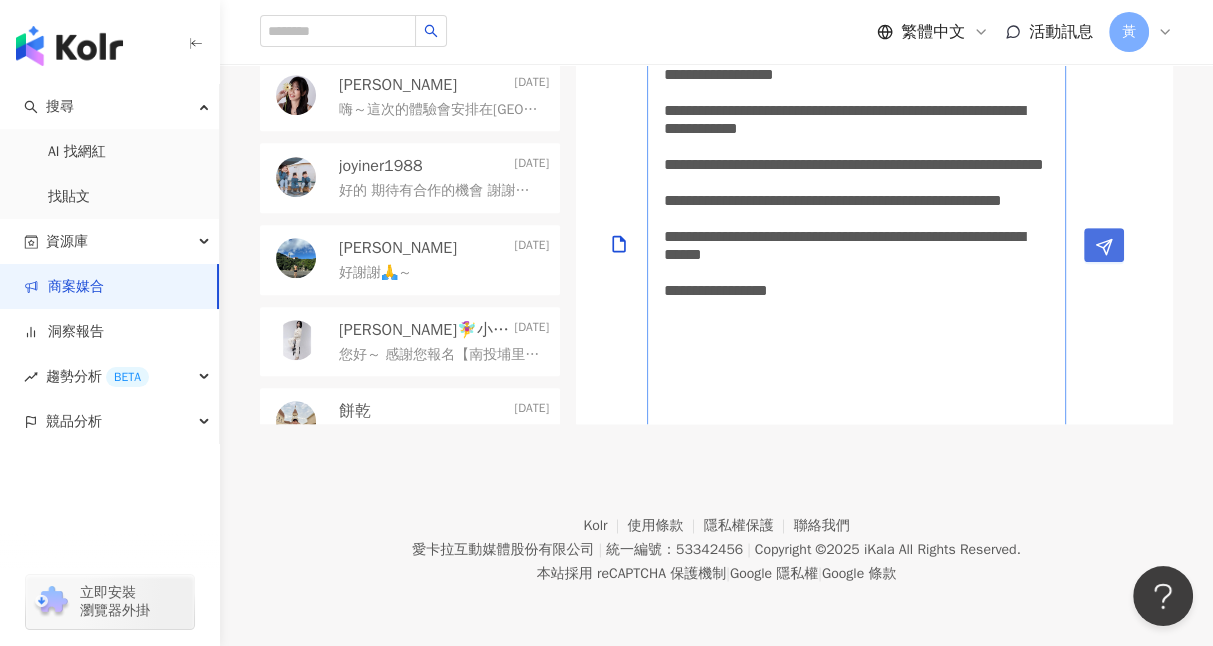 type on "**********" 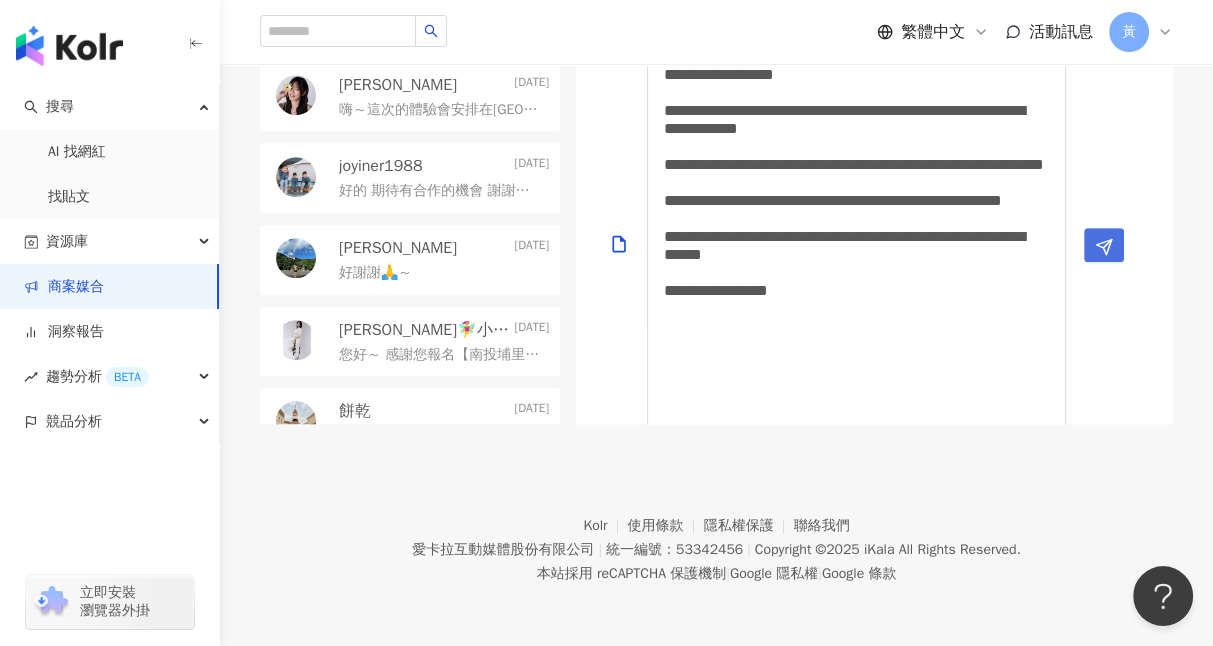 click 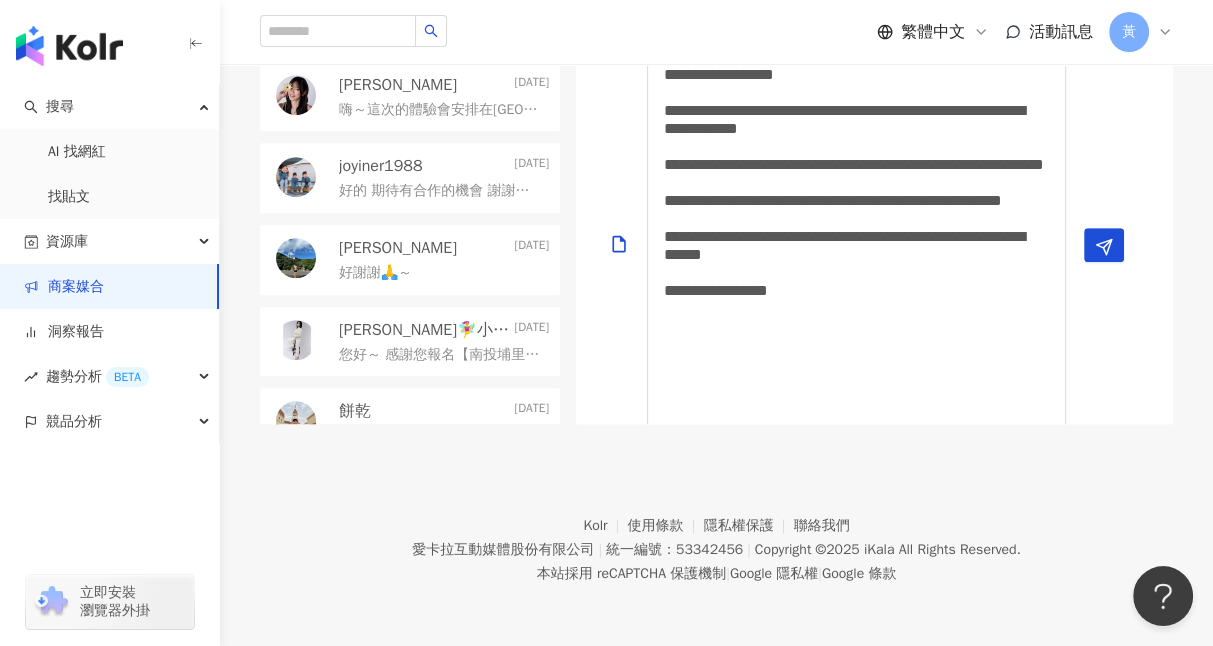 type 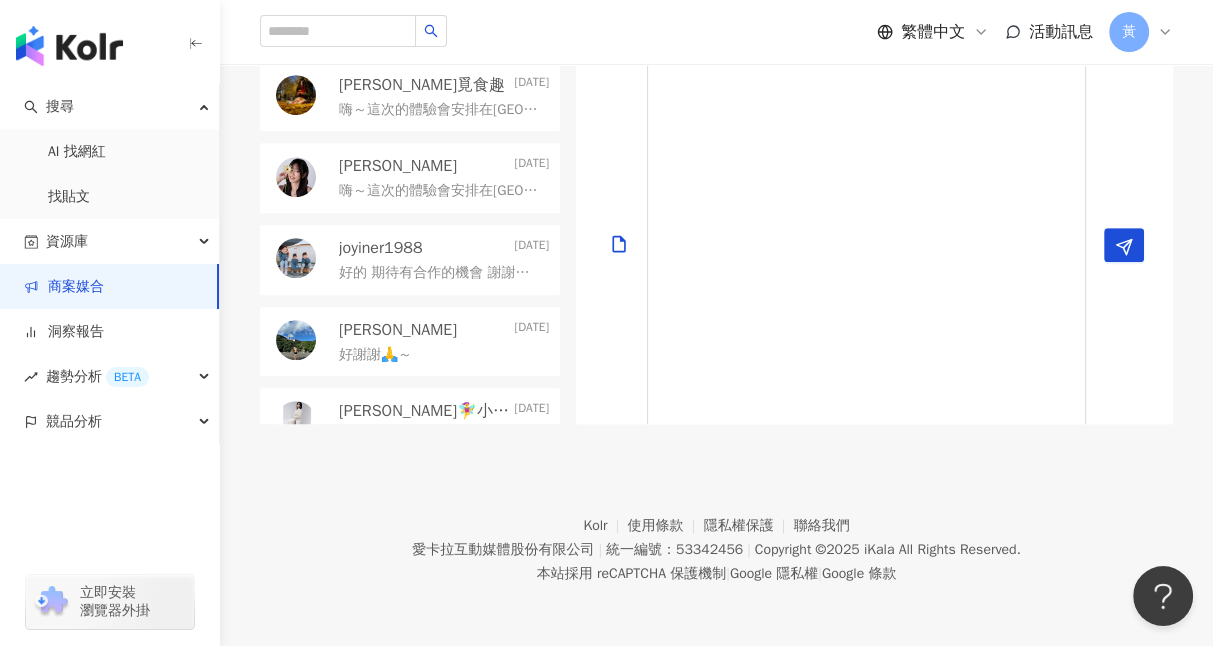 scroll, scrollTop: 0, scrollLeft: 0, axis: both 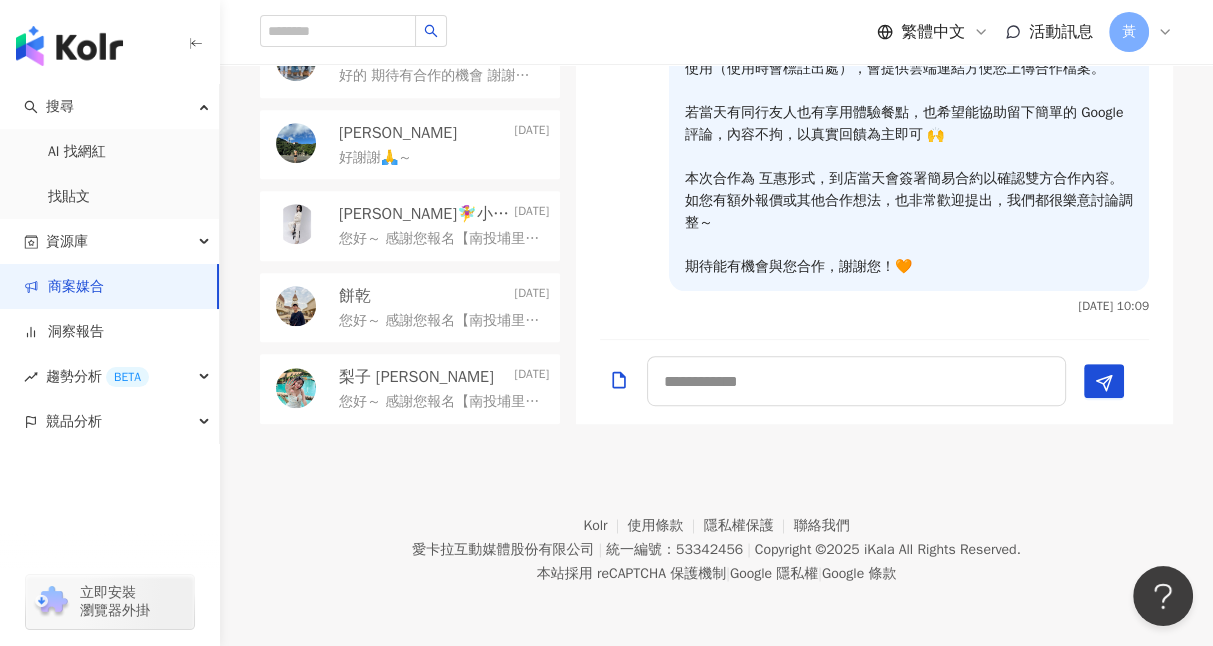 click on "您好～
感謝您報名【南投埔里全新旗艦雙店面｜山上山下 × 桑心茶室】的品牌體驗！✨
這次邀請您來到我們全新開幕的雙店面空間，兩間門市為互通設計，風格一致，
以水泥原色牆 × 木質元素 × 投射自然光，整體氛圍非常好拍📸
🌿 主打品項：
香料咖哩餐點、創意茶飲、義式手作 Gelato 冰淇淋 🍛🧋
📌 體驗資訊簡要：
・合作費用：$1,000元
・餐點依現場狀況彈性調整，將依實際人數安排品項
・內容呈現可根據您的創作風格調整，若有拍攝需求或想法都歡迎提前告知！
我們非常期待與您一起完成這次風格 × 風味的合作創作🌞
有任何需要都可以直接私訊我們，謝謝您！🧡" at bounding box center (440, 402) 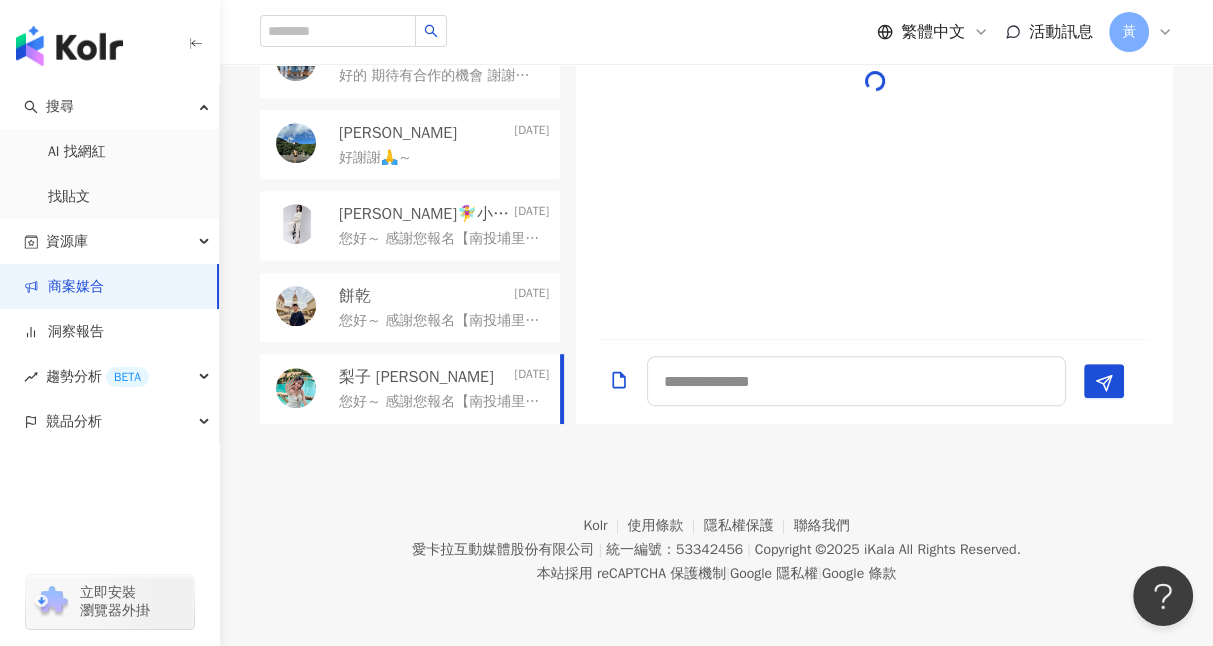 scroll, scrollTop: 700, scrollLeft: 0, axis: vertical 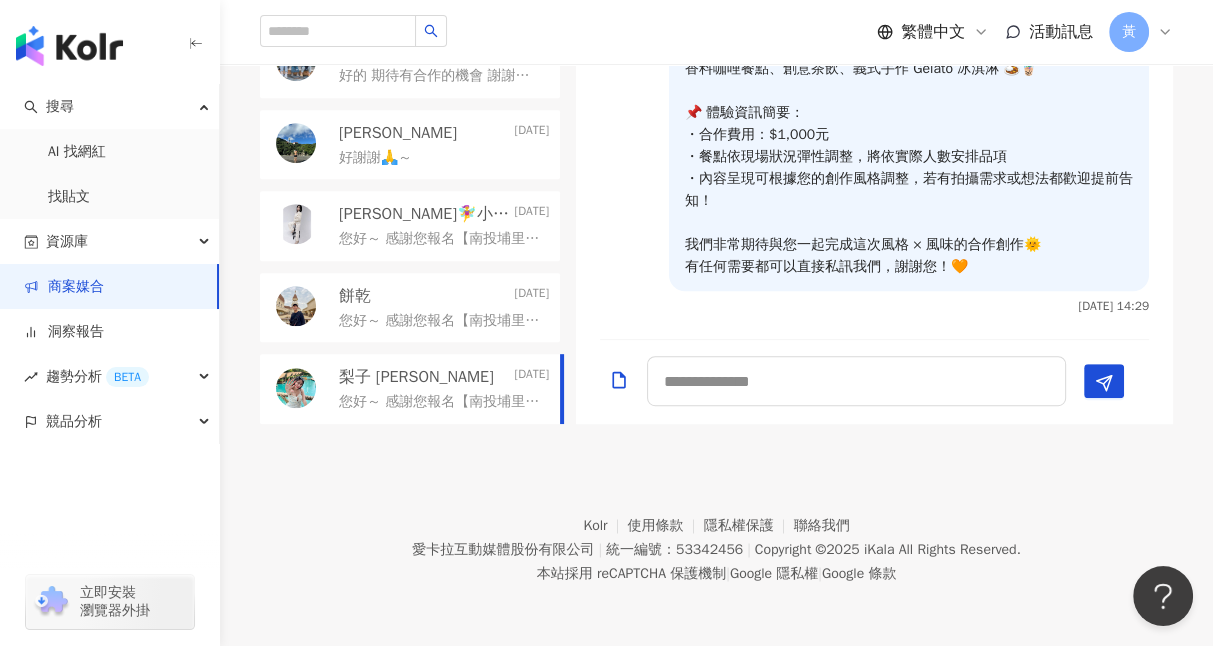 click on "[PERSON_NAME][DATE]" at bounding box center (444, 133) 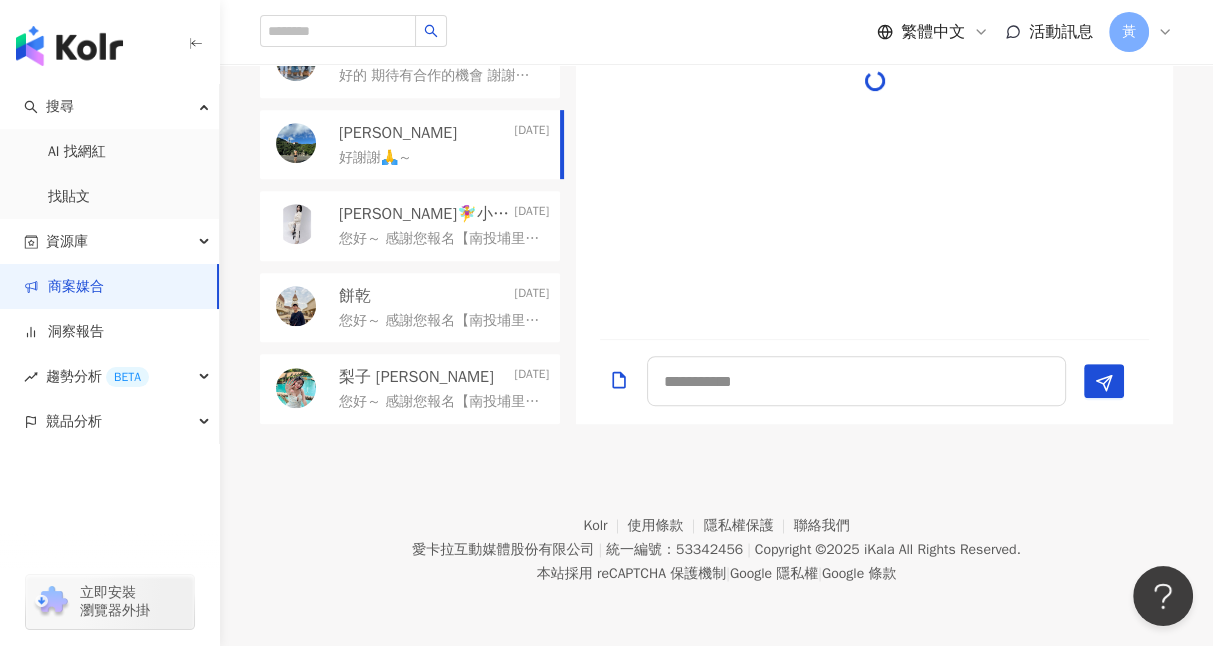 scroll 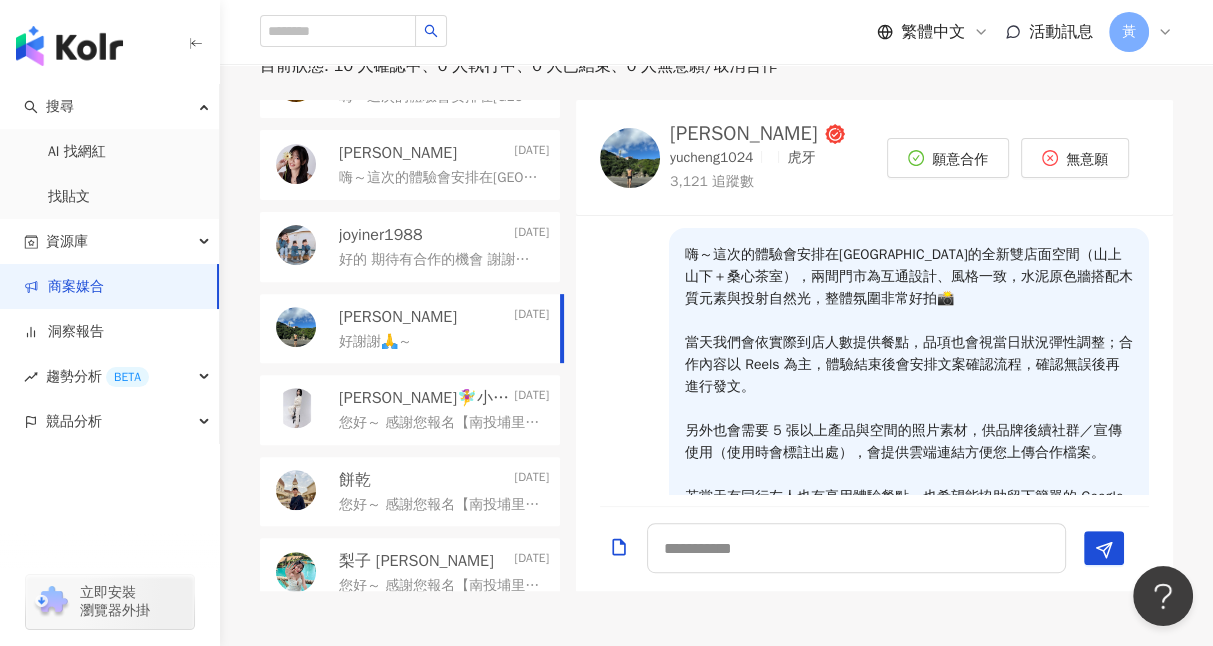click on "商案媒合" at bounding box center [64, 287] 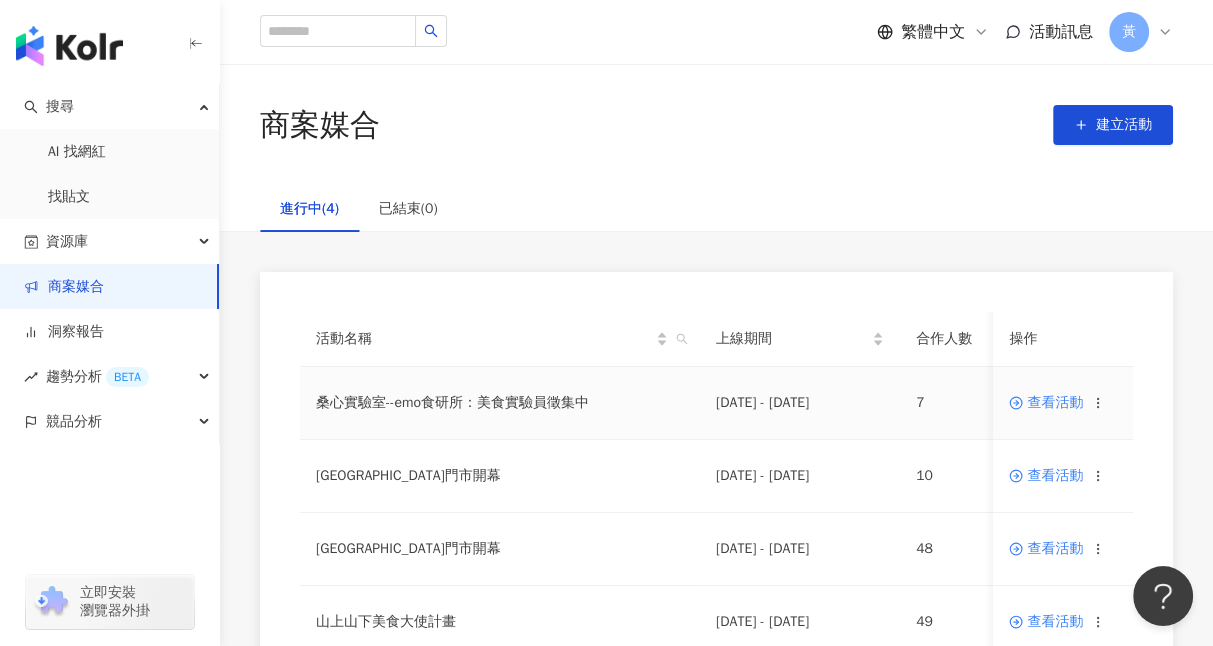 click on "查看活動" at bounding box center (1046, 403) 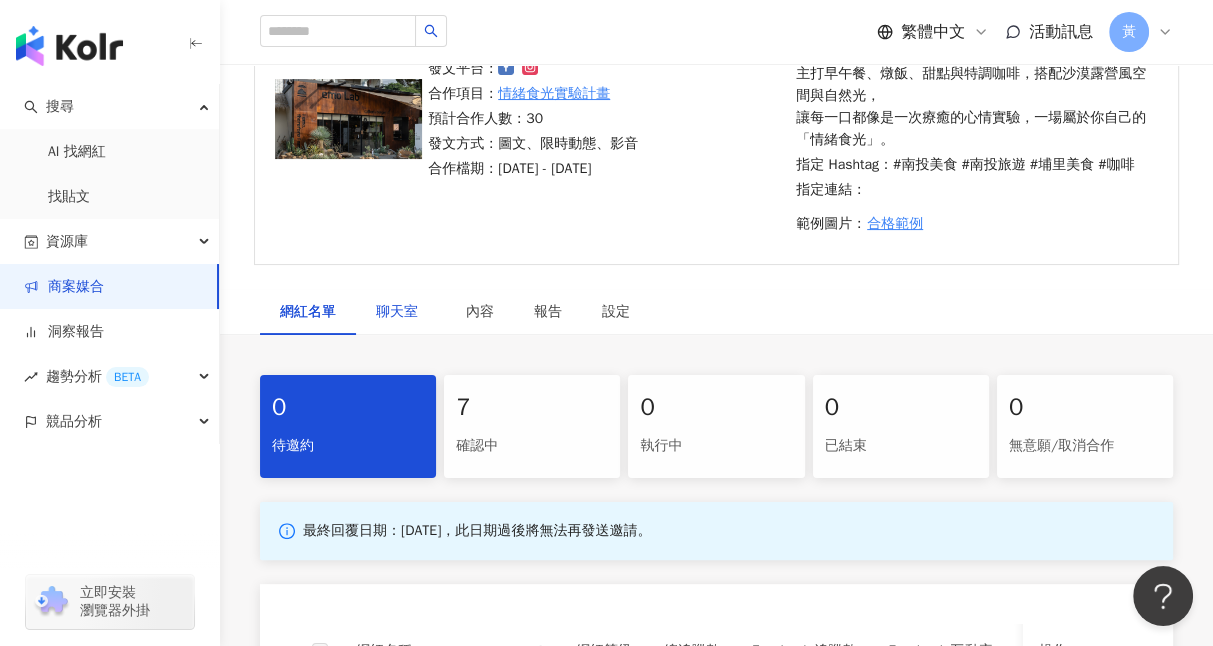 click on "聊天室" at bounding box center (401, 312) 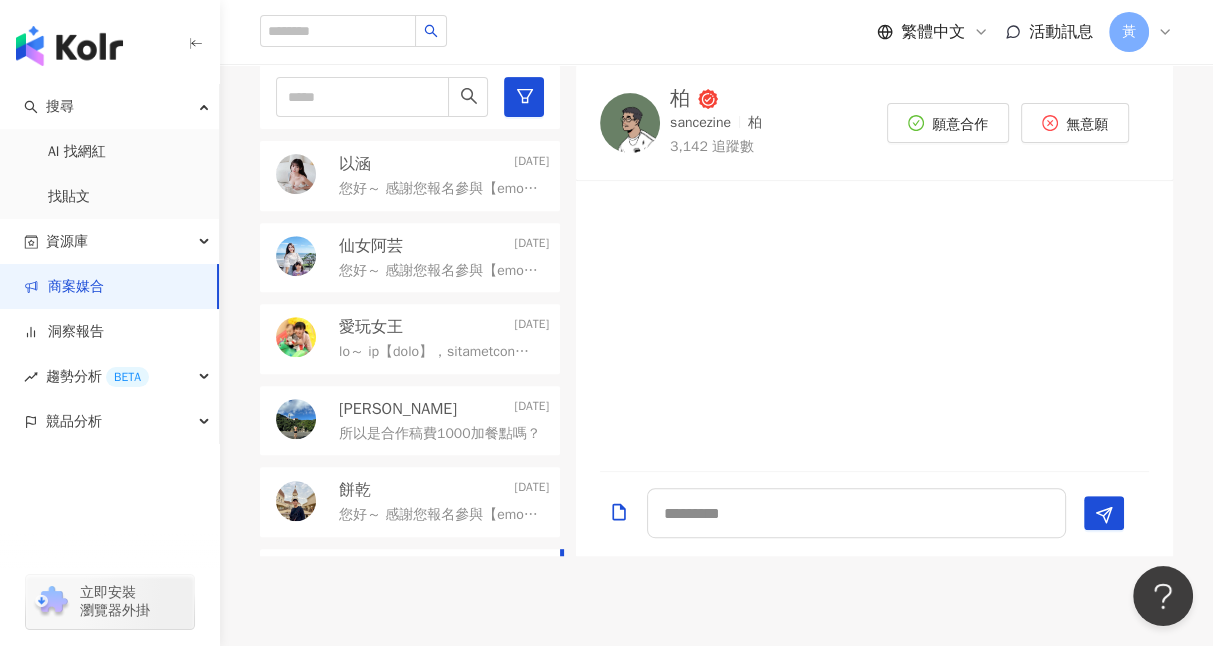 scroll, scrollTop: 600, scrollLeft: 0, axis: vertical 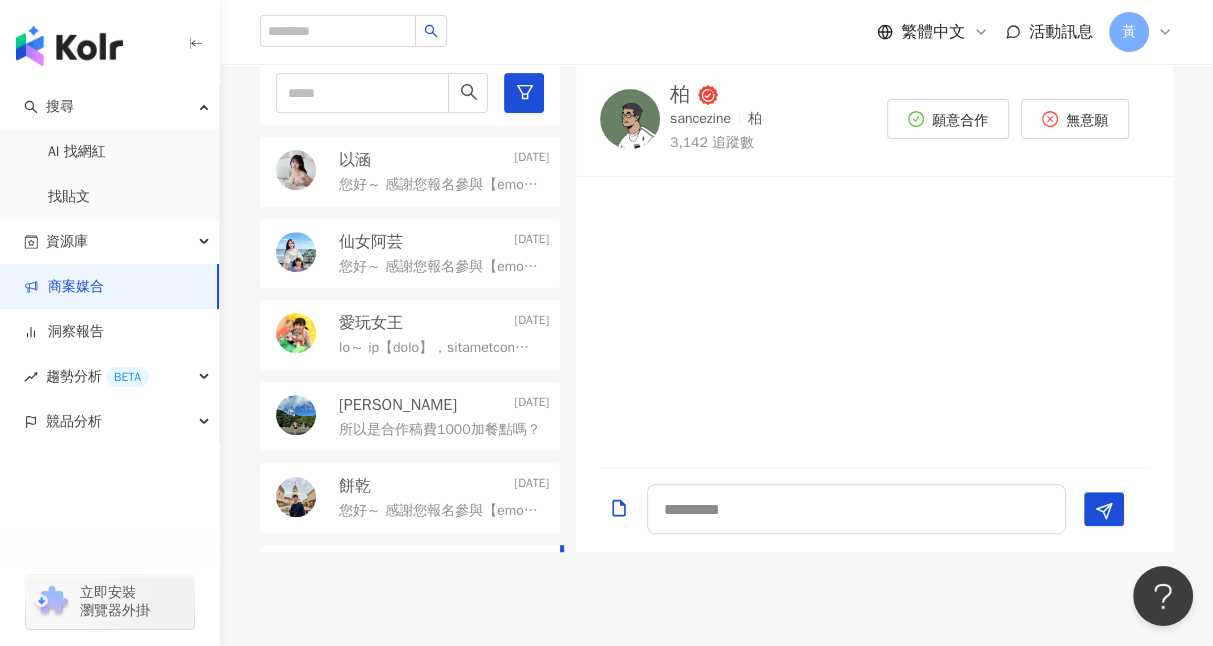 click on "您好～
感謝您報名參與【emo 食研所 × 桑心實驗室 emoLab】體驗計畫 ☕🌵
這是一場結合「沙漠露營風格 × 情緒風味實驗」的美味旅程，
從主餐、燉飯、甜點到特調咖啡，每一道料理與每一處光影，
我們都希望帶給您風味 × 風格兼具的療癒體驗。
📍體驗結束後，也非常歡迎順道造訪鄰近的【桑心合作社】，
享用我們招牌的人氣手工豆花，完整感受整體品牌空間。
📌 體驗資訊簡要如下：
・合作費用：互惠形式 或 提供車馬費補助
・餐點內容：將依當日實際狀況彈性提供
・發文形式：可依您的創作風格彈性調整，若有特別需求也歡迎提前告知 🙌
我們非常期待與您一同完成這趟風味 × 風格的創作之旅！
若有任何拍攝細節、素材需求或其他合作想法，
也都歡迎隨時與我們聊聊🧡" at bounding box center [440, 185] 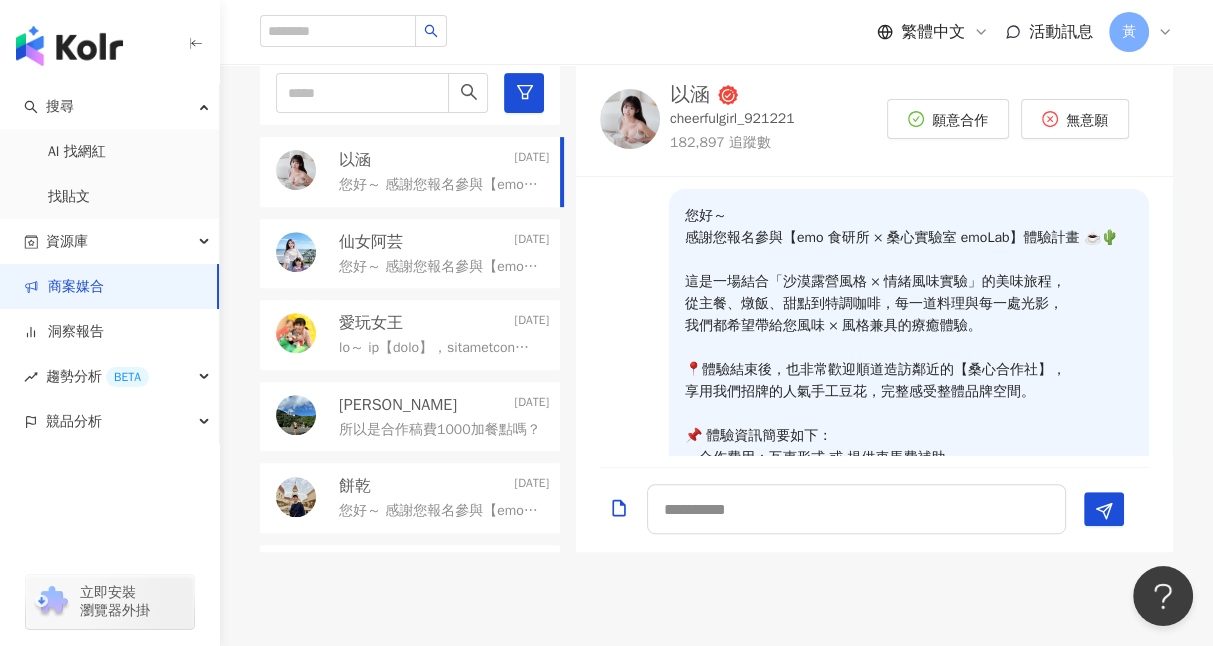 scroll, scrollTop: 217, scrollLeft: 0, axis: vertical 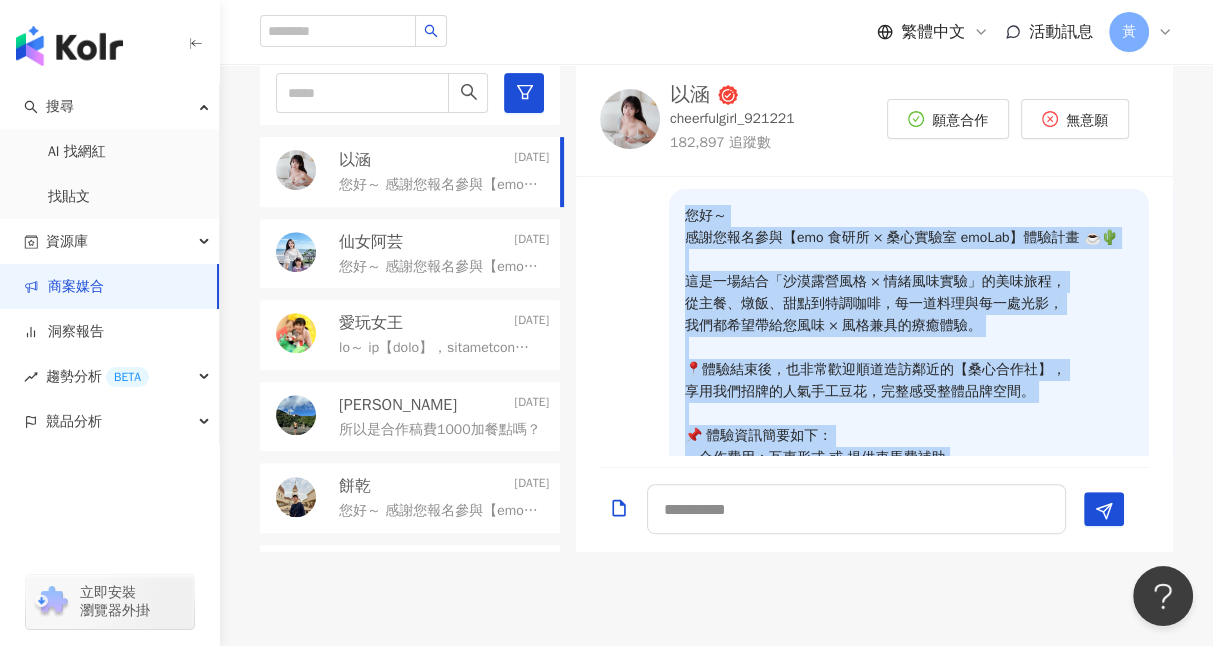 drag, startPoint x: 848, startPoint y: 393, endPoint x: 673, endPoint y: 209, distance: 253.93109 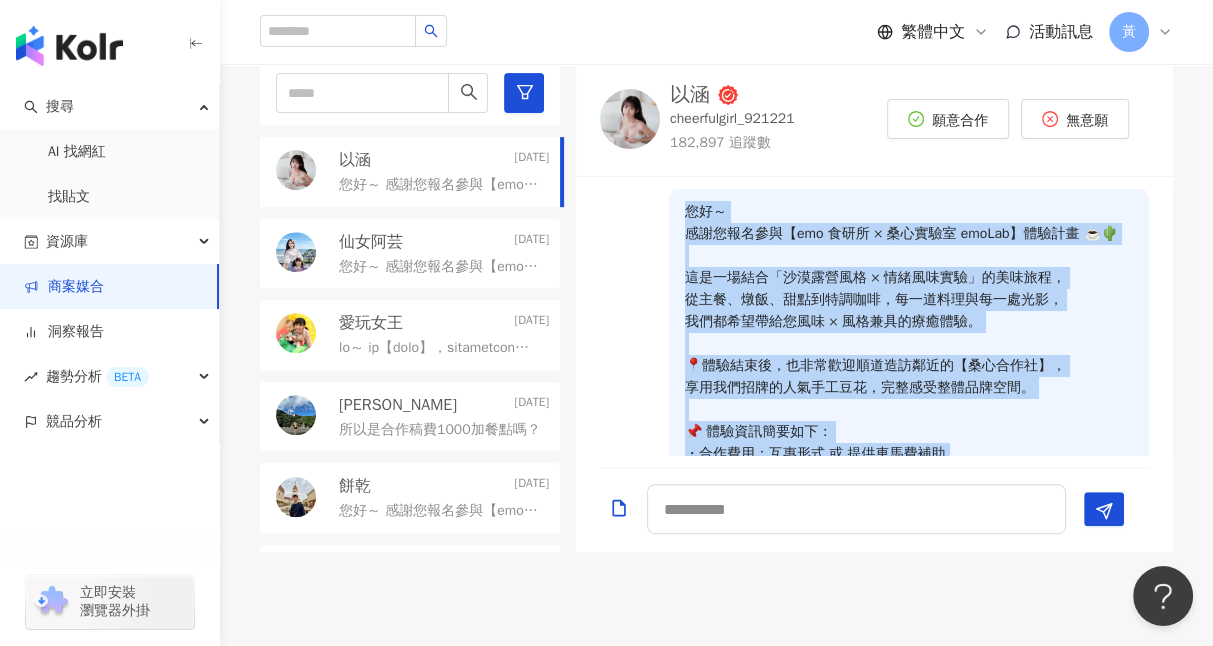 scroll, scrollTop: 0, scrollLeft: 0, axis: both 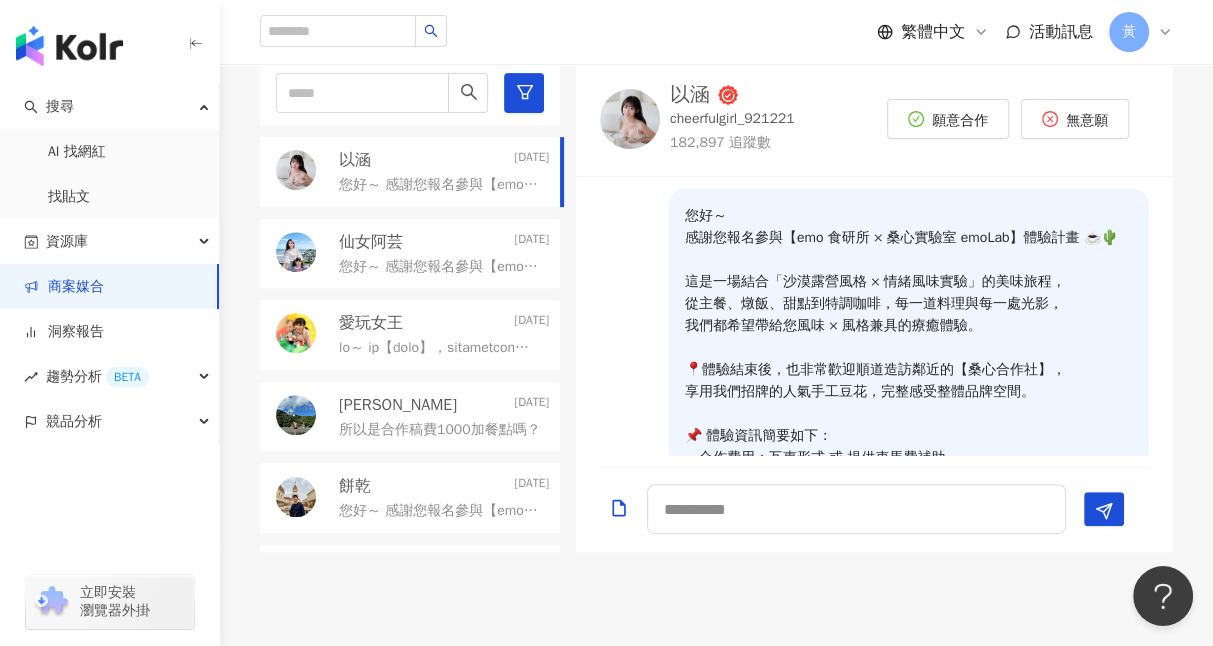 click on "您好～
感謝您報名參與【emo 食研所 × 桑心實驗室 emoLab】體驗計畫 ☕🌵
這是一場結合「沙漠露營風格 × 情緒風味實驗」的美味旅程，
從主餐、燉飯、甜點到特調咖啡，每一道料理與每一處光影，
我們都希望帶給您風味 × 風格兼具的療癒體驗。
📍體驗結束後，也非常歡迎順道造訪鄰近的【桑心合作社】，
享用我們招牌的人氣手工豆花，完整感受整體品牌空間。
📌 體驗資訊簡要如下：
・合作費用：互惠形式
・餐點內容：將依當日實際狀況彈性提供
・發文形式：可依您的創作風格彈性調整，若有特別需求也歡迎提前告知 🙌
我們非常期待與您一同完成這趟風味 × 風格的創作之旅！
若有任何拍攝細節、素材需求或其他合作想法，
也都歡迎隨時與我們聊聊🧡" at bounding box center [440, 267] 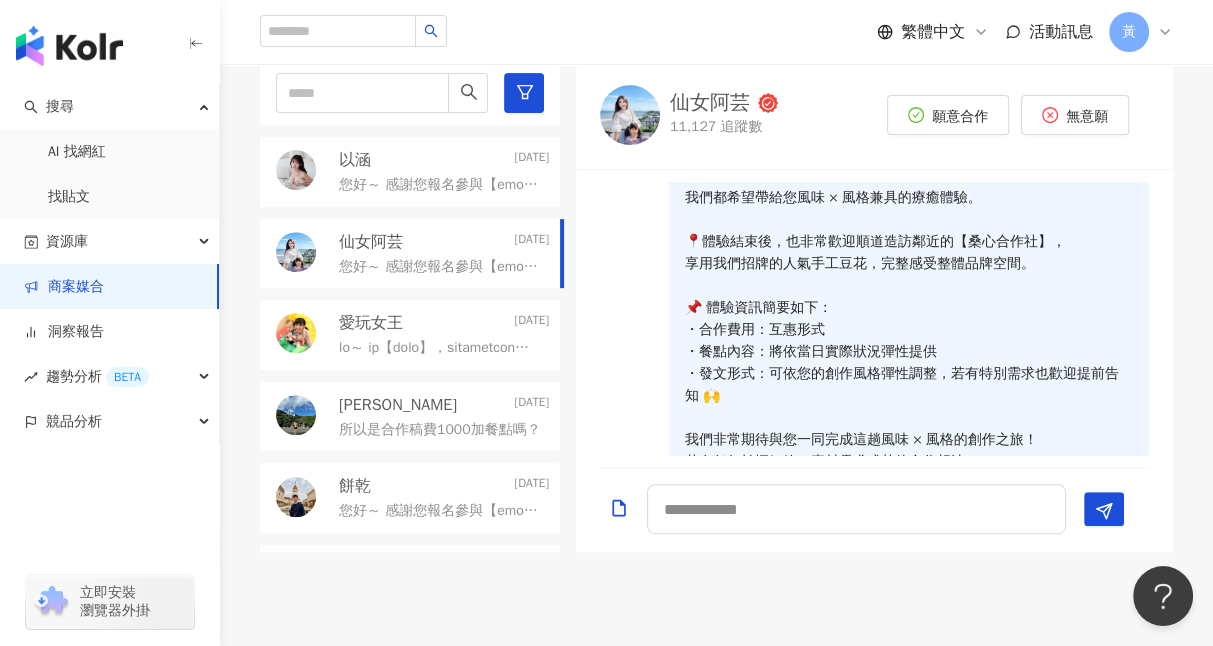 scroll, scrollTop: 17, scrollLeft: 0, axis: vertical 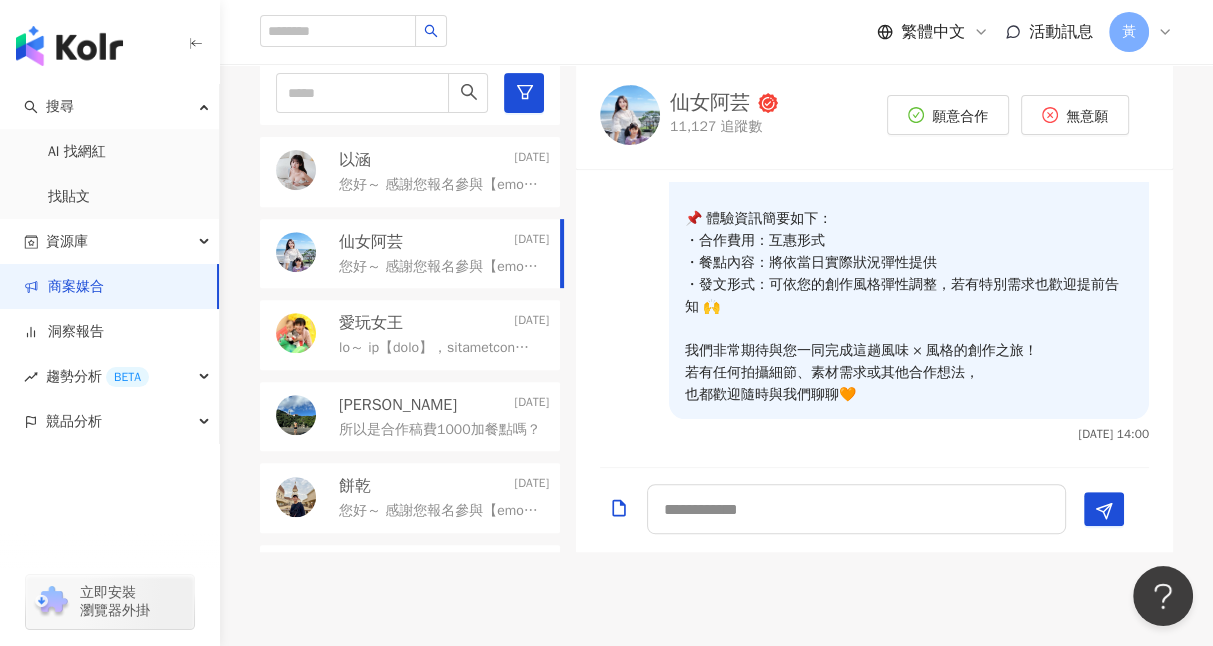 click on "愛玩女王 2025/7/25" at bounding box center [444, 323] 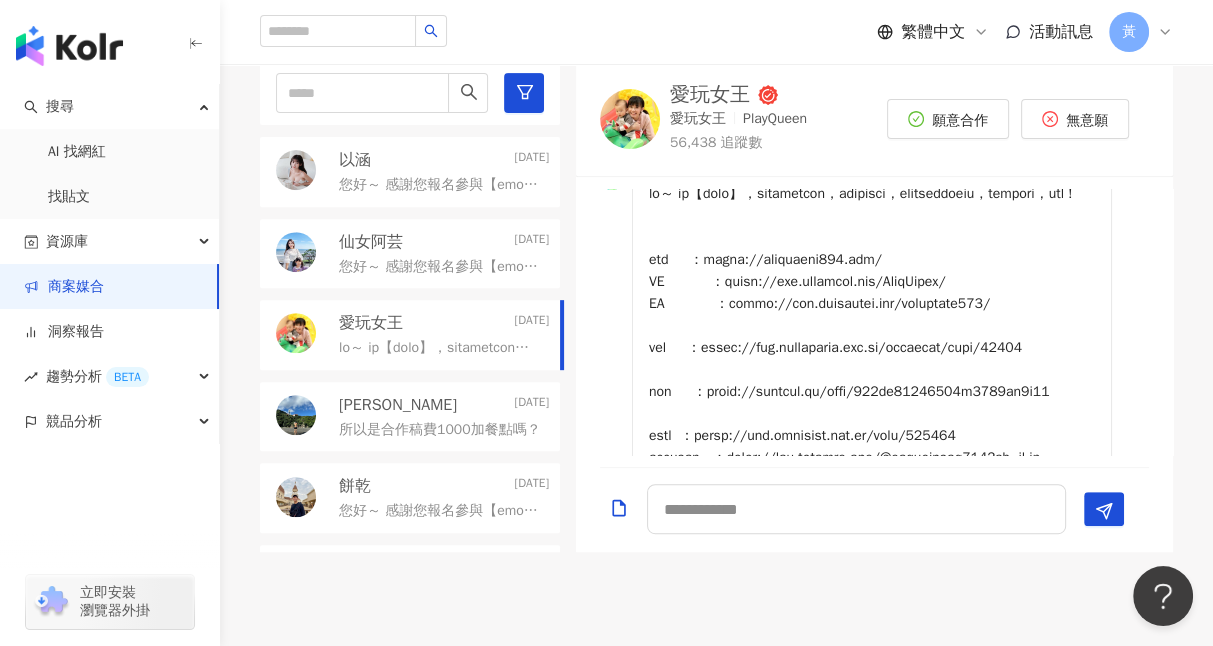 scroll, scrollTop: 2, scrollLeft: 0, axis: vertical 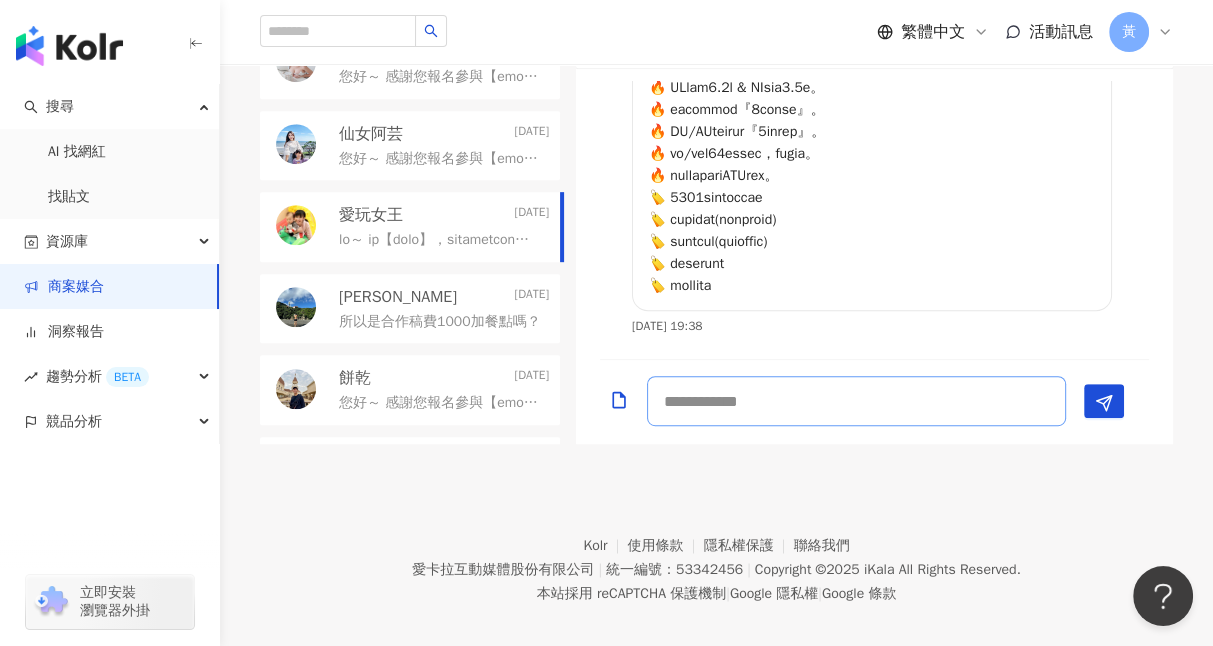 click at bounding box center (856, 401) 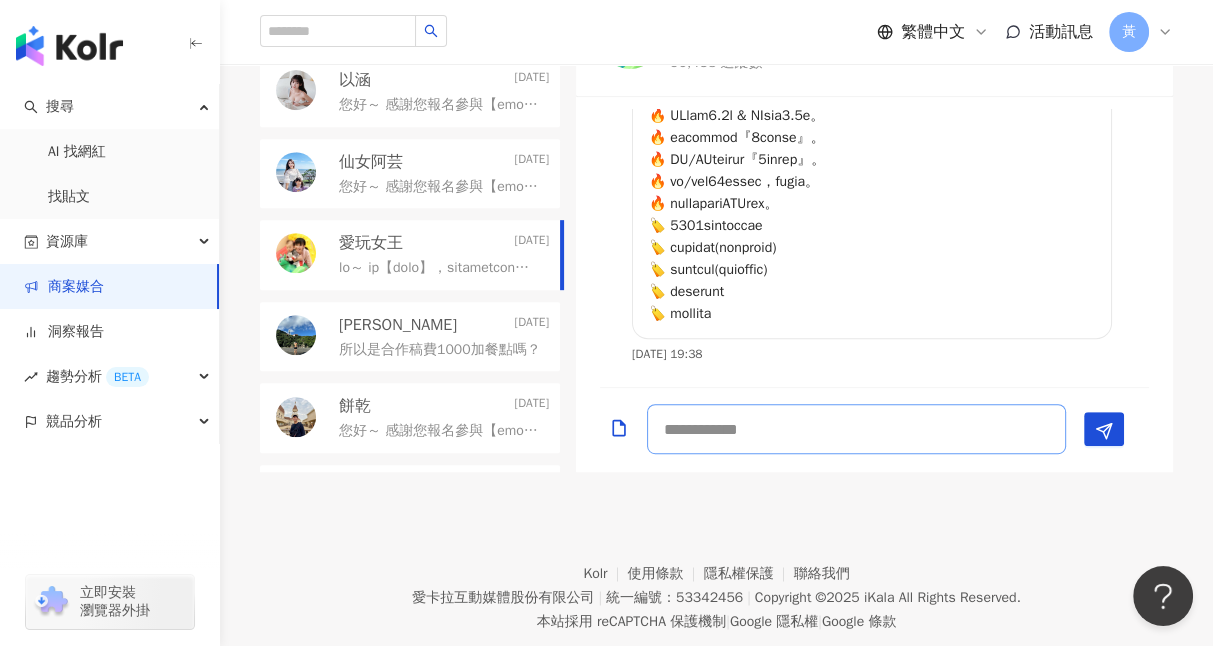 scroll, scrollTop: 650, scrollLeft: 0, axis: vertical 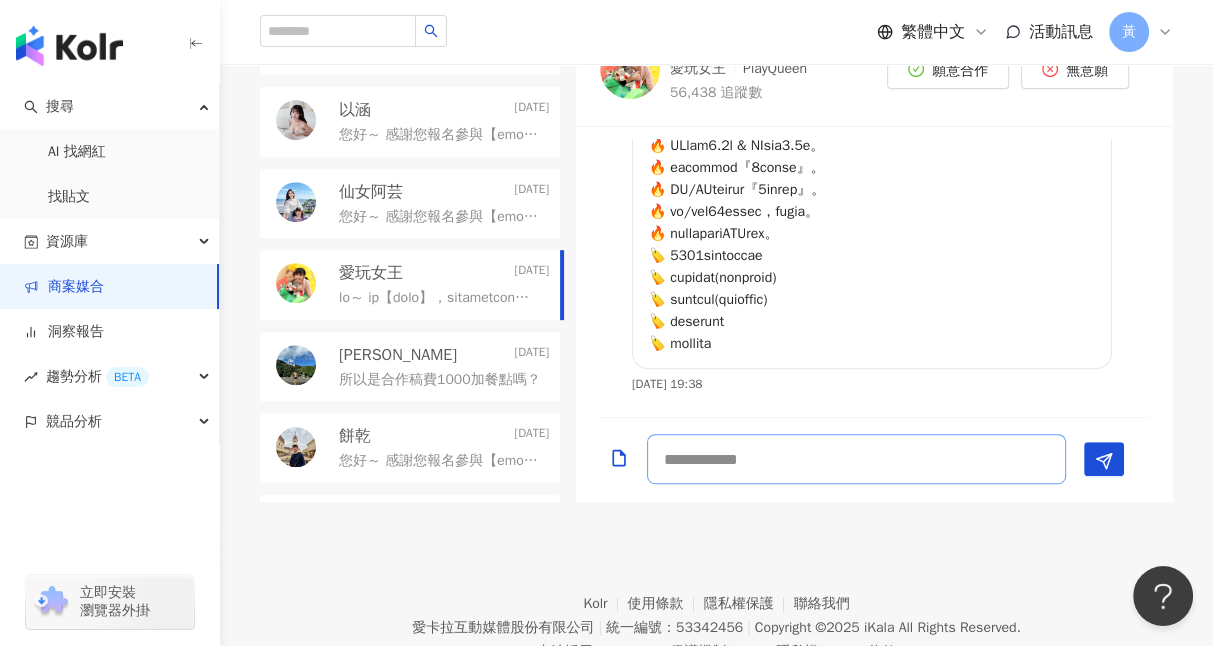 paste on "**********" 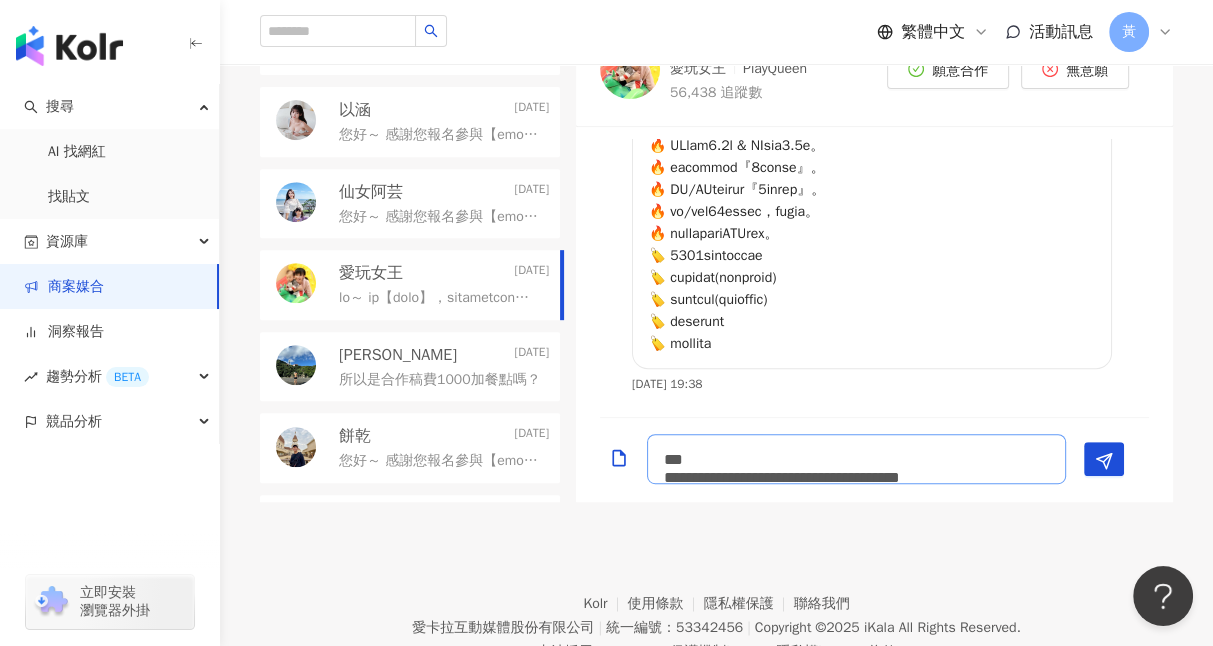 scroll, scrollTop: 1, scrollLeft: 0, axis: vertical 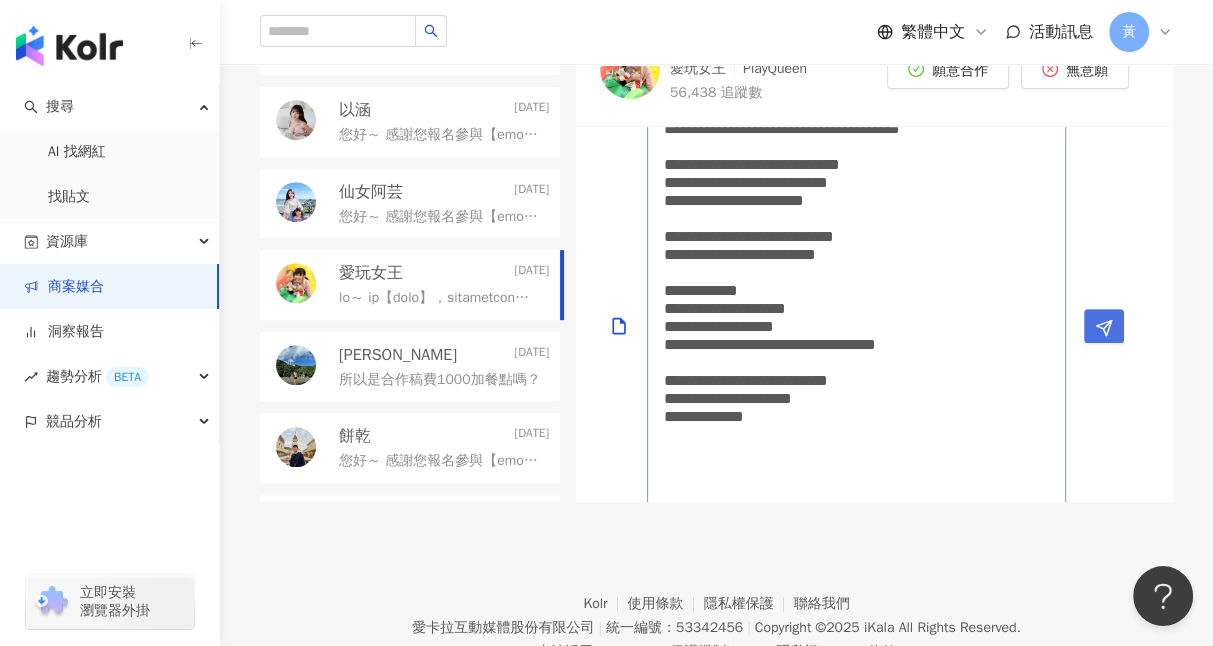 type on "**********" 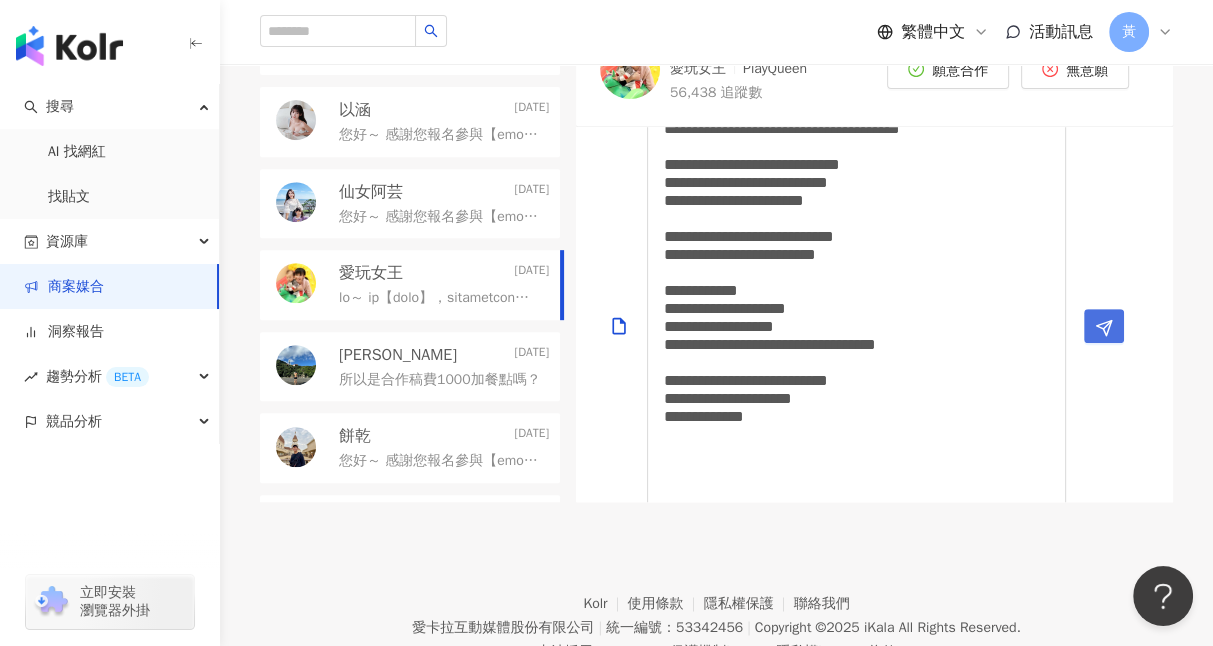 click 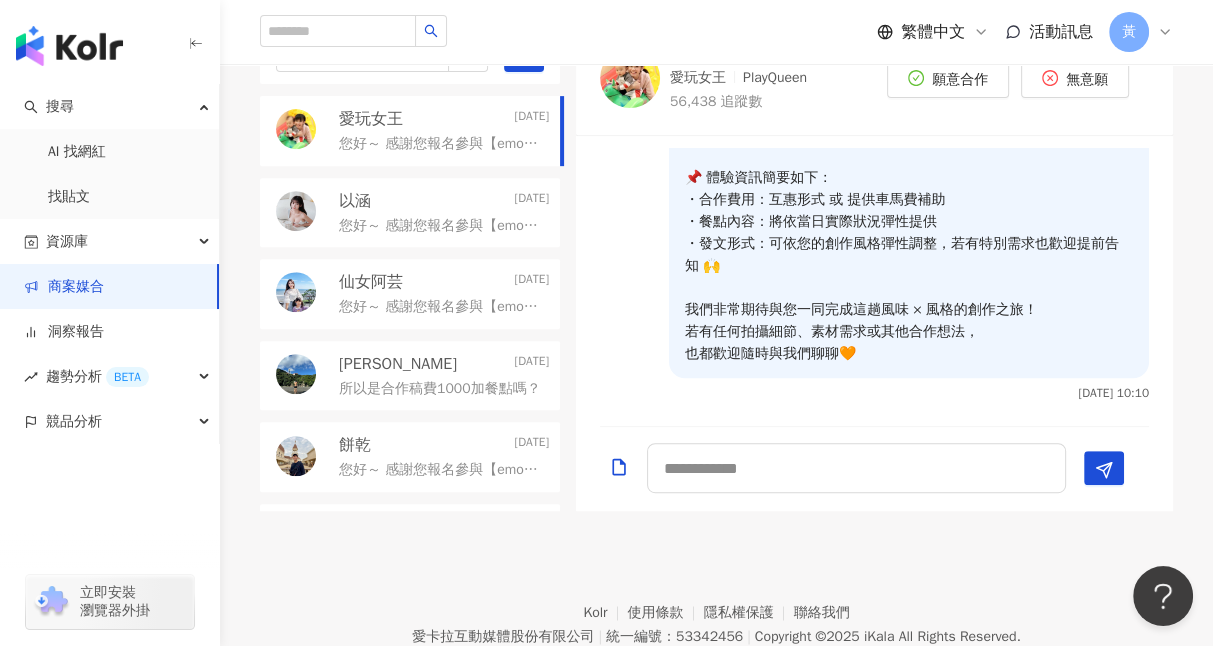 click on "陳昱誠 2025/7/25" at bounding box center [444, 364] 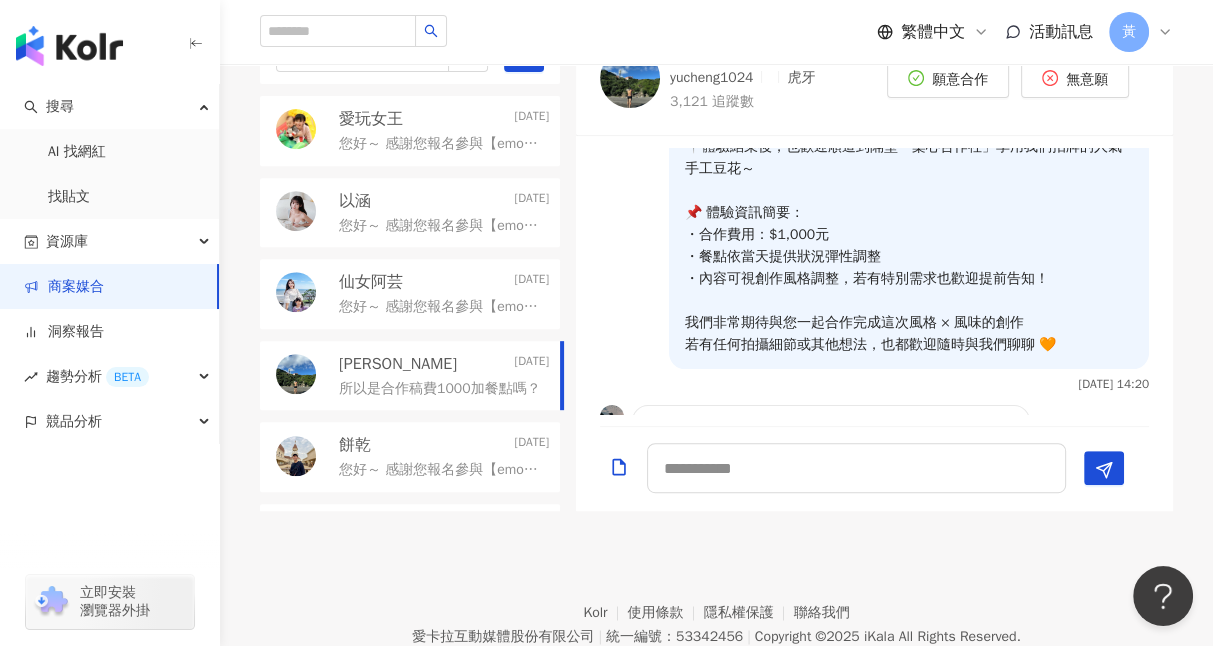 scroll, scrollTop: 200, scrollLeft: 0, axis: vertical 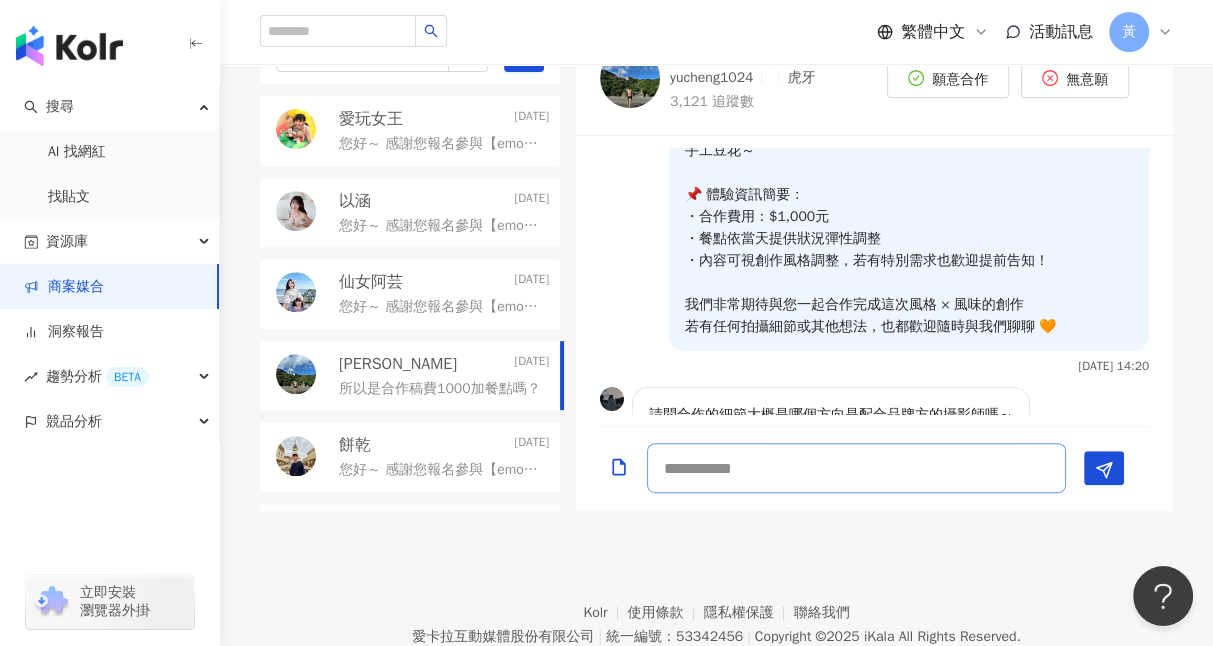 click at bounding box center [856, 468] 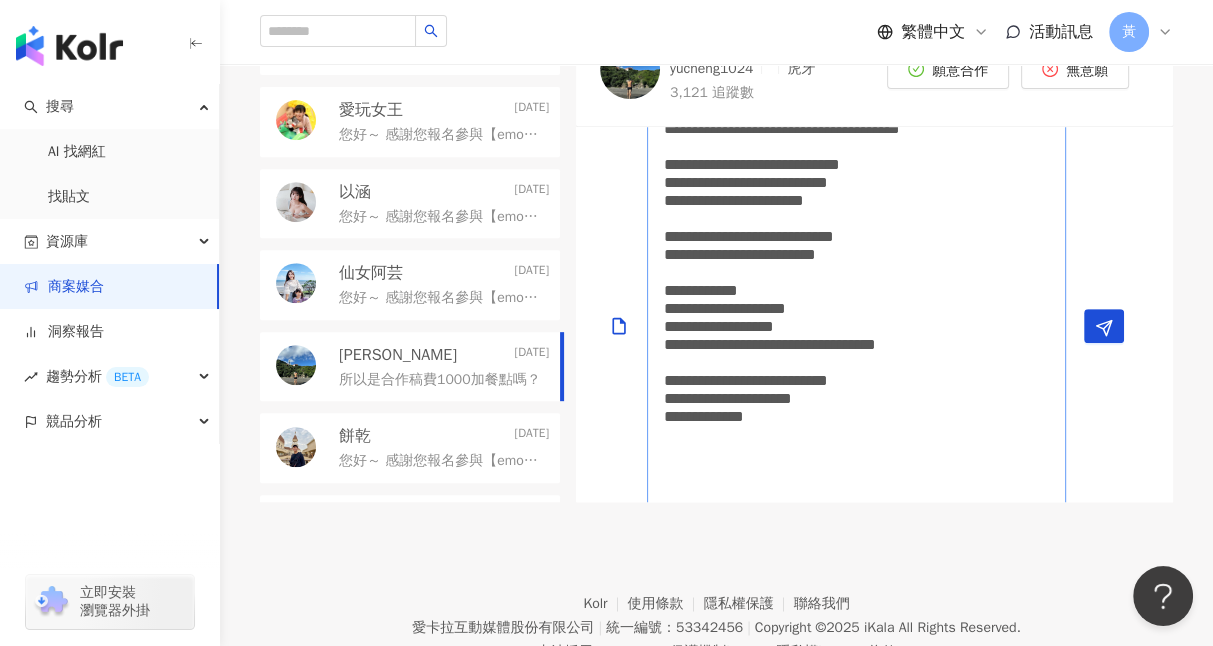 click on "**********" at bounding box center [856, 326] 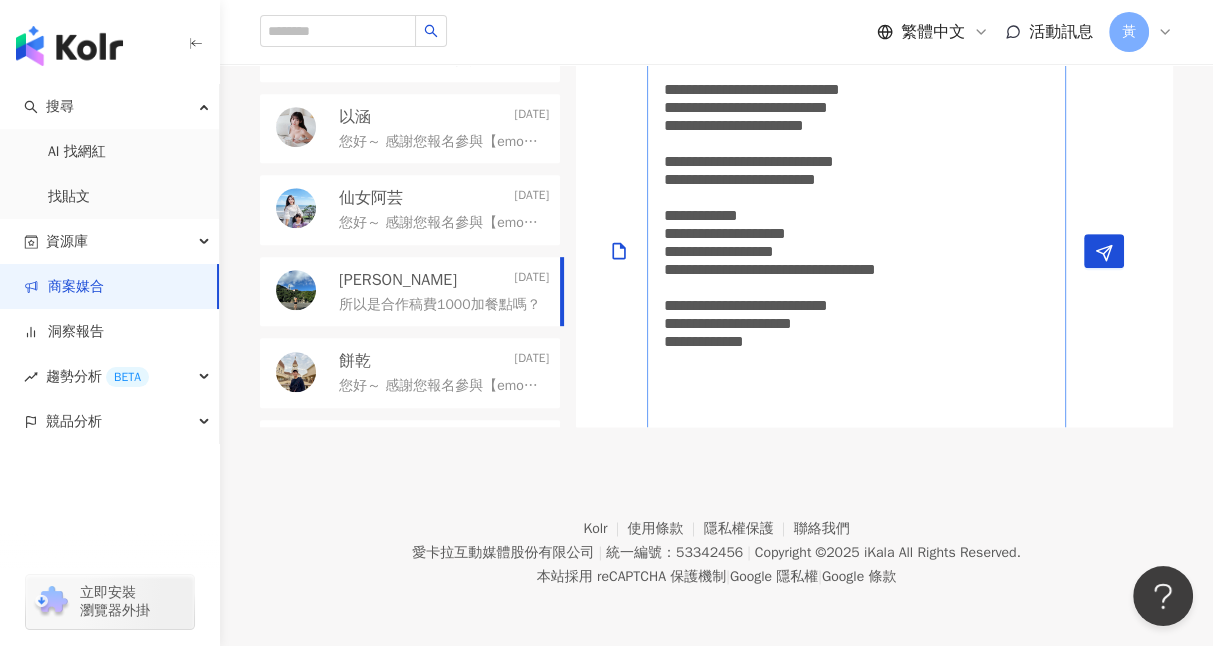 scroll, scrollTop: 728, scrollLeft: 0, axis: vertical 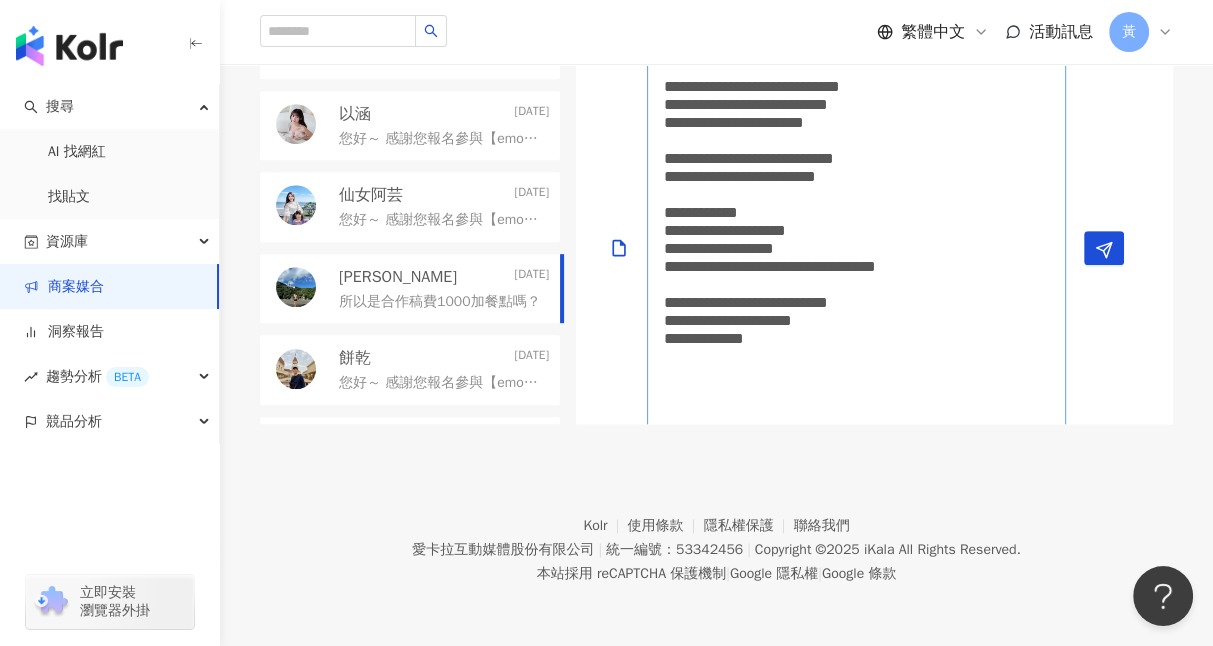 drag, startPoint x: 886, startPoint y: 389, endPoint x: 675, endPoint y: 105, distance: 353.80362 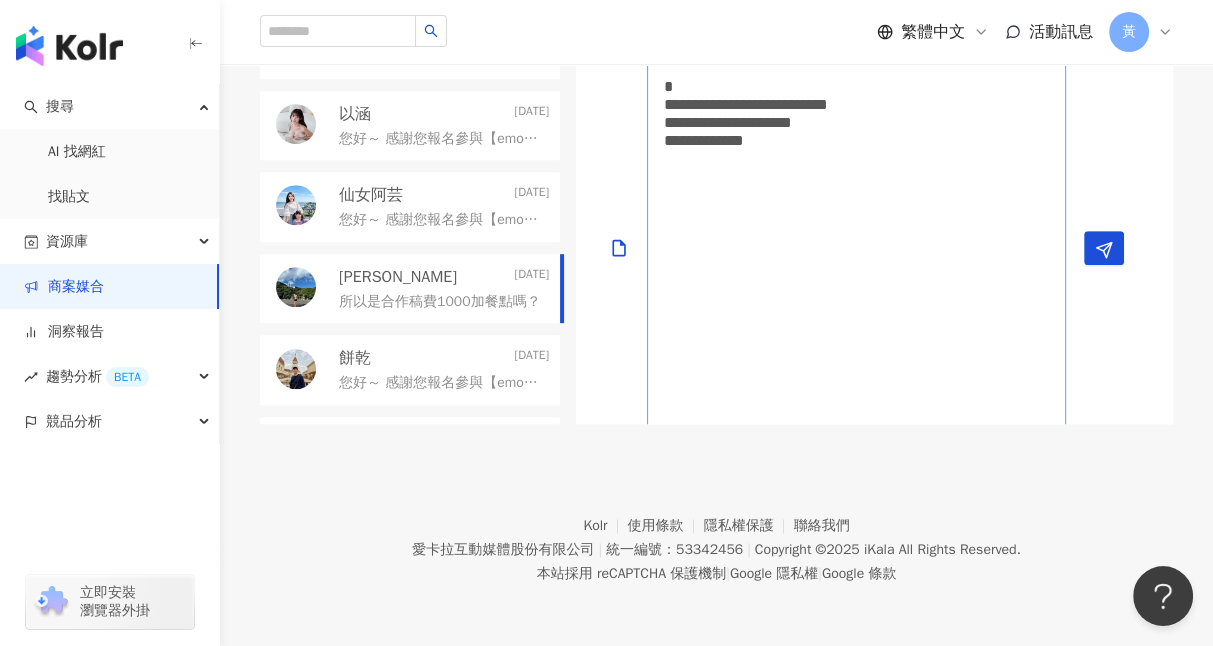 scroll, scrollTop: 0, scrollLeft: 0, axis: both 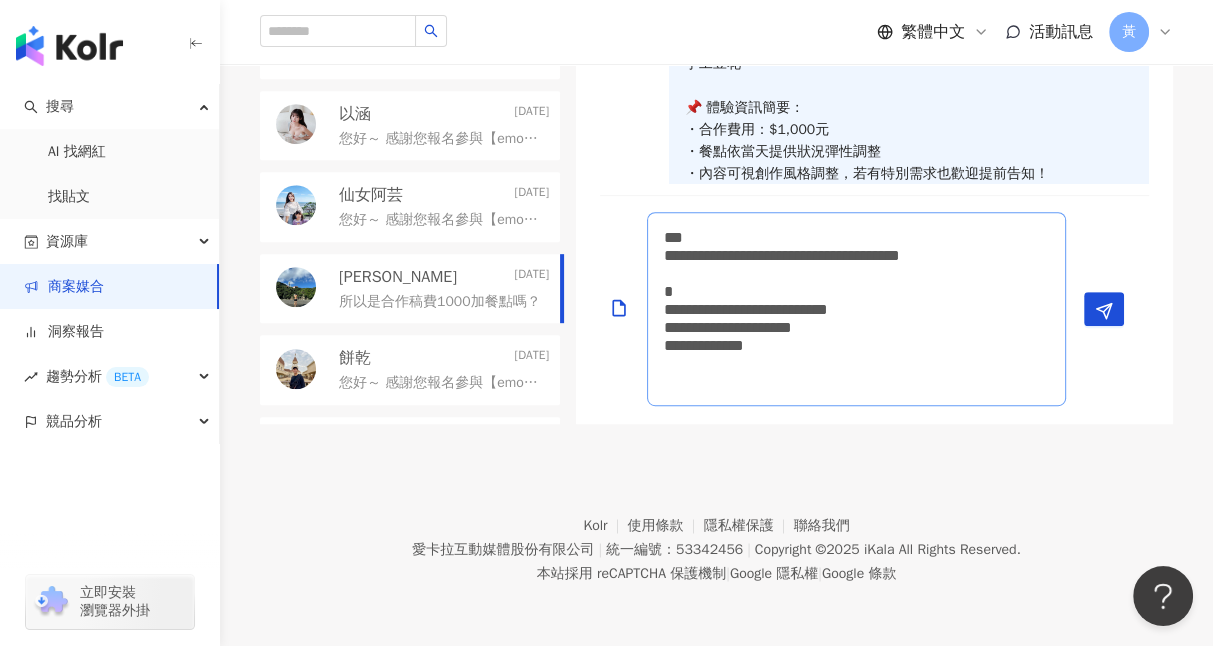 type on "**********" 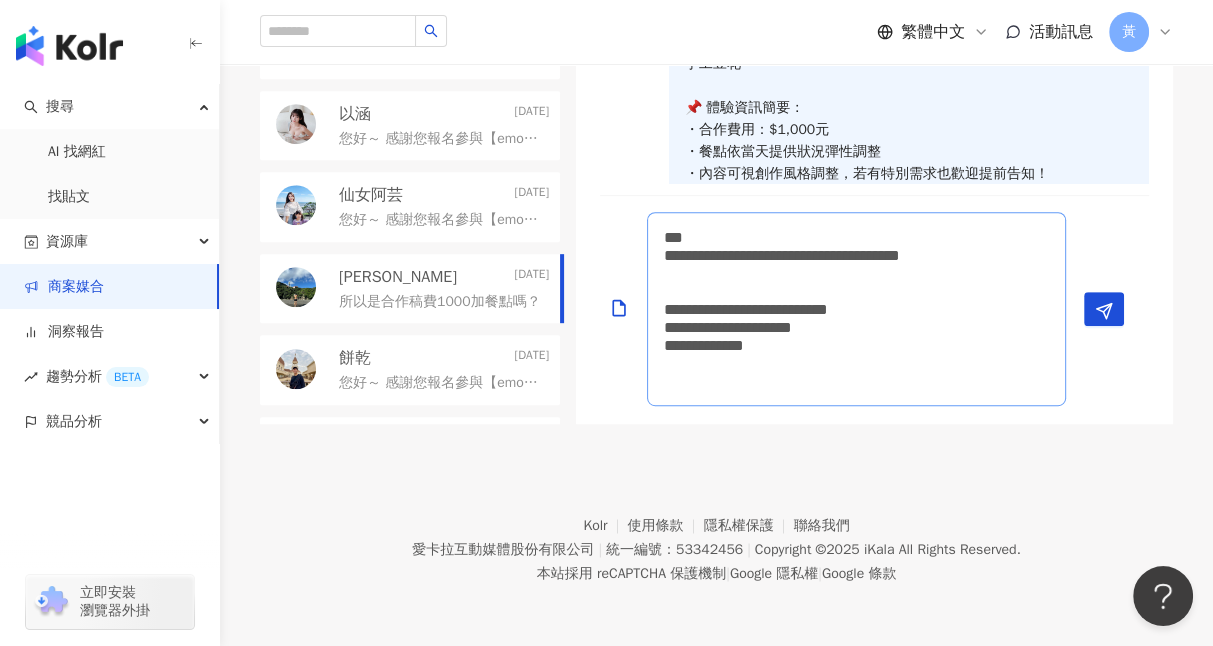 drag, startPoint x: 892, startPoint y: 399, endPoint x: 602, endPoint y: 182, distance: 362.20023 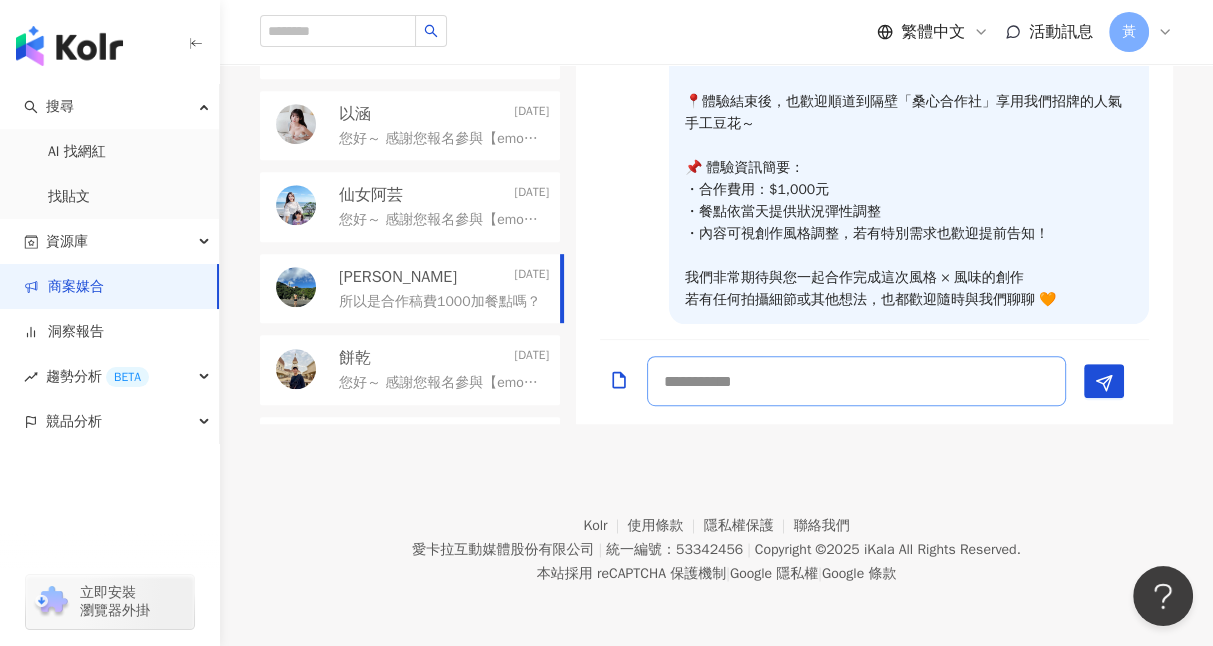 scroll, scrollTop: 141, scrollLeft: 0, axis: vertical 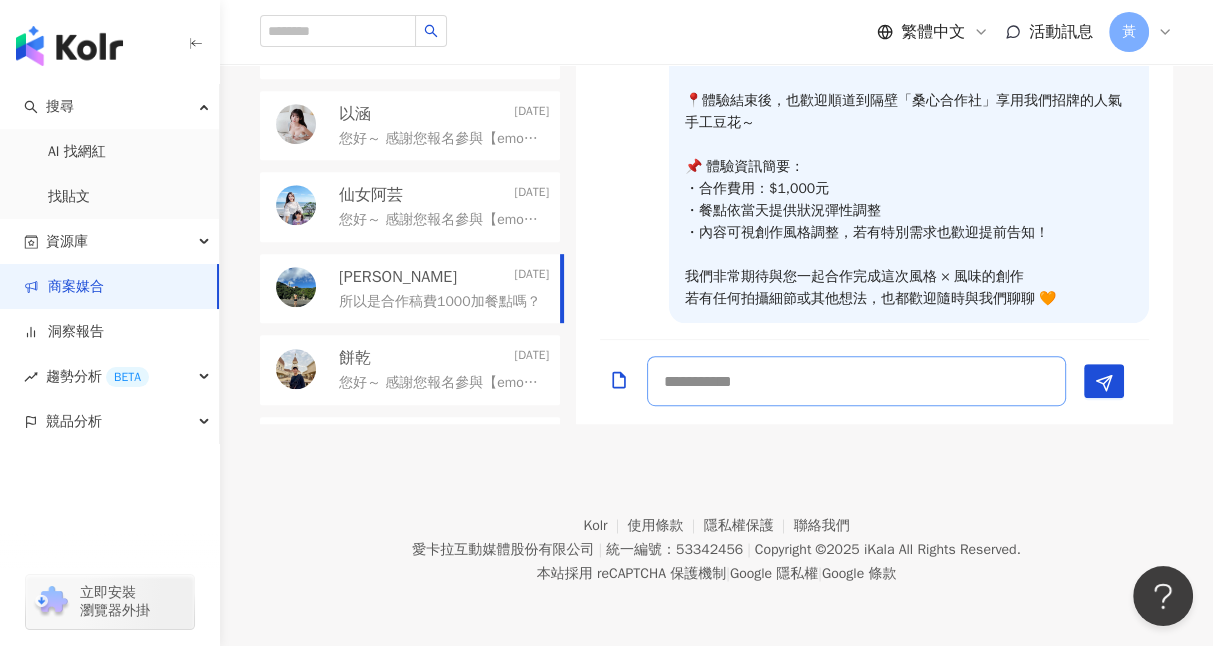 click at bounding box center [856, 381] 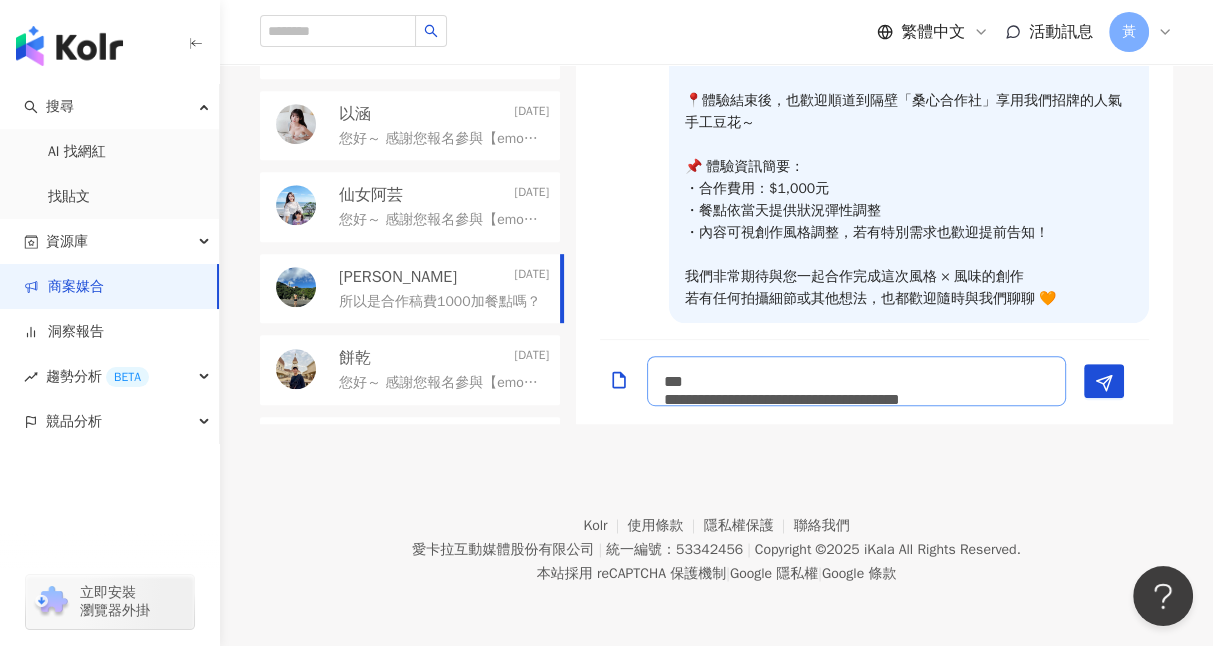 scroll, scrollTop: 1, scrollLeft: 0, axis: vertical 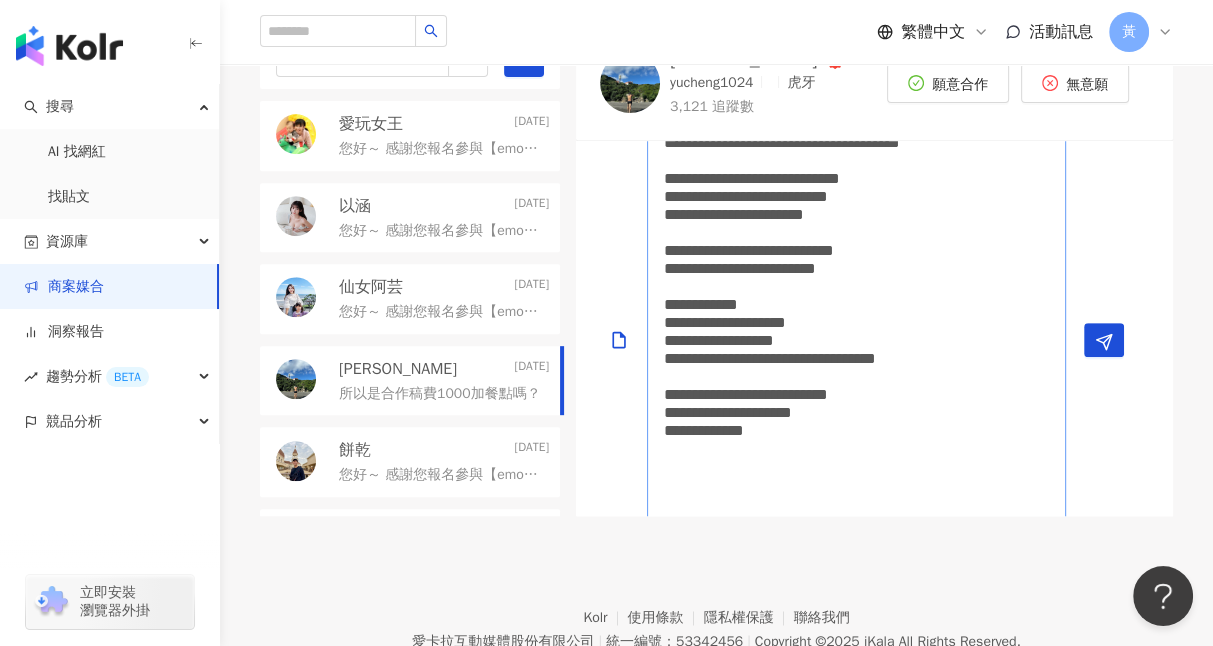 drag, startPoint x: 667, startPoint y: 196, endPoint x: 784, endPoint y: 360, distance: 201.4572 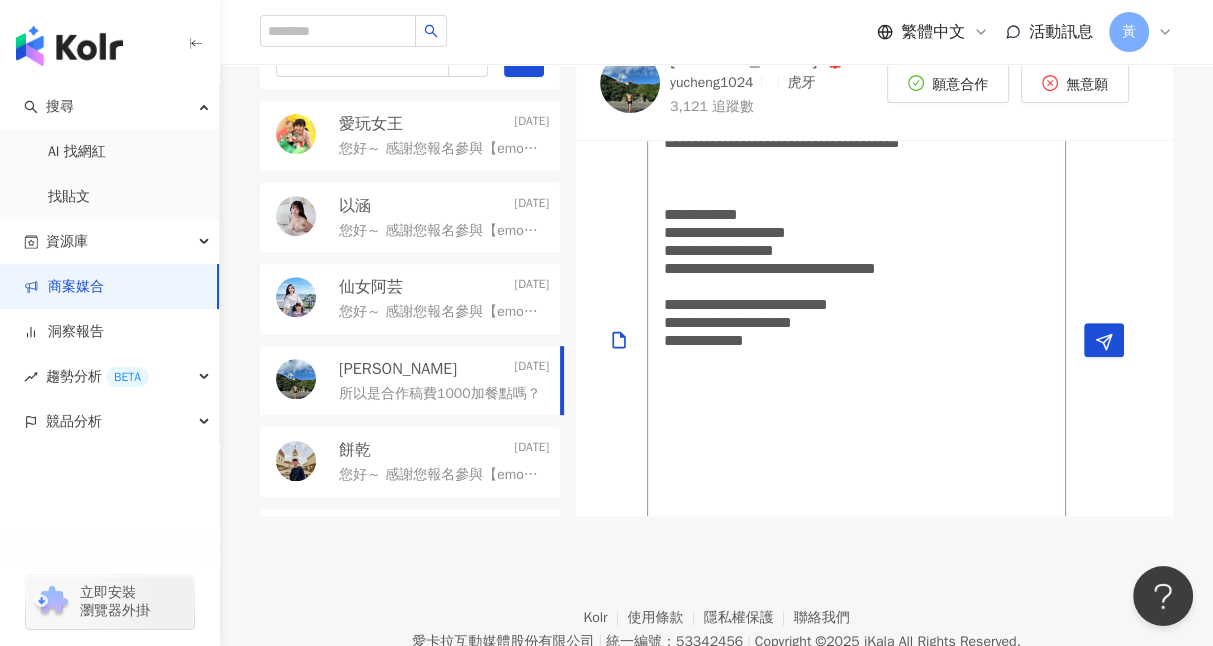 scroll, scrollTop: 0, scrollLeft: 0, axis: both 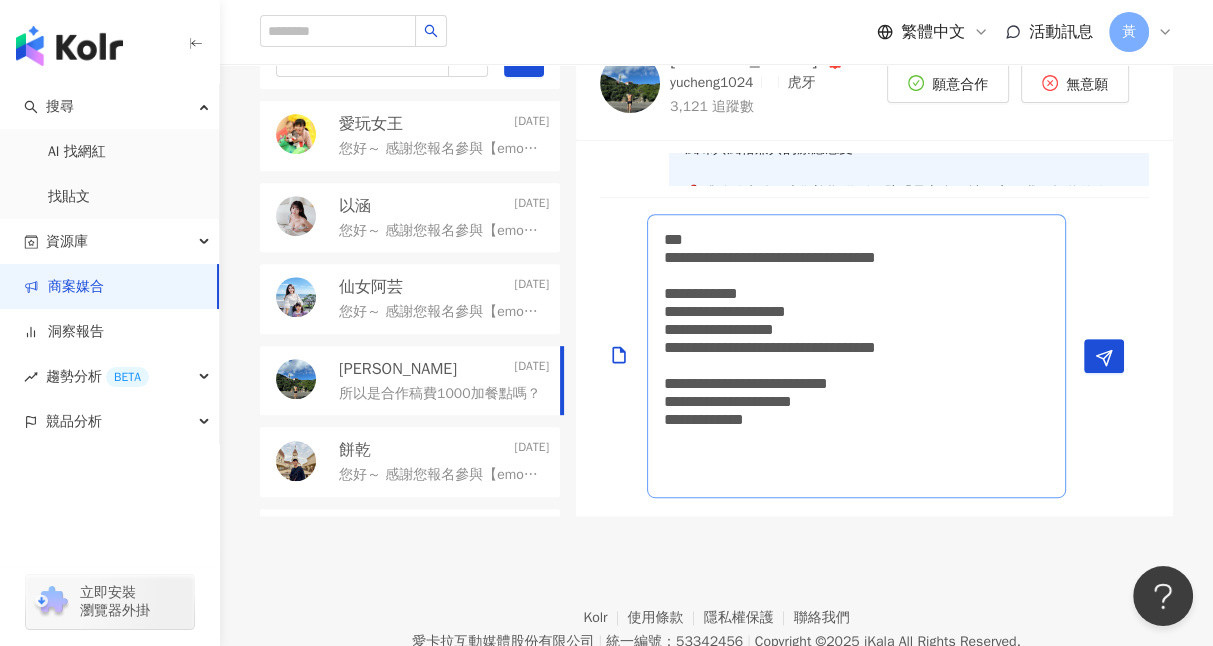 click on "**********" at bounding box center [856, 356] 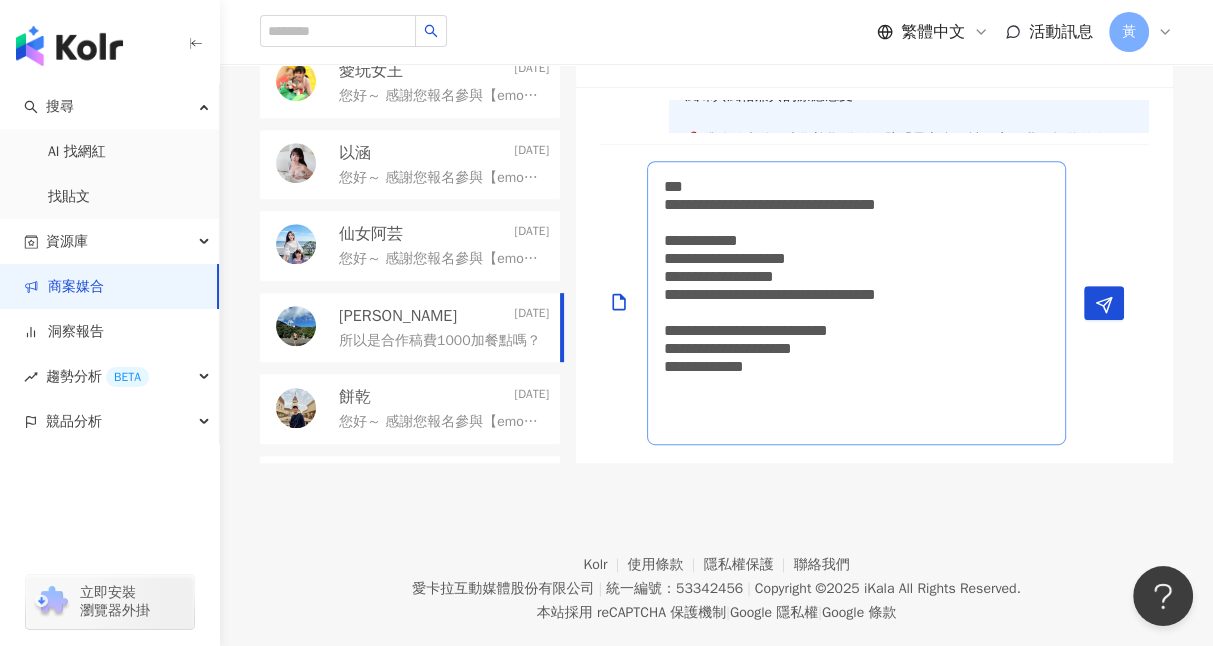 scroll, scrollTop: 686, scrollLeft: 0, axis: vertical 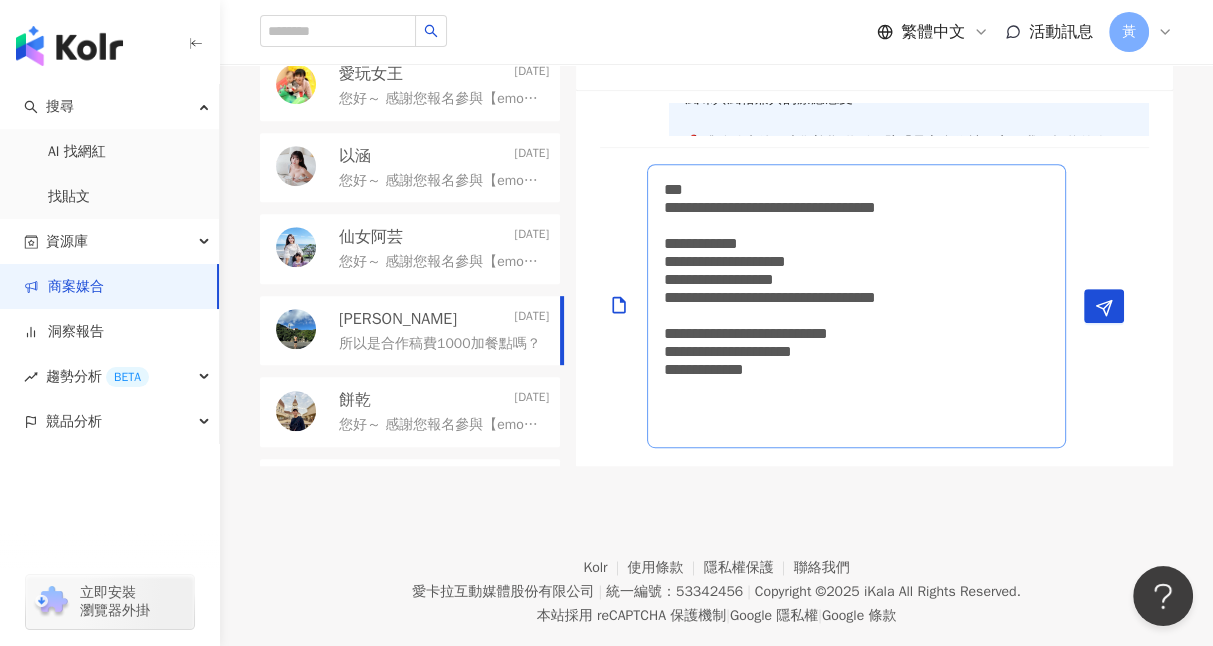 click on "**********" at bounding box center (856, 306) 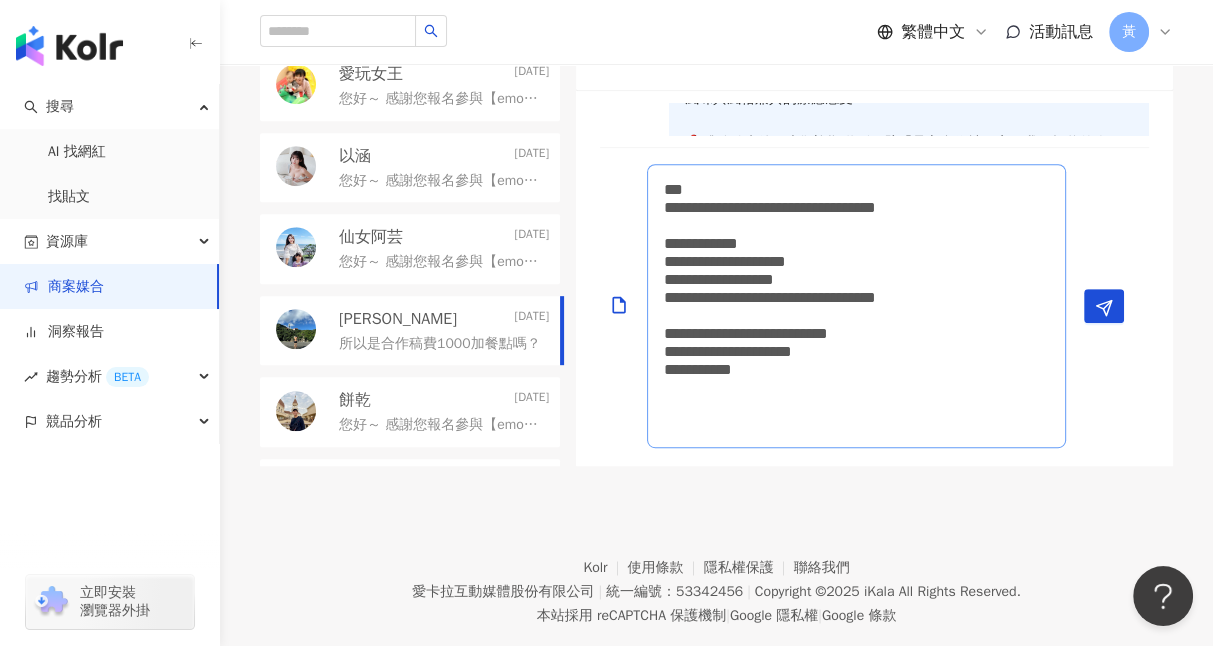 drag, startPoint x: 693, startPoint y: 390, endPoint x: 658, endPoint y: 367, distance: 41.880783 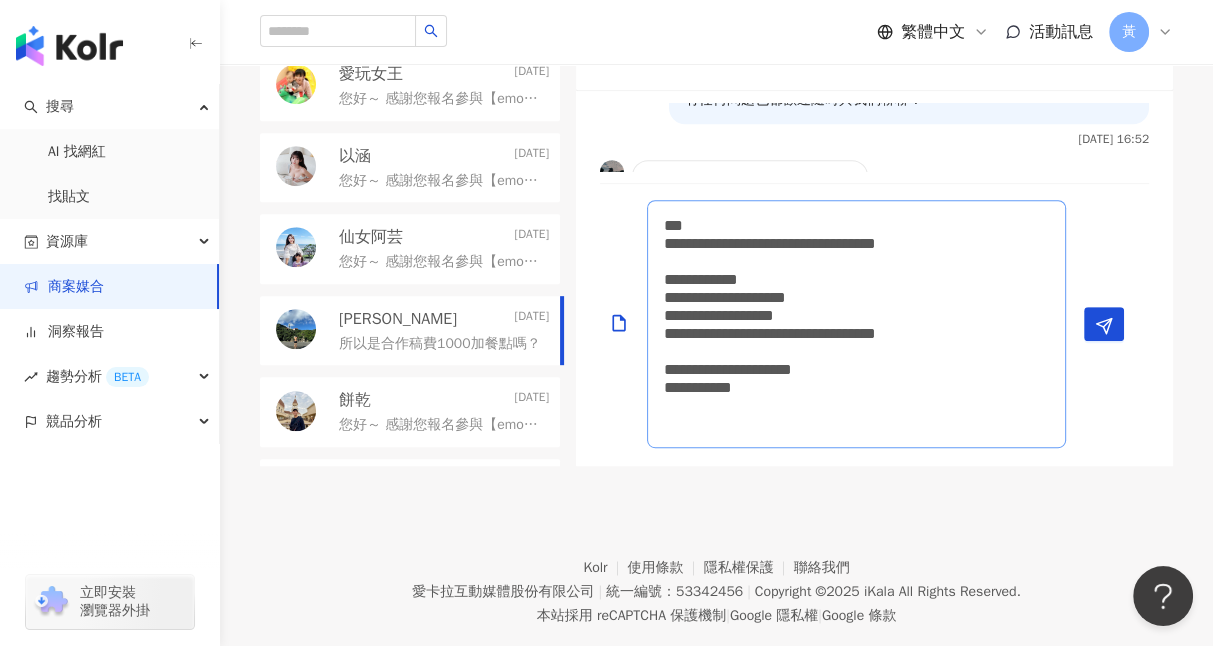 scroll, scrollTop: 877, scrollLeft: 0, axis: vertical 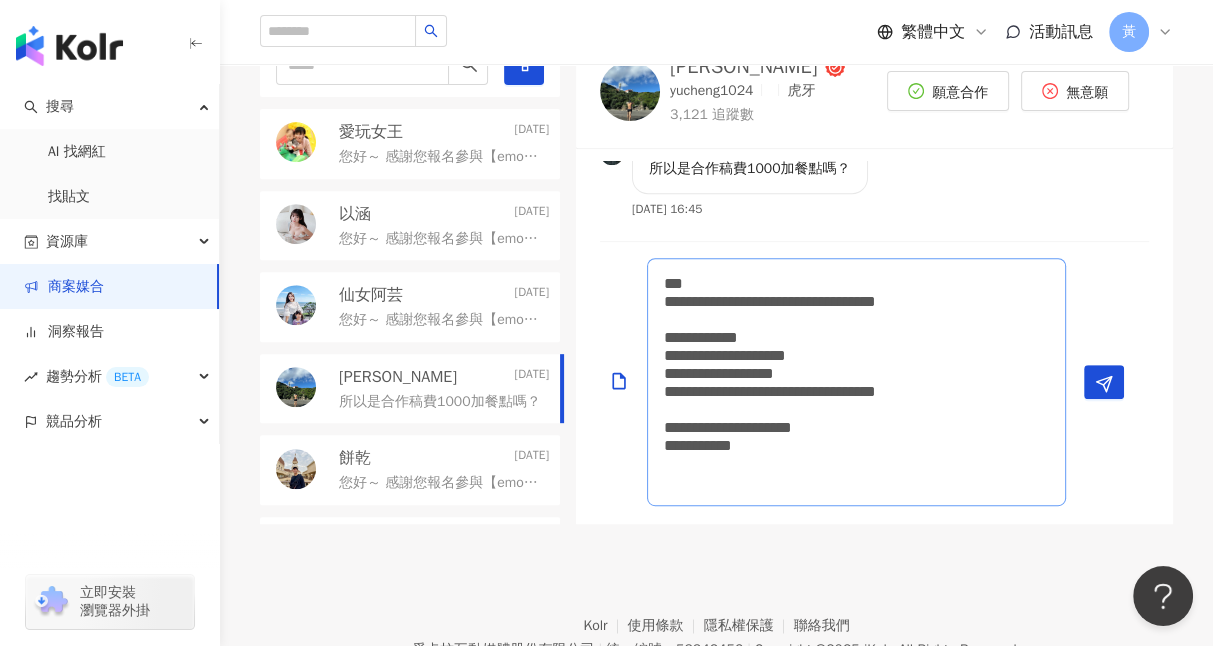 click on "**********" at bounding box center [856, 382] 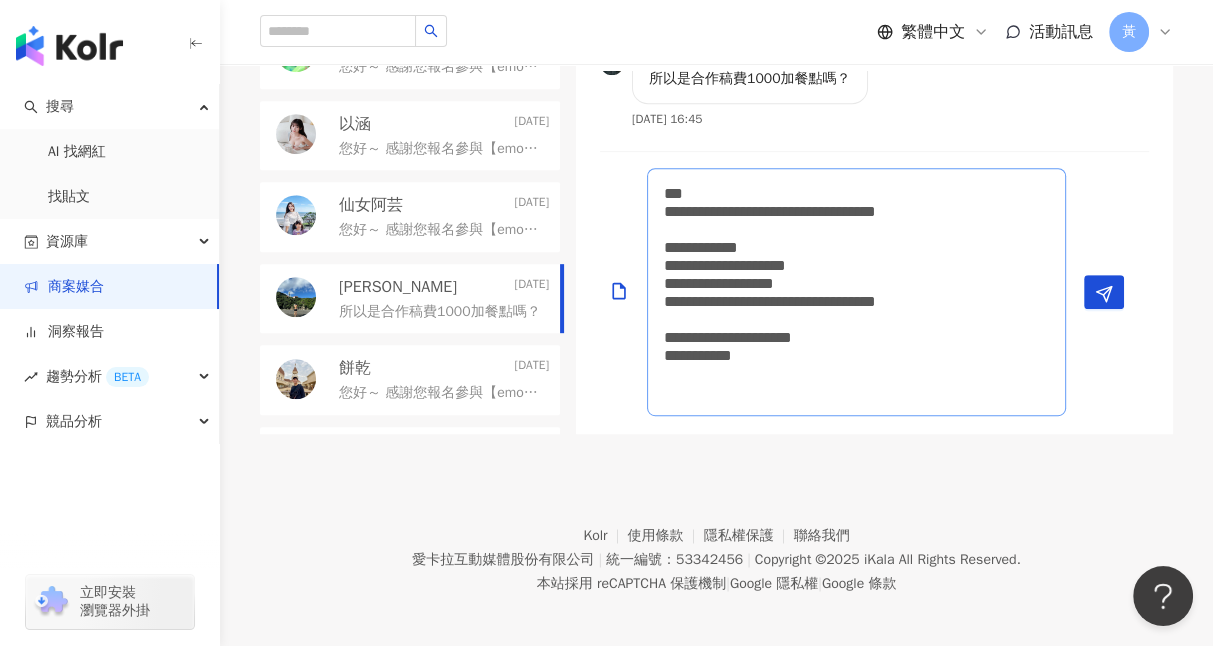 scroll, scrollTop: 728, scrollLeft: 0, axis: vertical 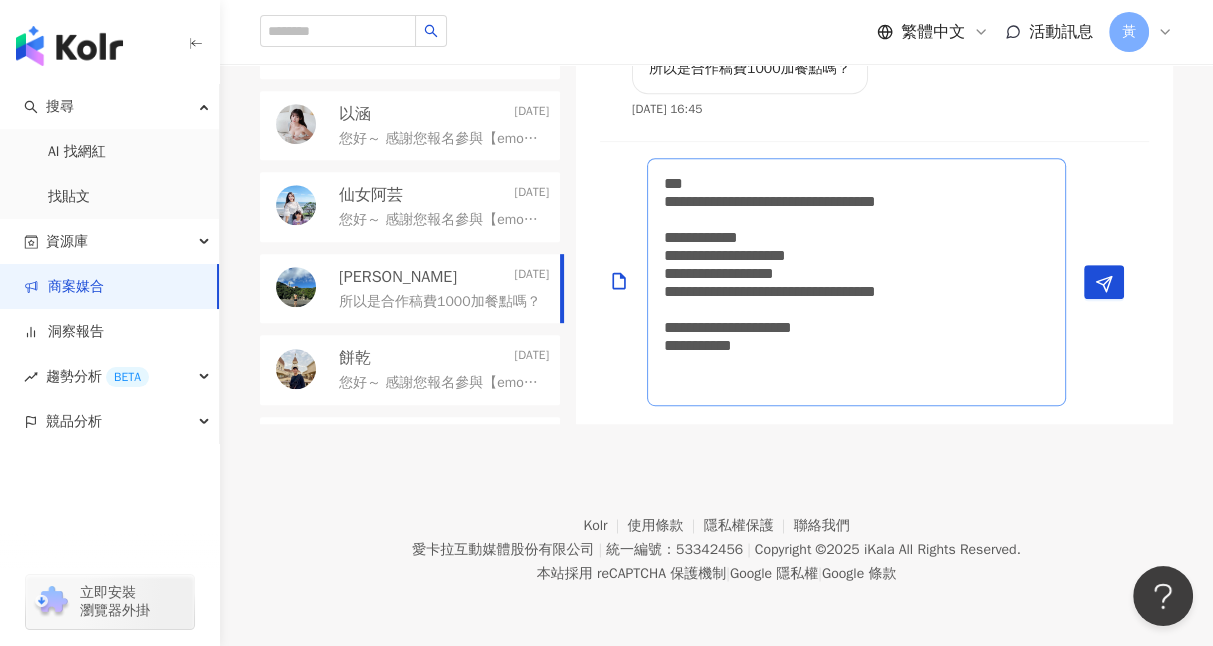 drag, startPoint x: 859, startPoint y: 385, endPoint x: 692, endPoint y: 269, distance: 203.3347 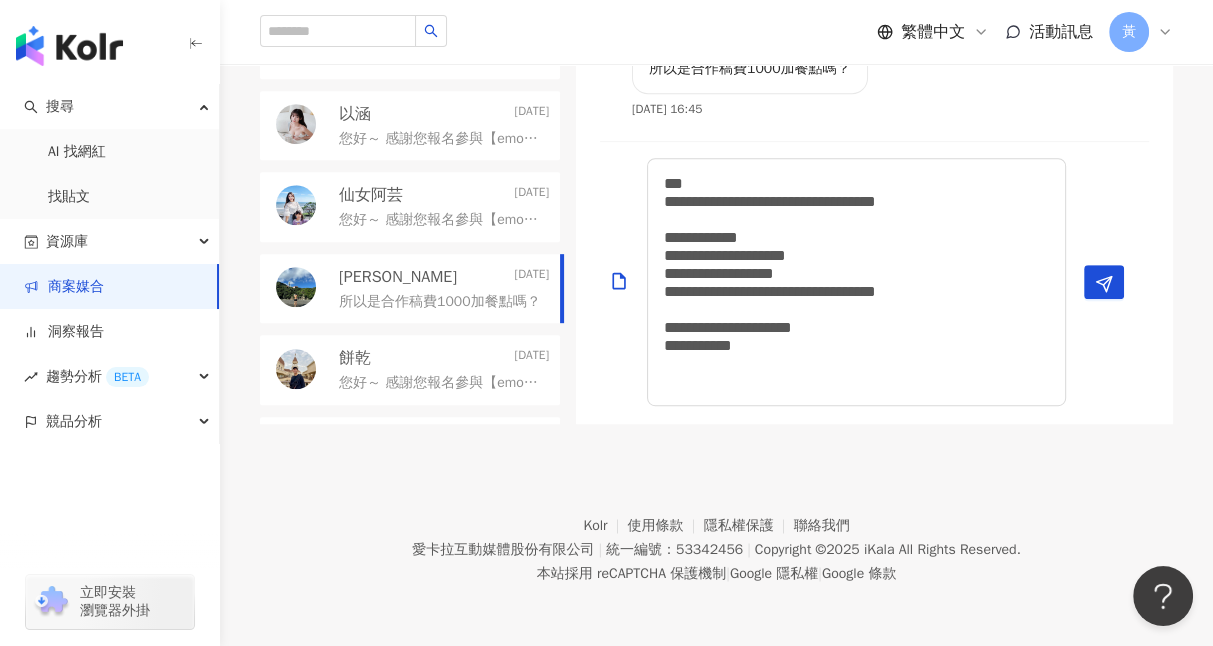click on "**********" at bounding box center [866, 282] 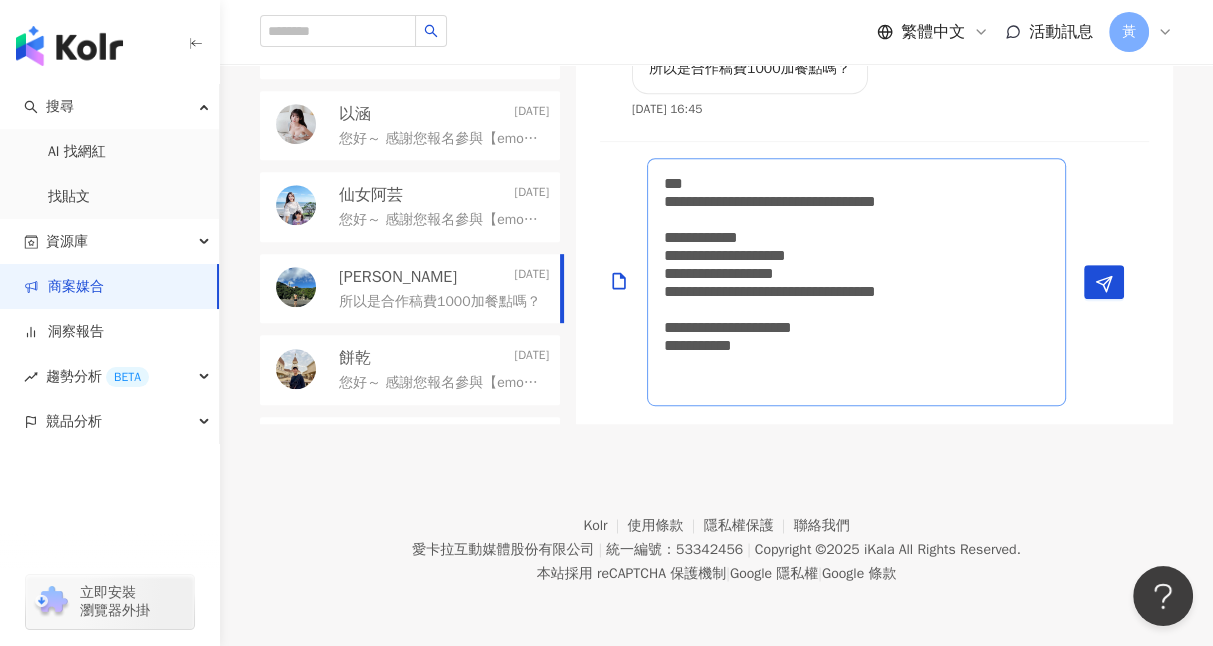 drag, startPoint x: 664, startPoint y: 257, endPoint x: 876, endPoint y: 336, distance: 226.24103 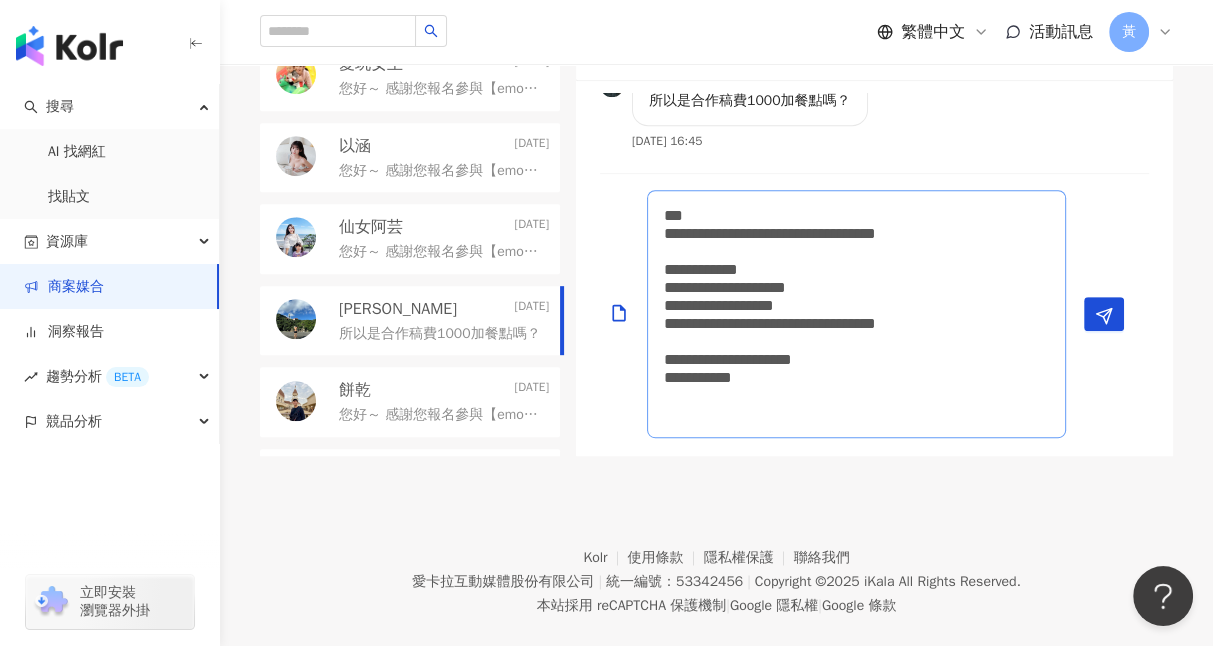 scroll, scrollTop: 694, scrollLeft: 0, axis: vertical 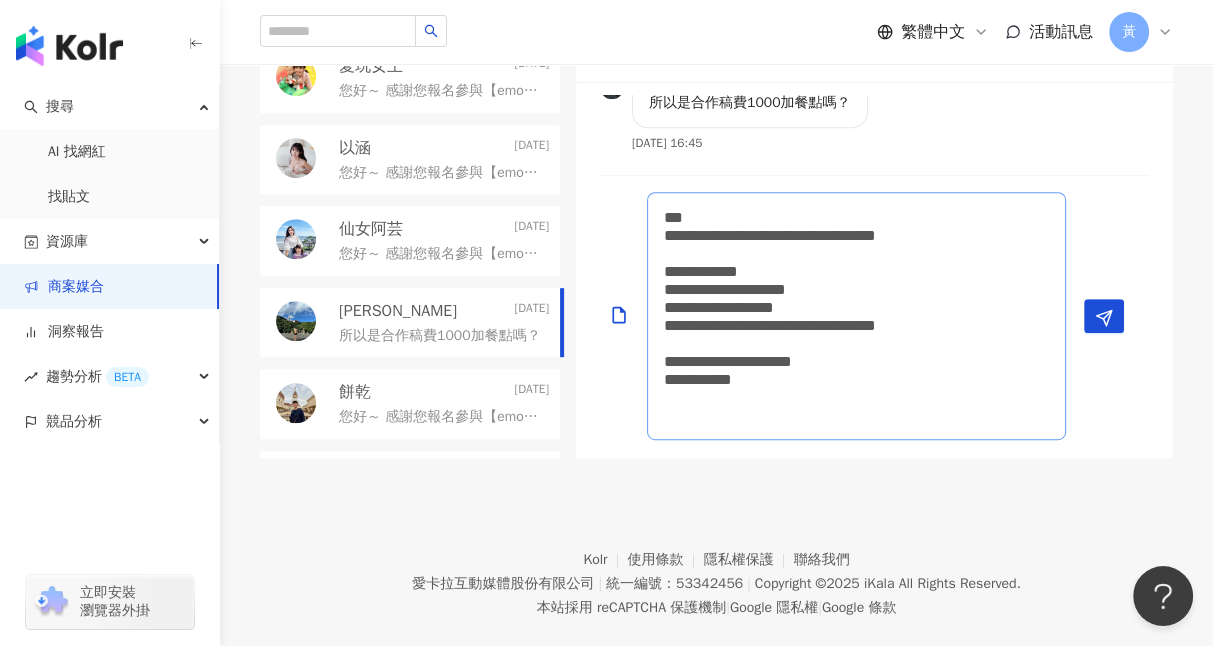 drag, startPoint x: 858, startPoint y: 418, endPoint x: 670, endPoint y: 285, distance: 230.28896 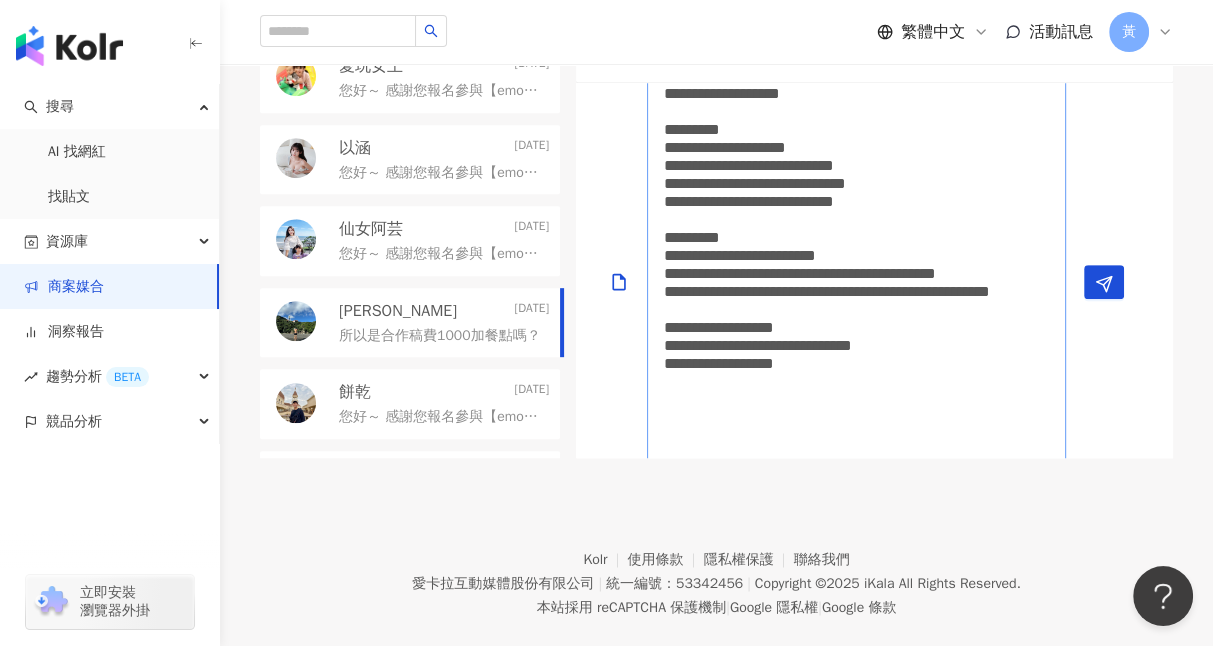 scroll, scrollTop: 1, scrollLeft: 0, axis: vertical 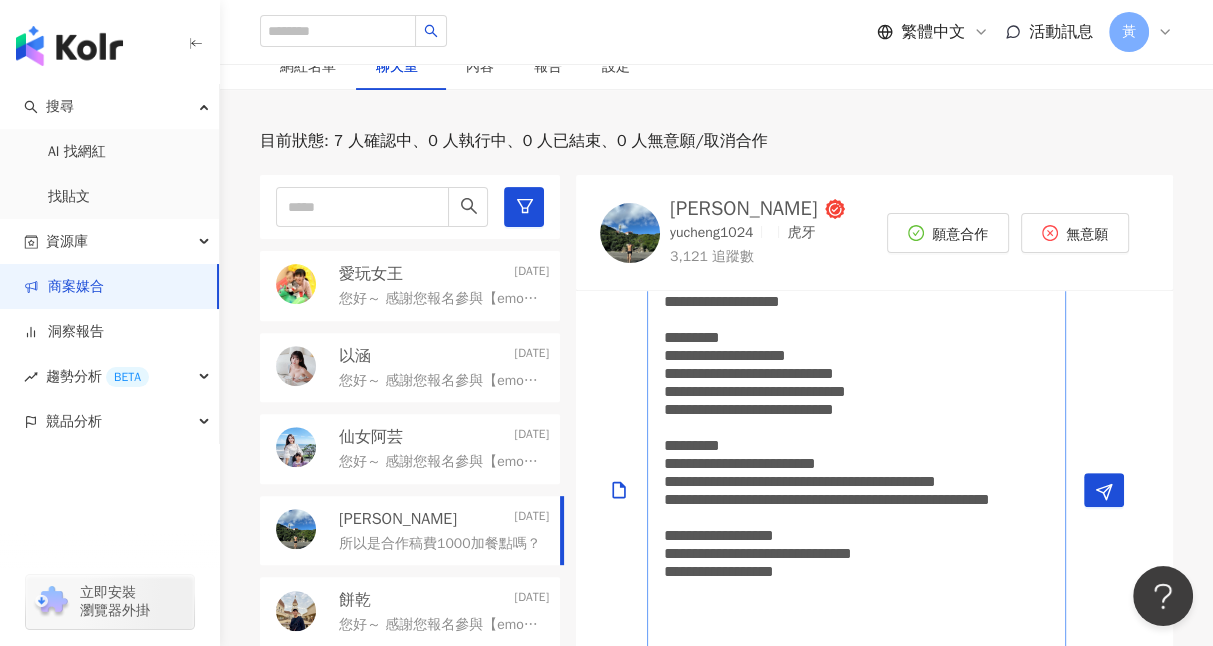 click on "**********" at bounding box center [856, 490] 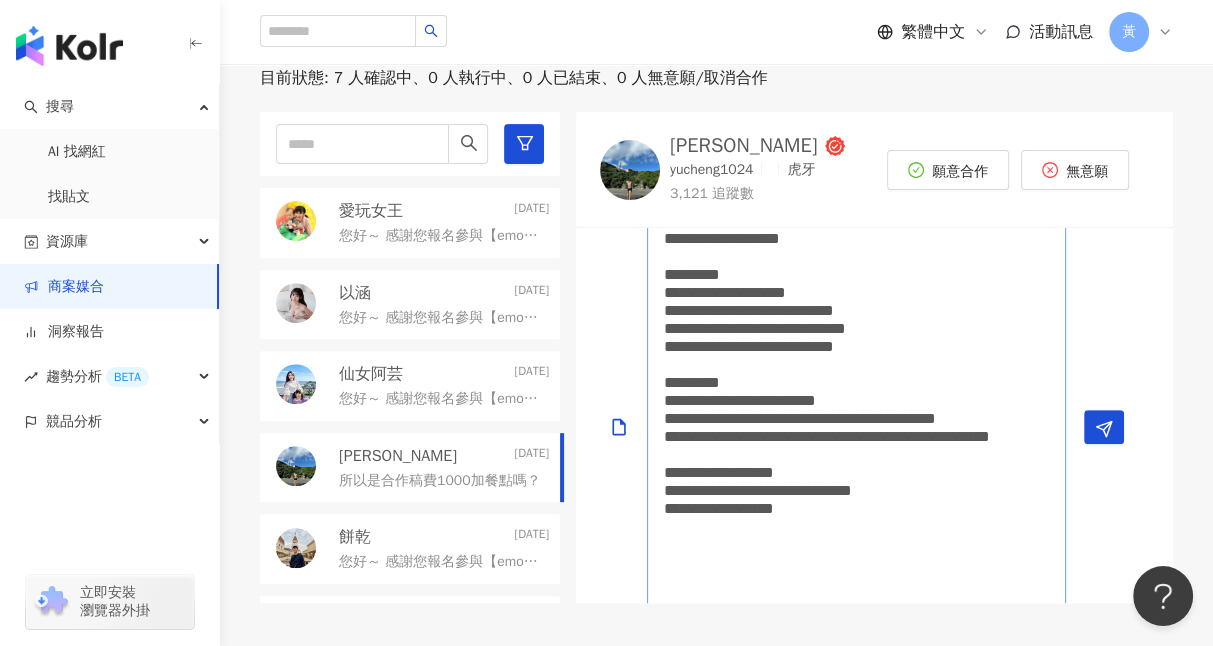 scroll, scrollTop: 552, scrollLeft: 0, axis: vertical 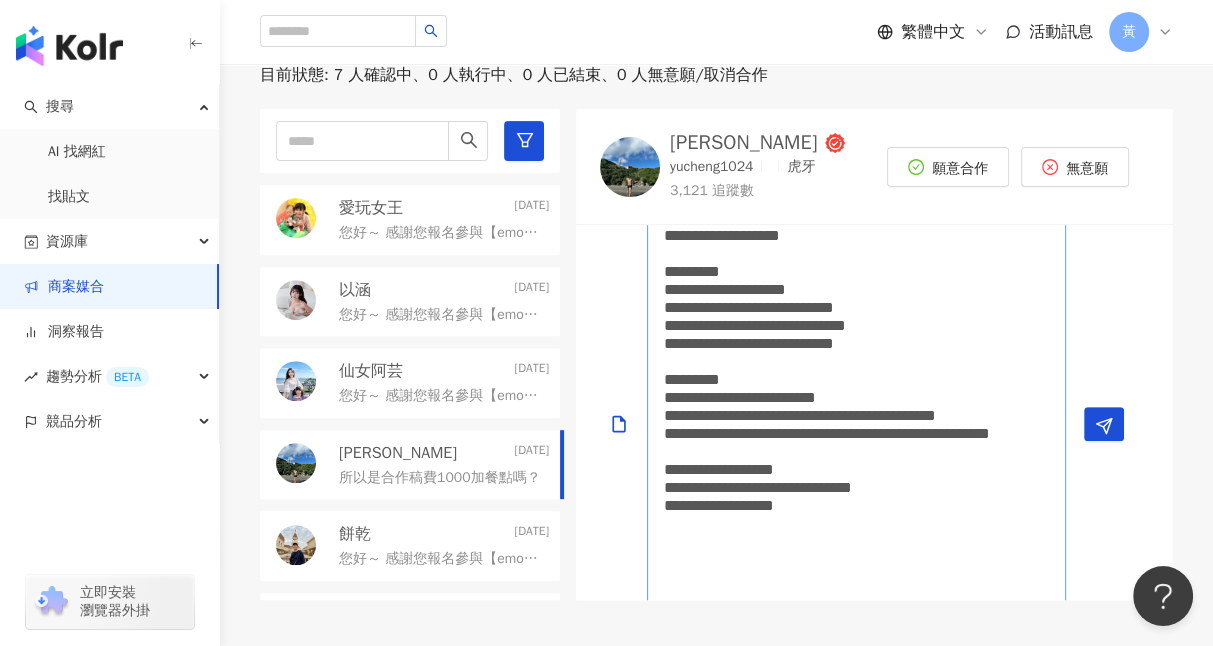 drag, startPoint x: 761, startPoint y: 322, endPoint x: 958, endPoint y: 328, distance: 197.09135 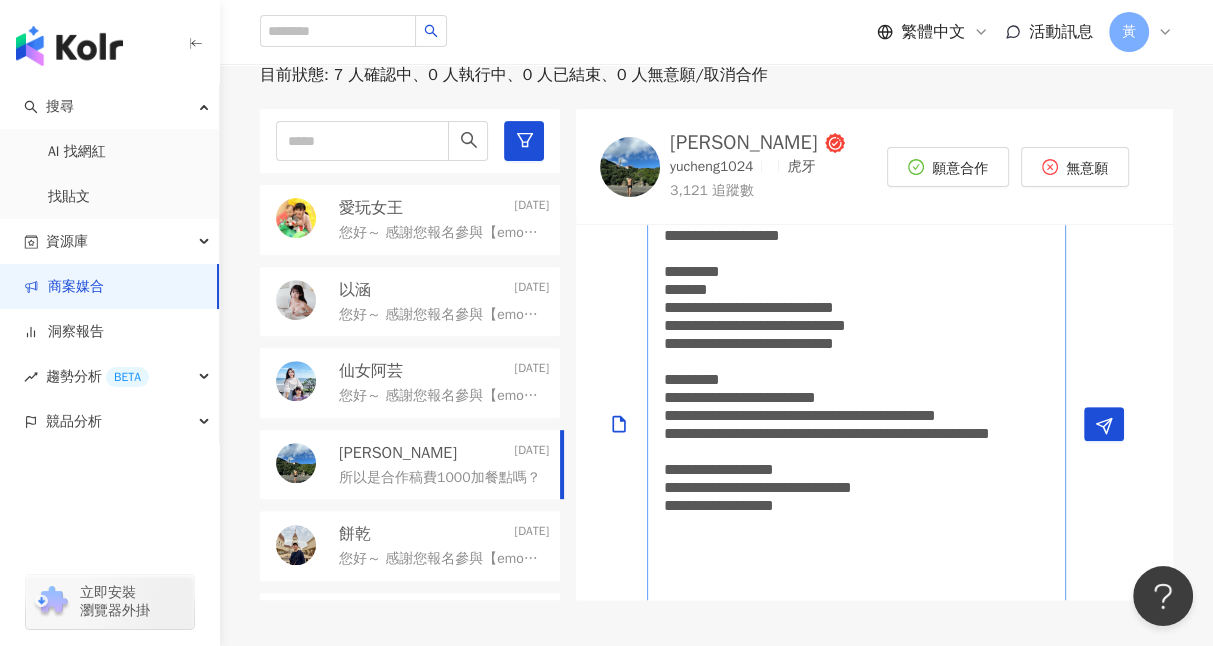 scroll, scrollTop: 681, scrollLeft: 0, axis: vertical 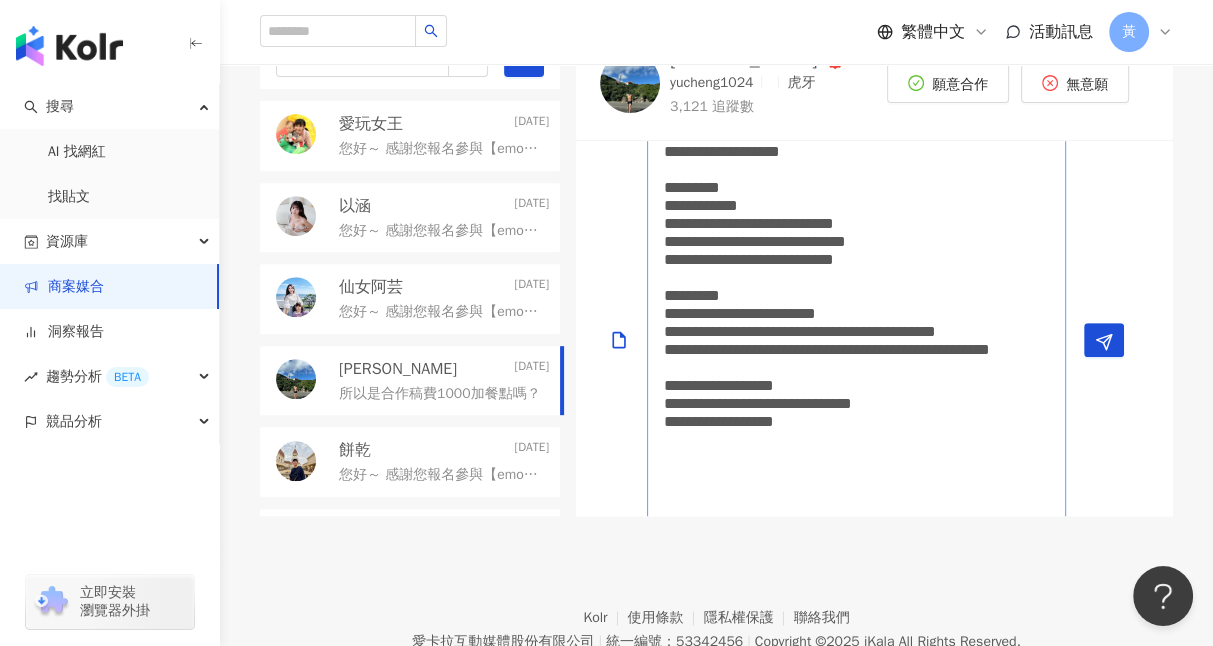 click on "**********" at bounding box center (856, 340) 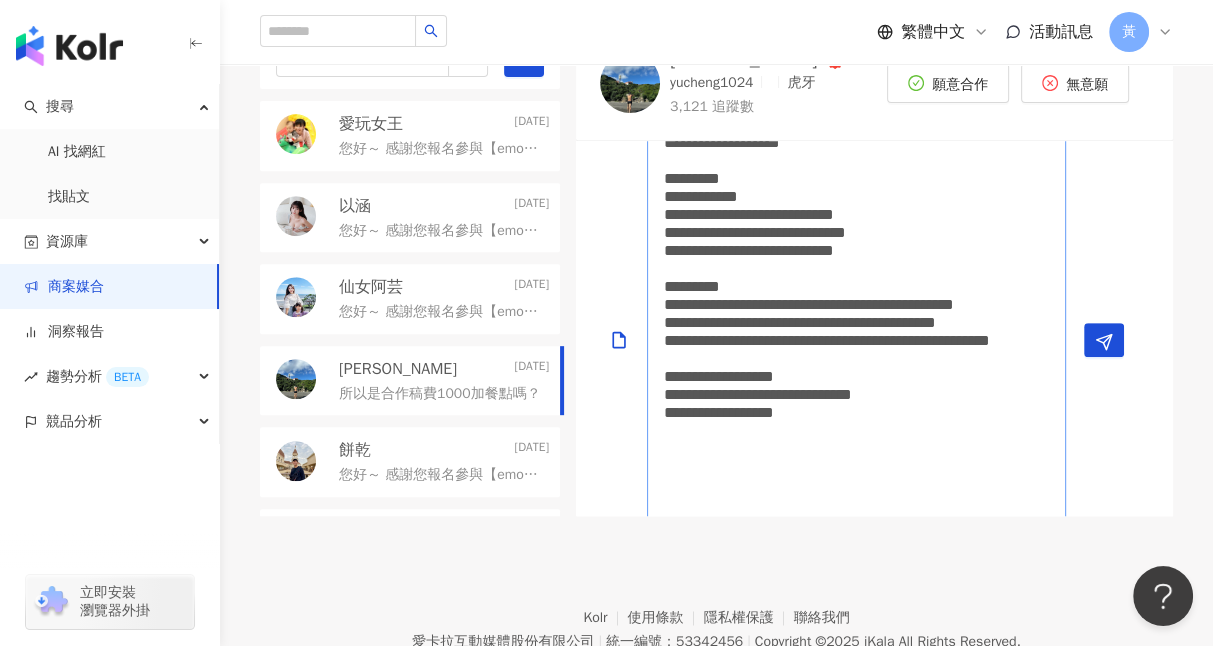 scroll, scrollTop: 0, scrollLeft: 0, axis: both 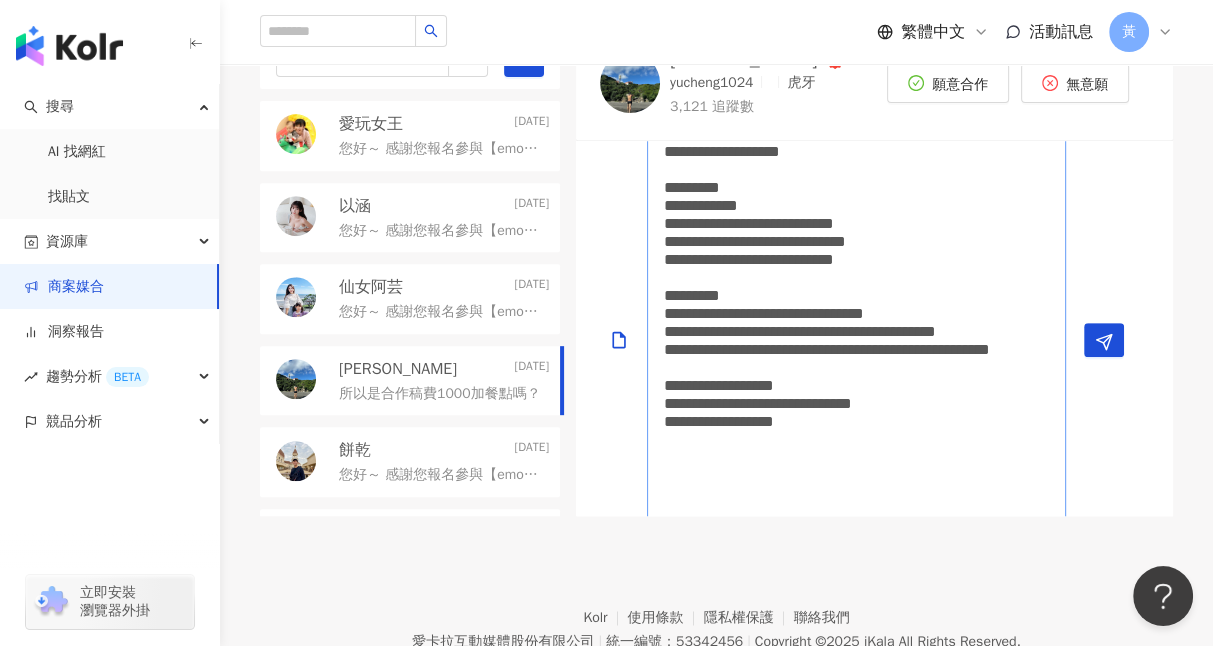 click on "**********" at bounding box center (856, 340) 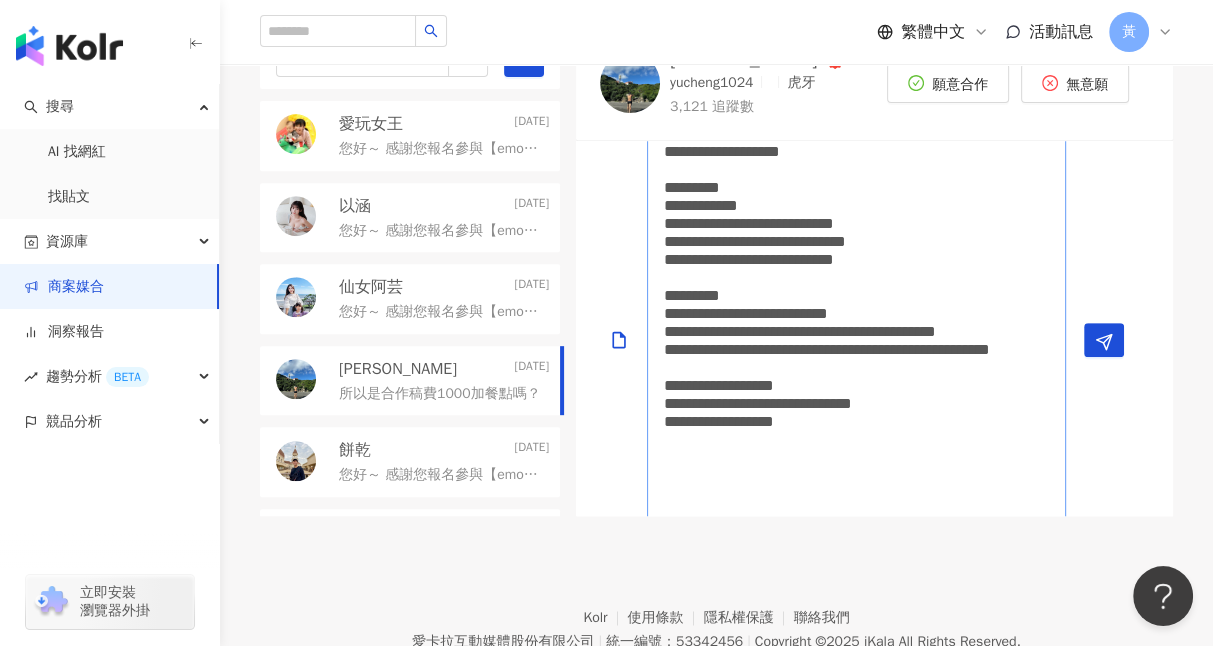drag, startPoint x: 968, startPoint y: 461, endPoint x: 695, endPoint y: 441, distance: 273.73163 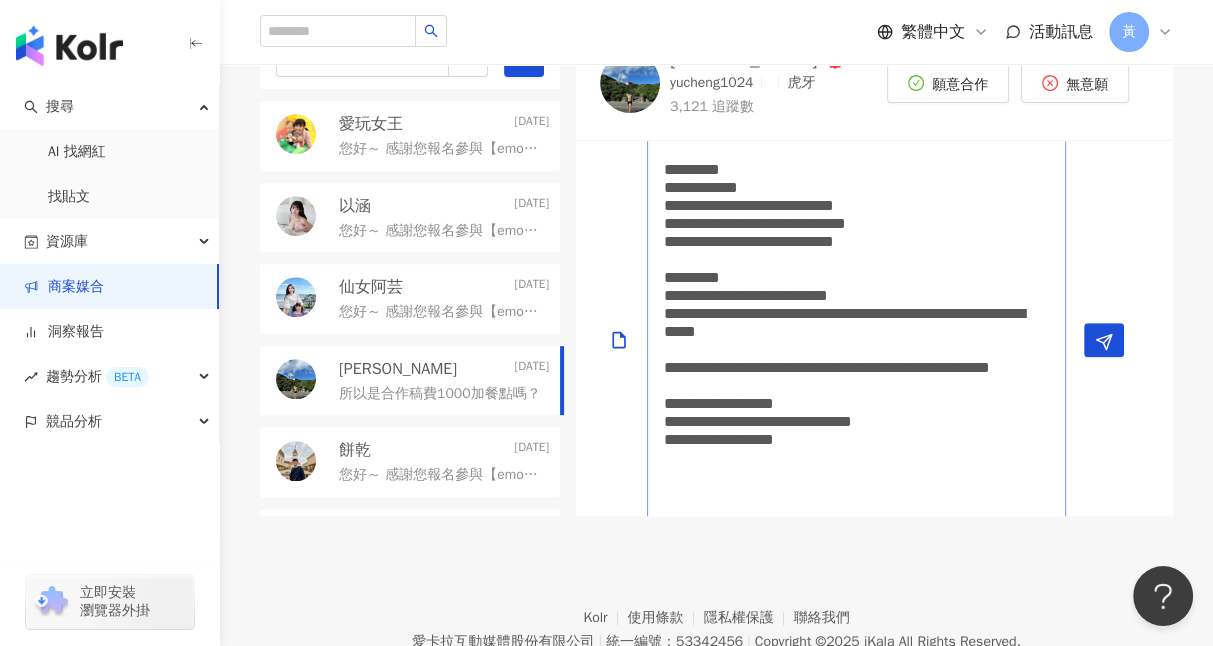 click on "**********" at bounding box center (856, 340) 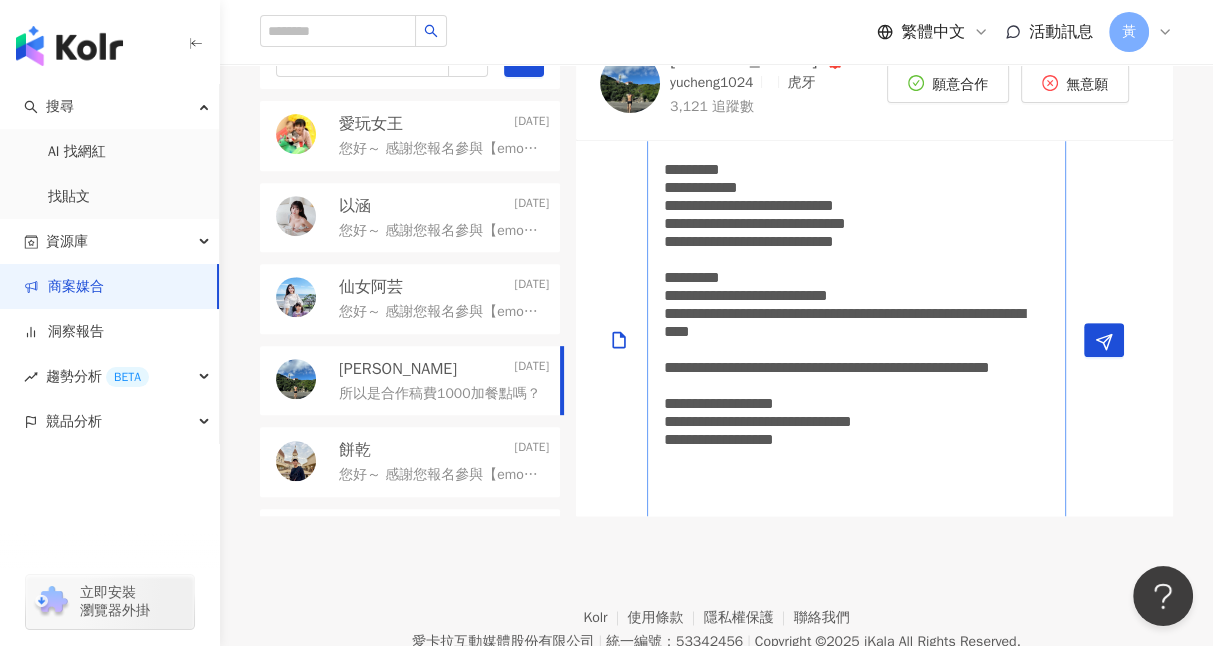 click on "**********" at bounding box center [856, 340] 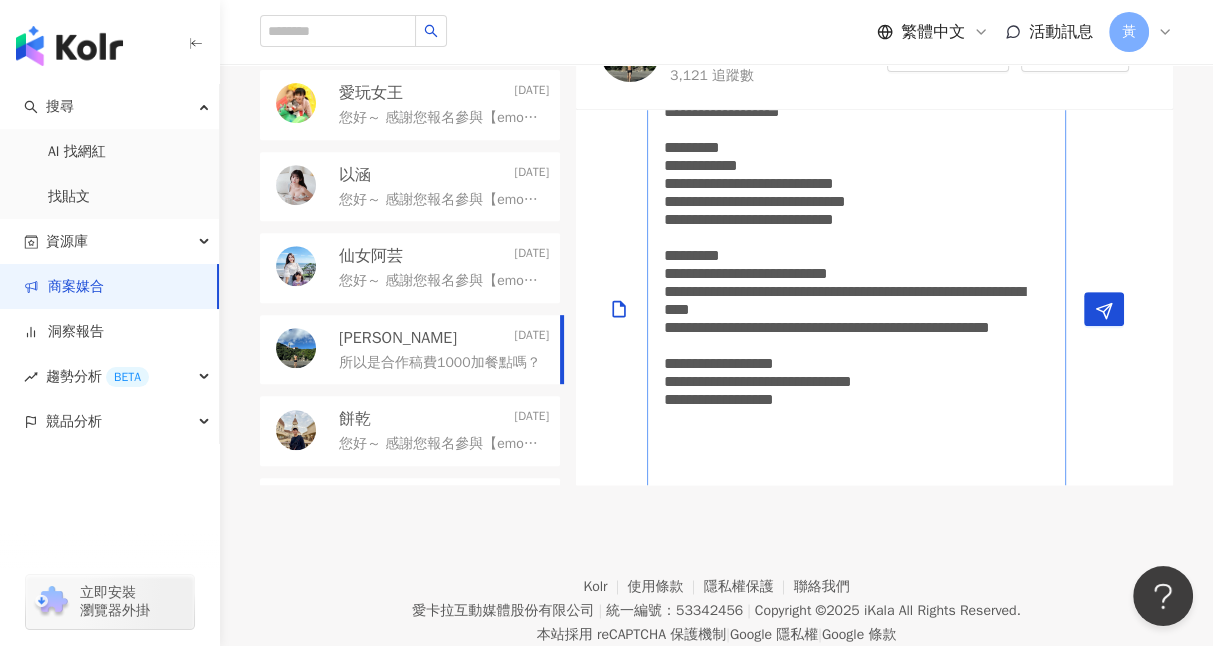 scroll, scrollTop: 678, scrollLeft: 0, axis: vertical 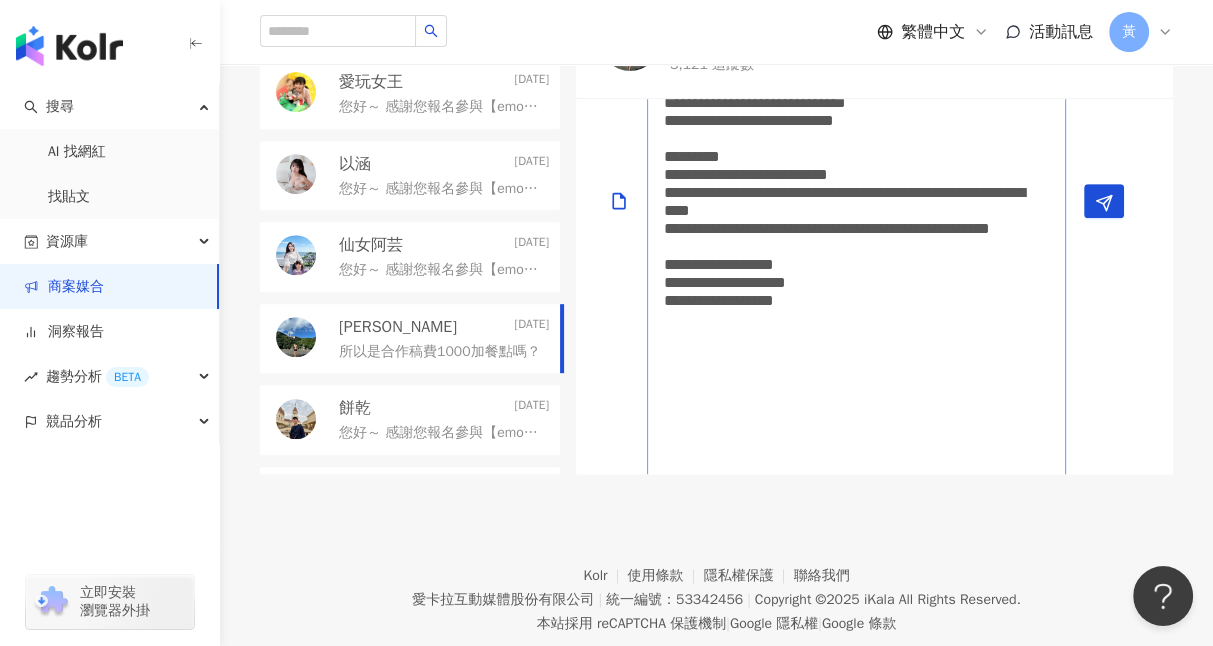 drag, startPoint x: 668, startPoint y: 446, endPoint x: 989, endPoint y: 444, distance: 321.00623 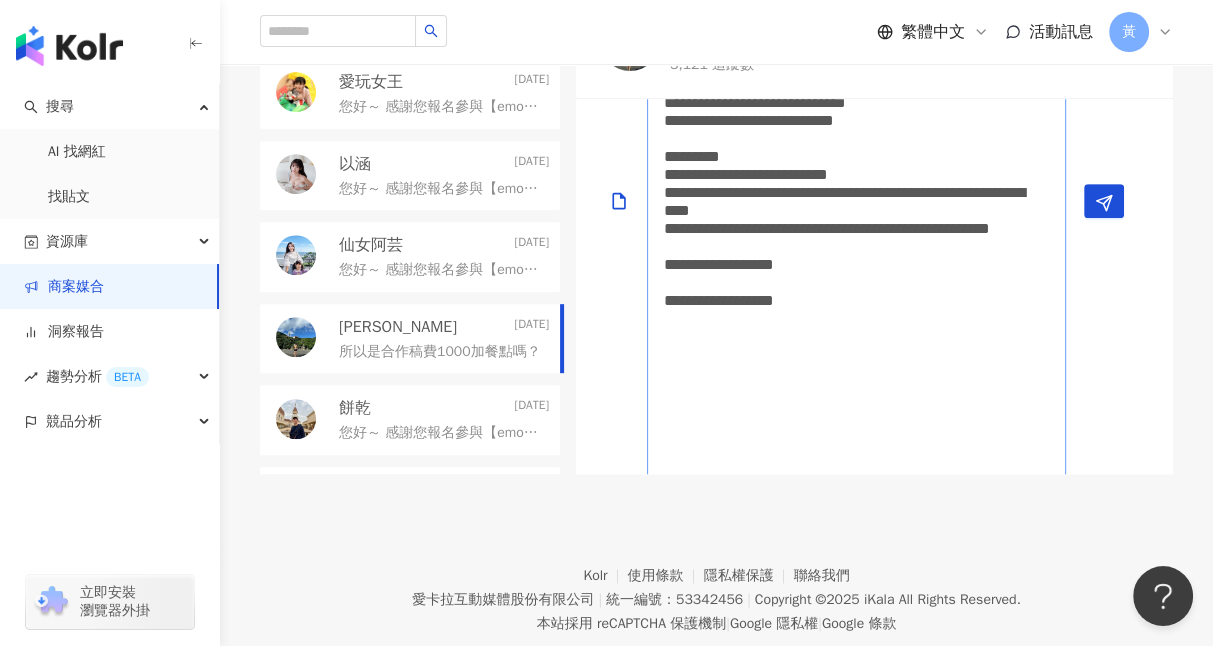scroll, scrollTop: 0, scrollLeft: 0, axis: both 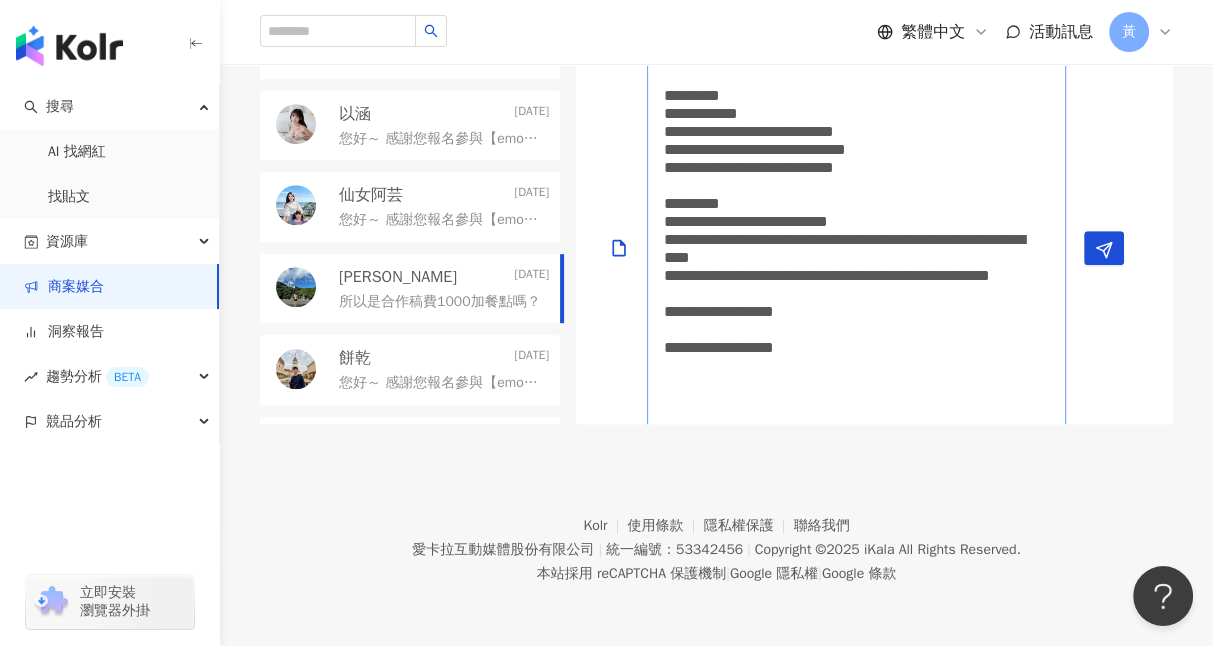 click on "**********" at bounding box center (856, 248) 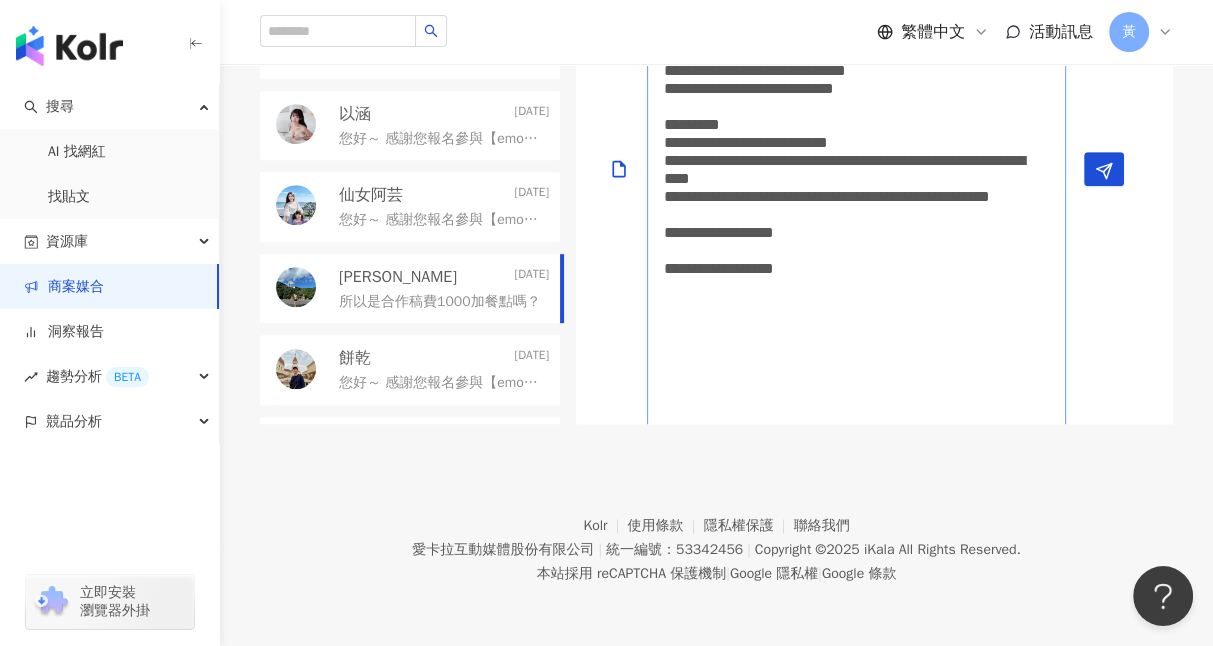 scroll, scrollTop: 97, scrollLeft: 0, axis: vertical 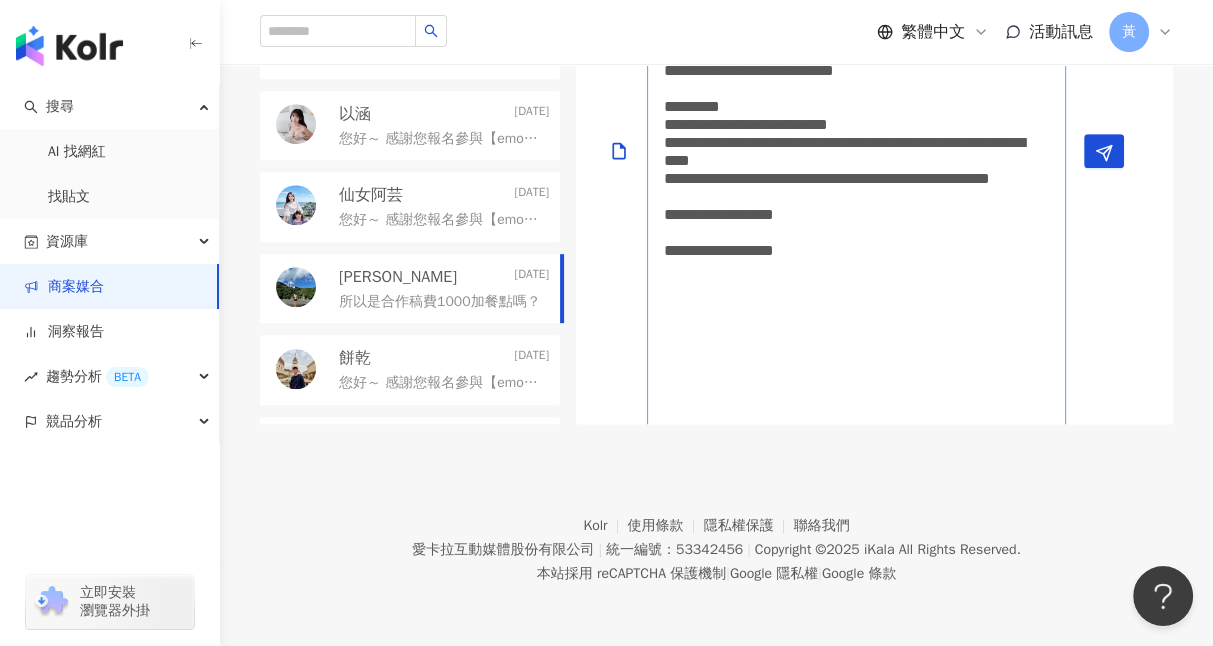click on "**********" at bounding box center [856, 151] 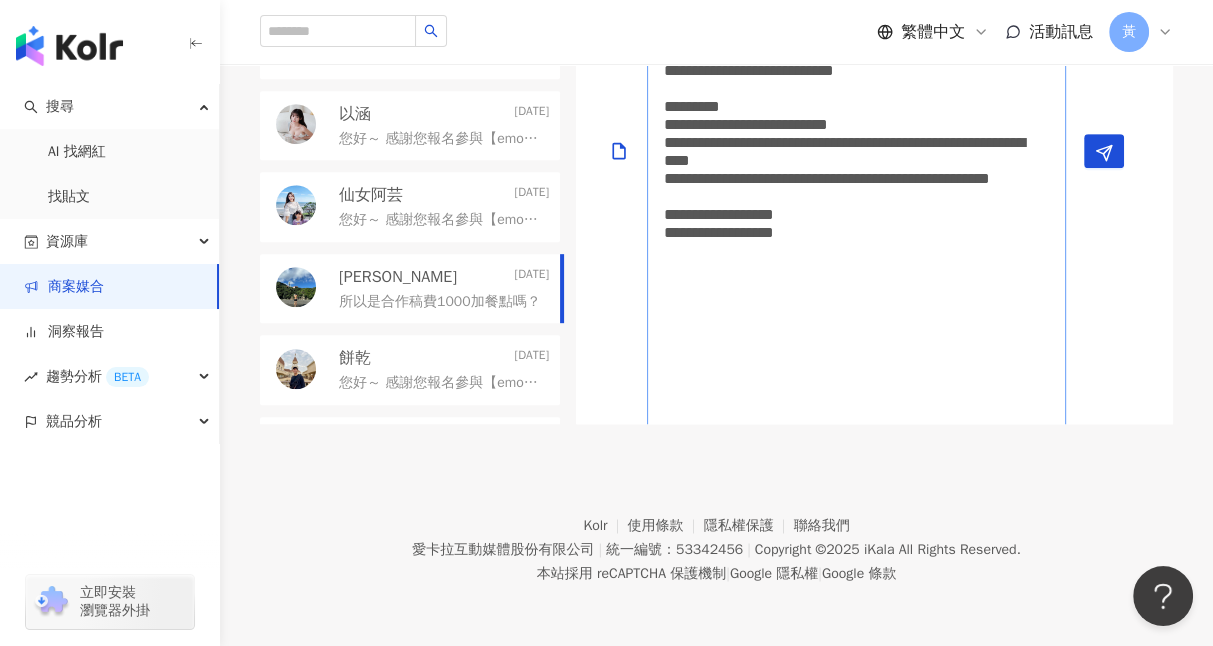 scroll, scrollTop: 0, scrollLeft: 0, axis: both 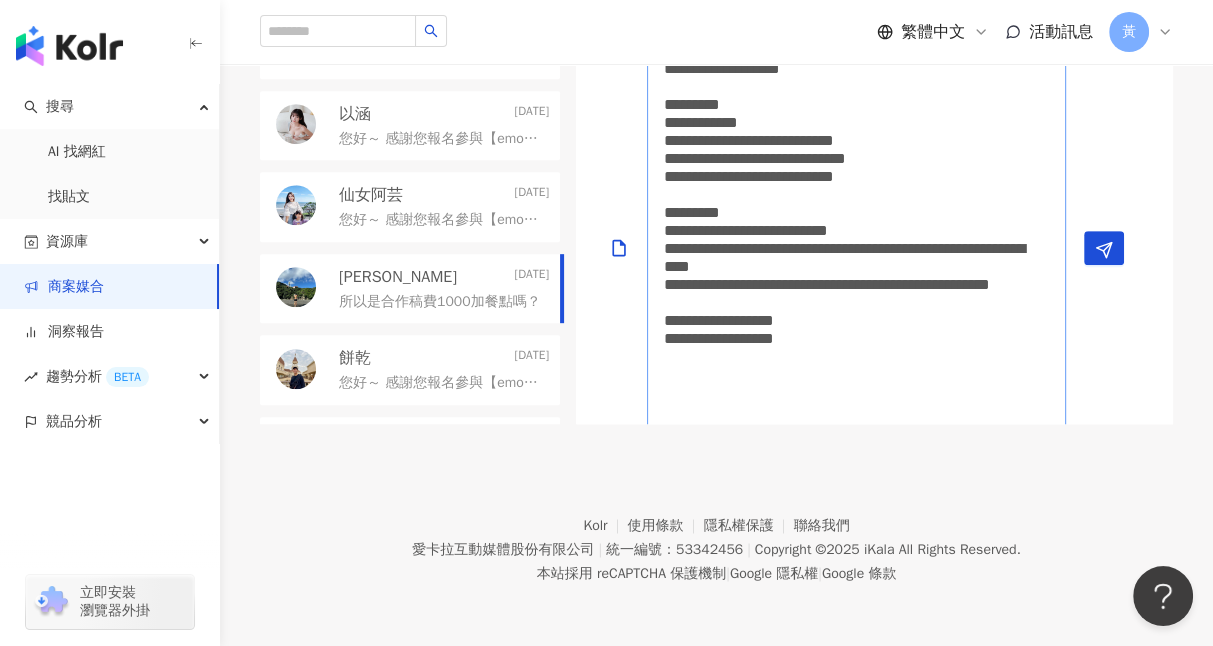click on "**********" at bounding box center (856, 248) 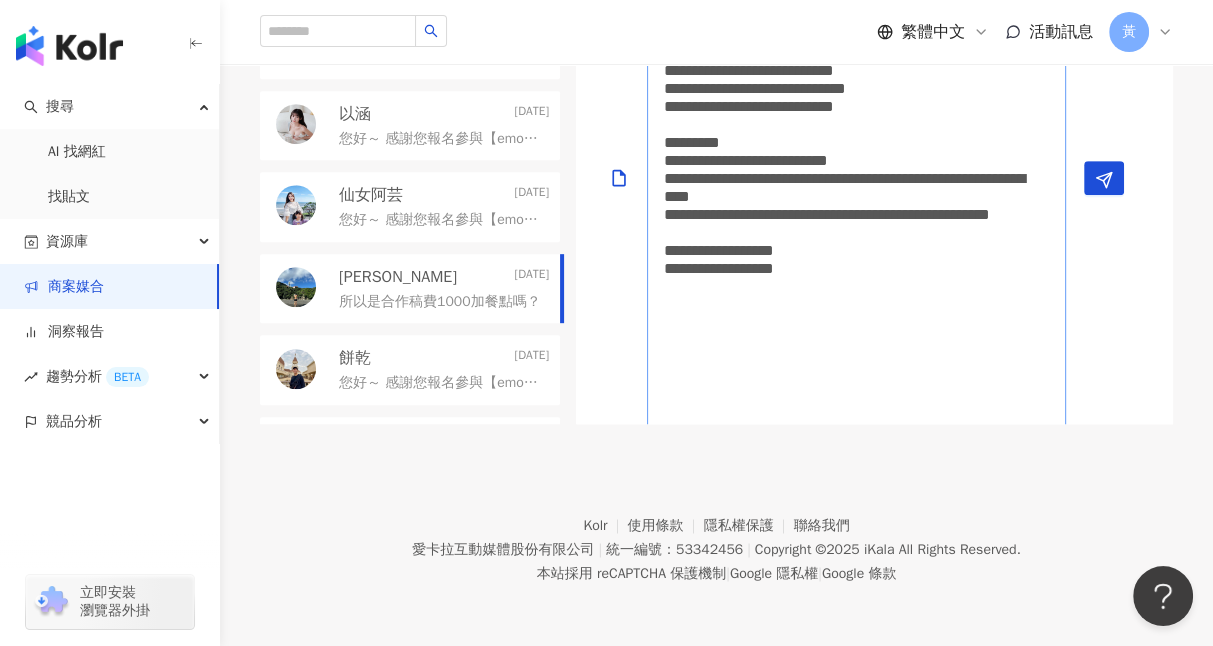 scroll, scrollTop: 88, scrollLeft: 0, axis: vertical 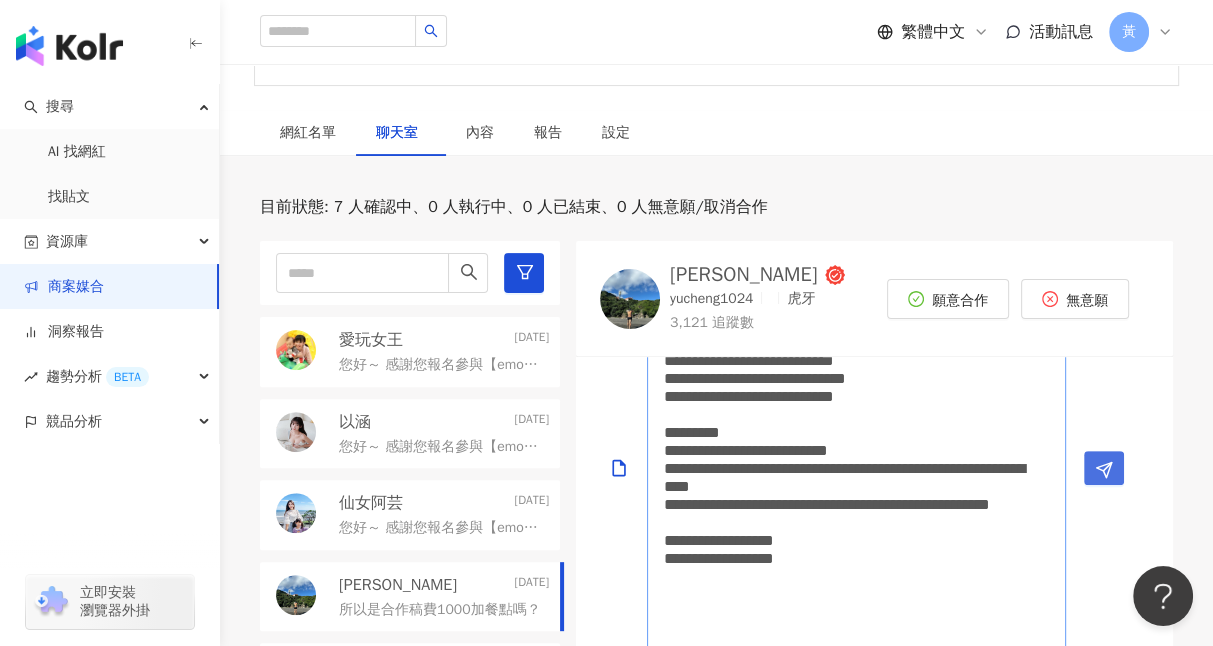 type on "**********" 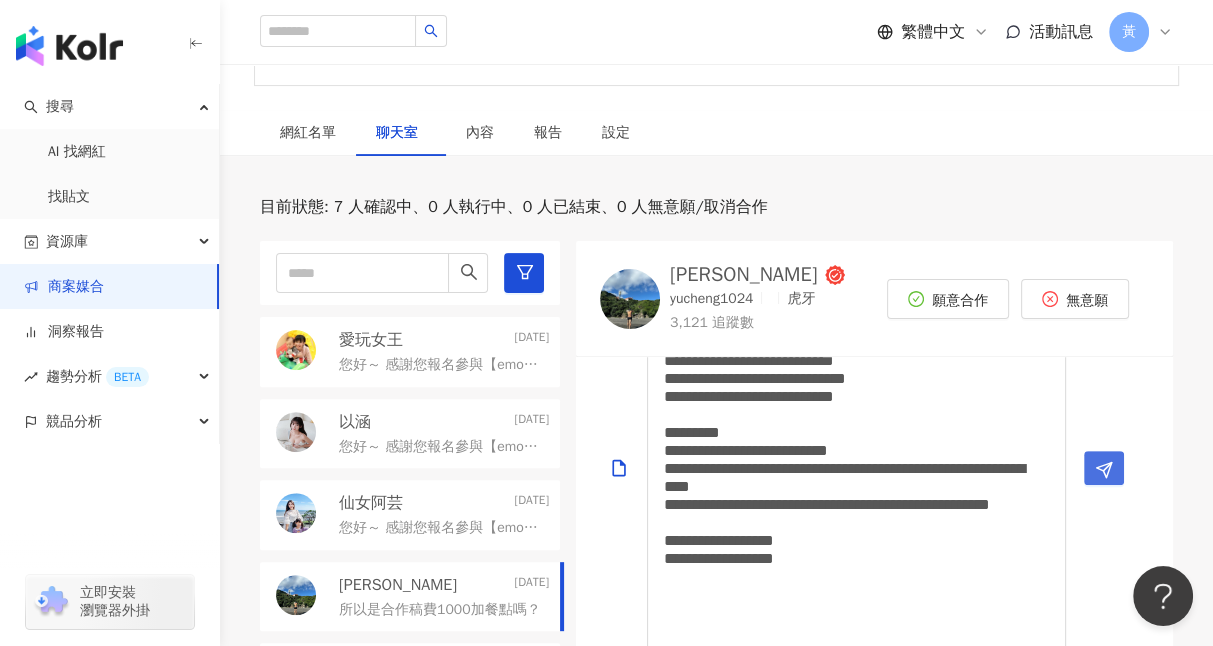 click 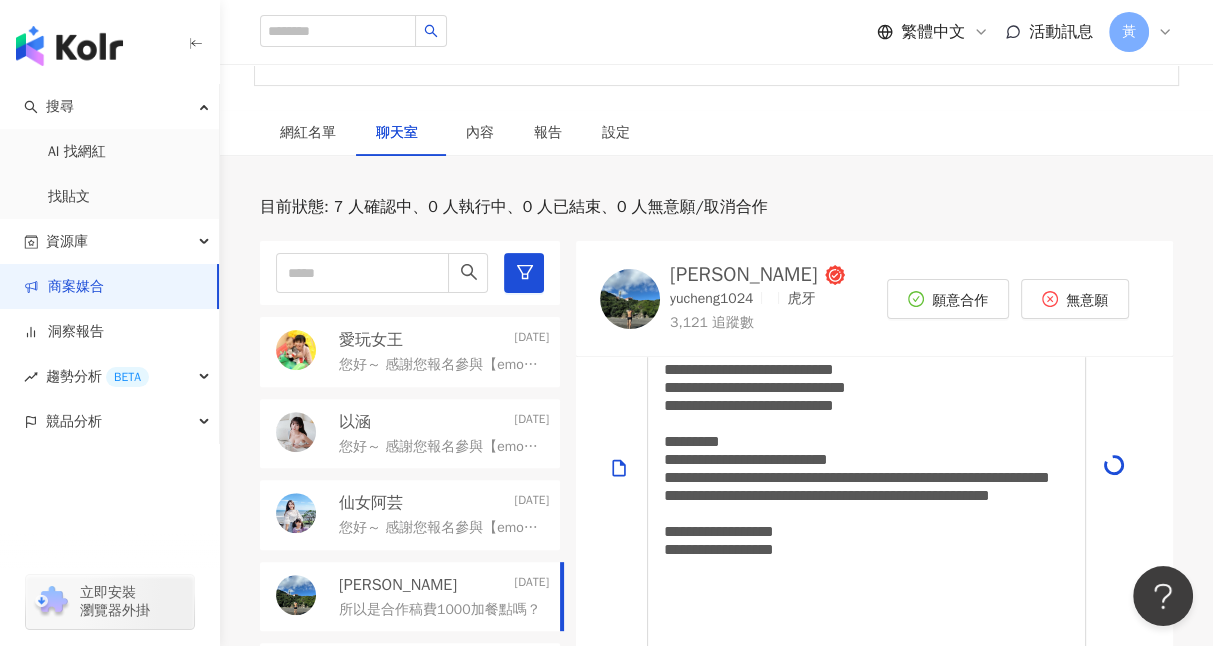 scroll, scrollTop: 0, scrollLeft: 0, axis: both 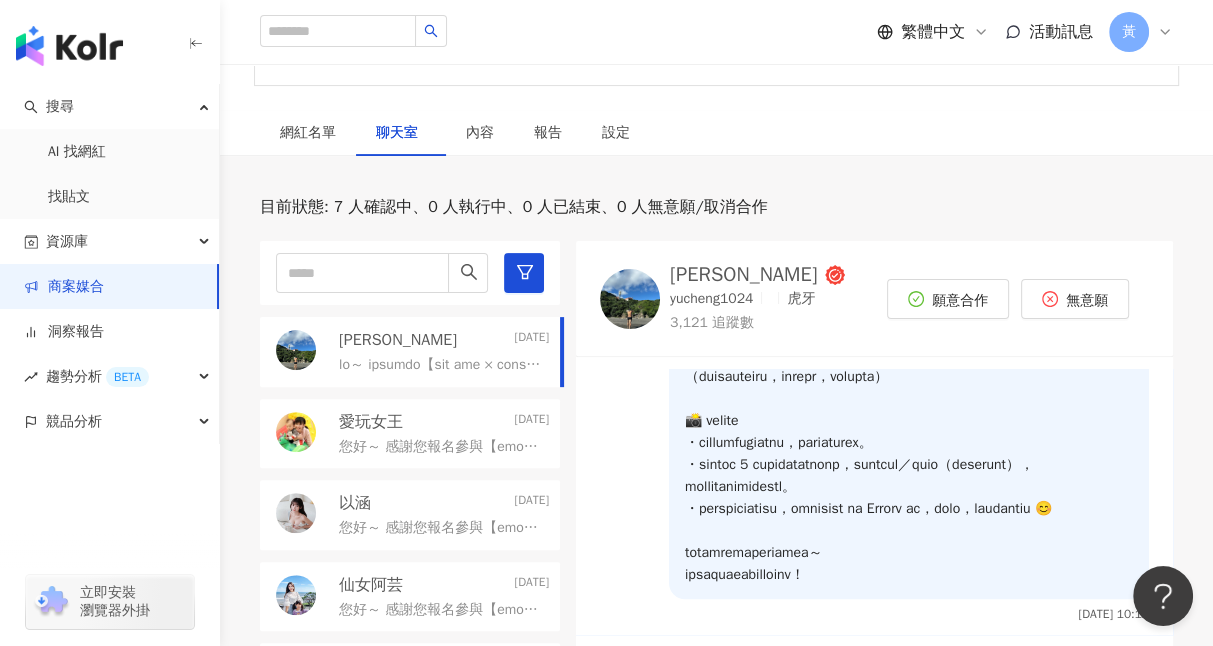 drag, startPoint x: 906, startPoint y: 485, endPoint x: 776, endPoint y: 508, distance: 132.01894 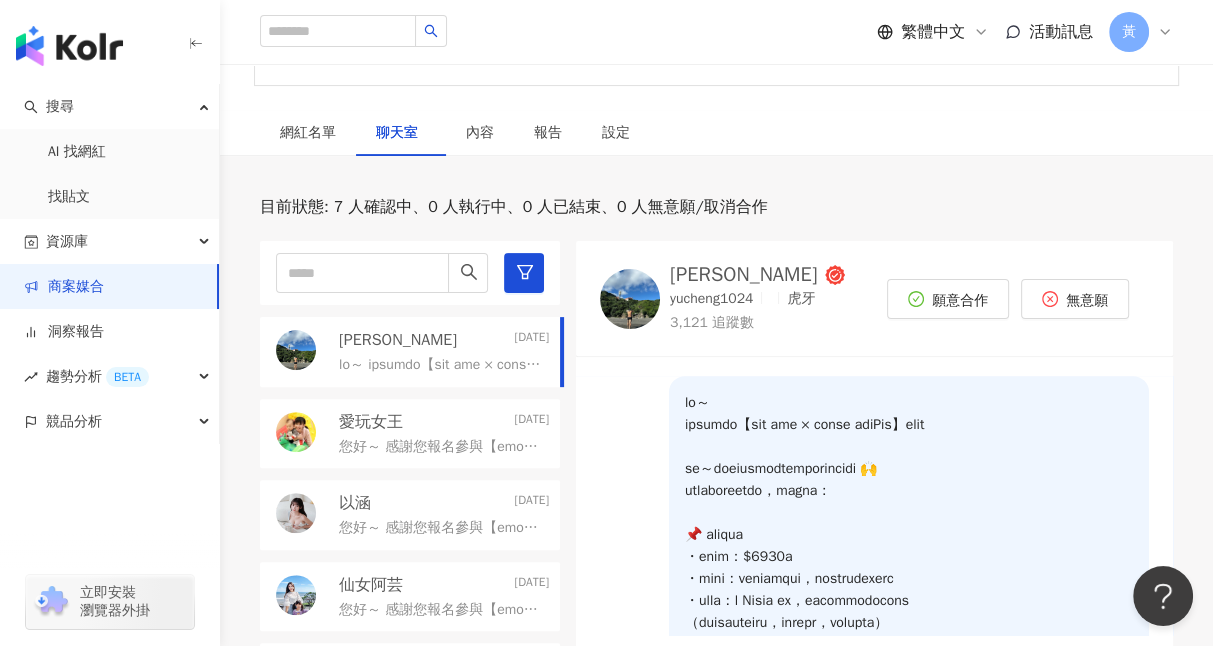 scroll, scrollTop: 940, scrollLeft: 0, axis: vertical 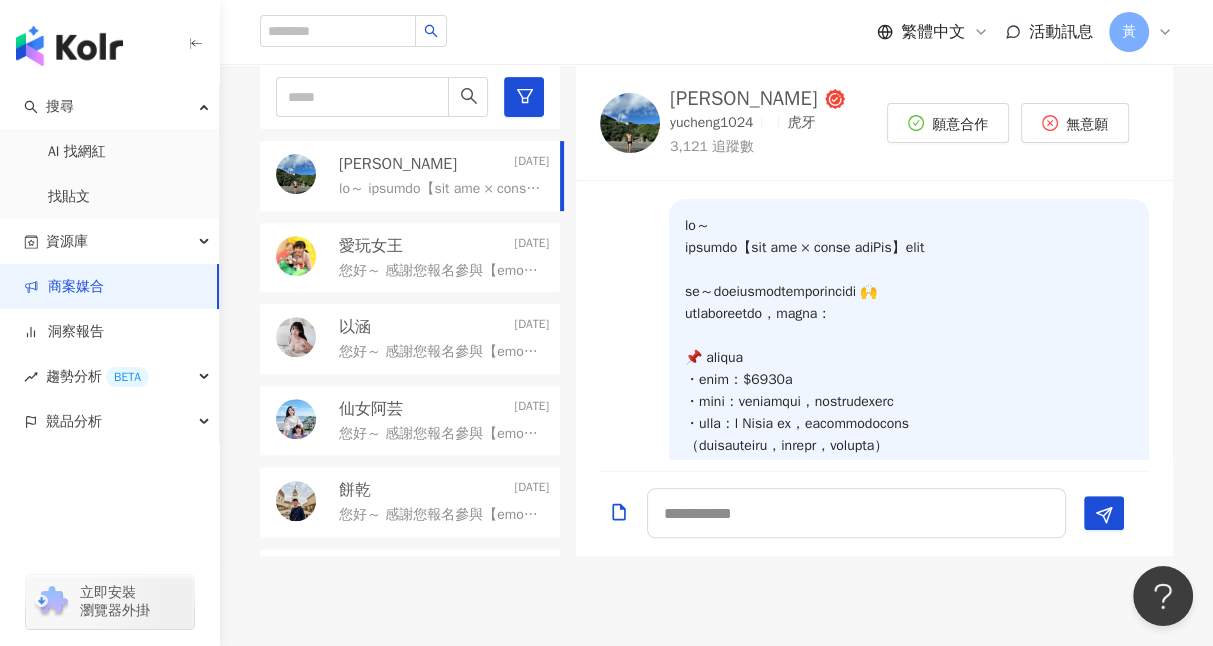 click at bounding box center [909, 435] 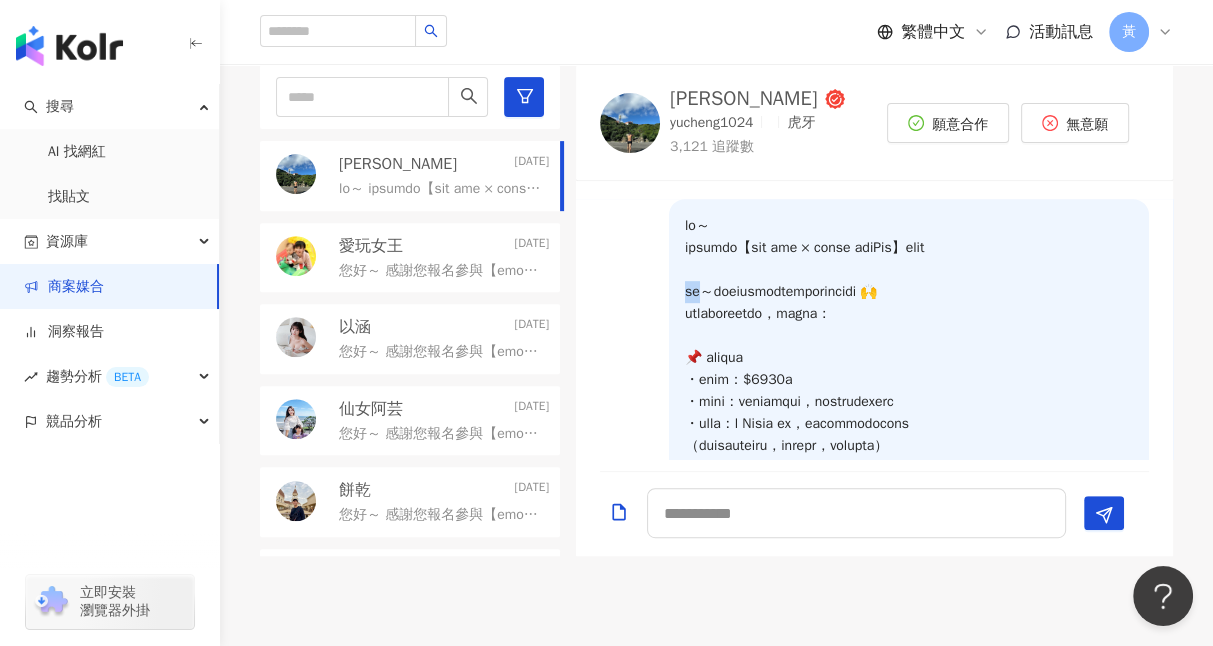 click at bounding box center (909, 433) 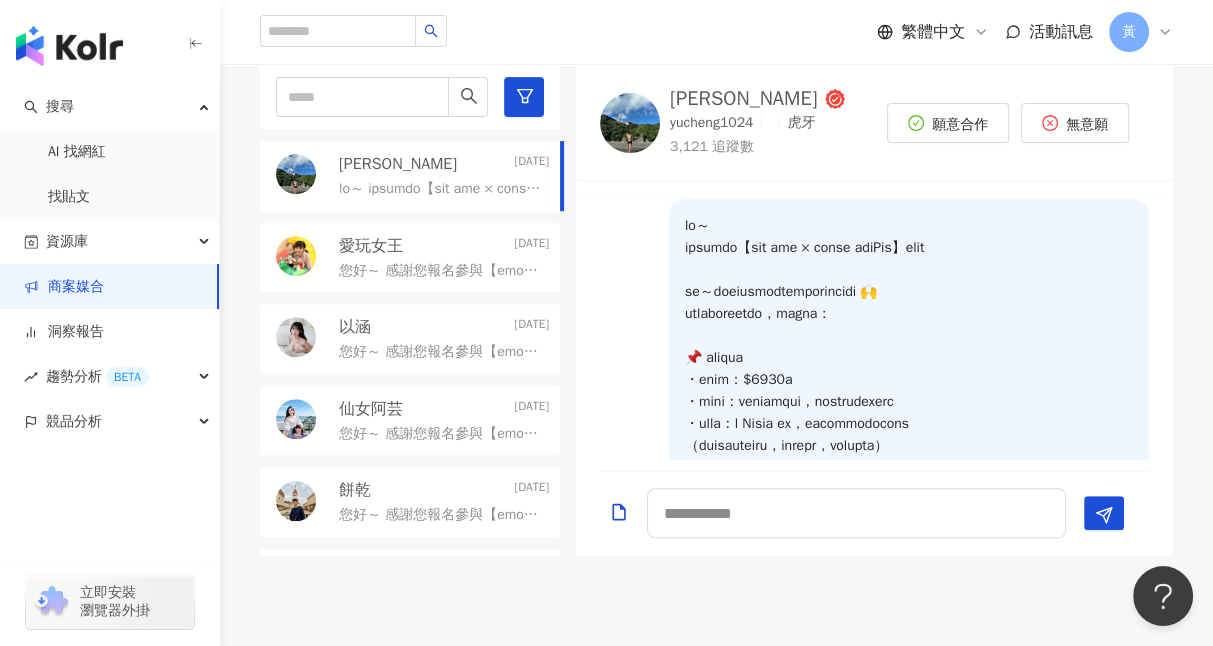 click at bounding box center [909, 435] 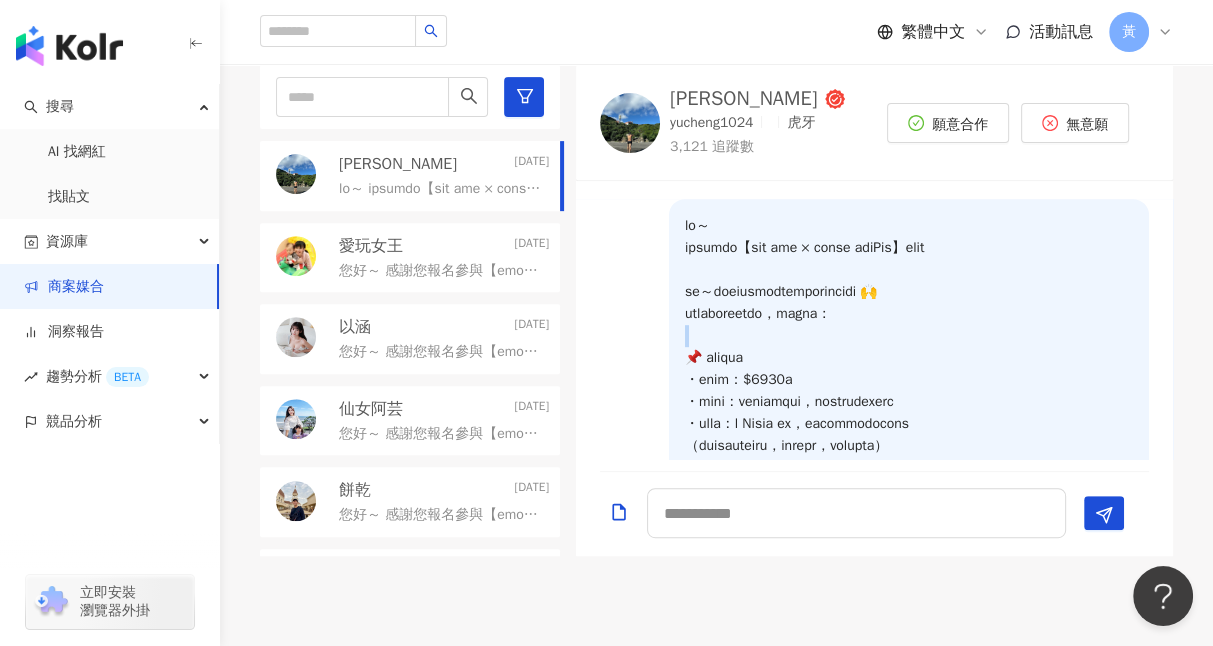 click at bounding box center [909, 435] 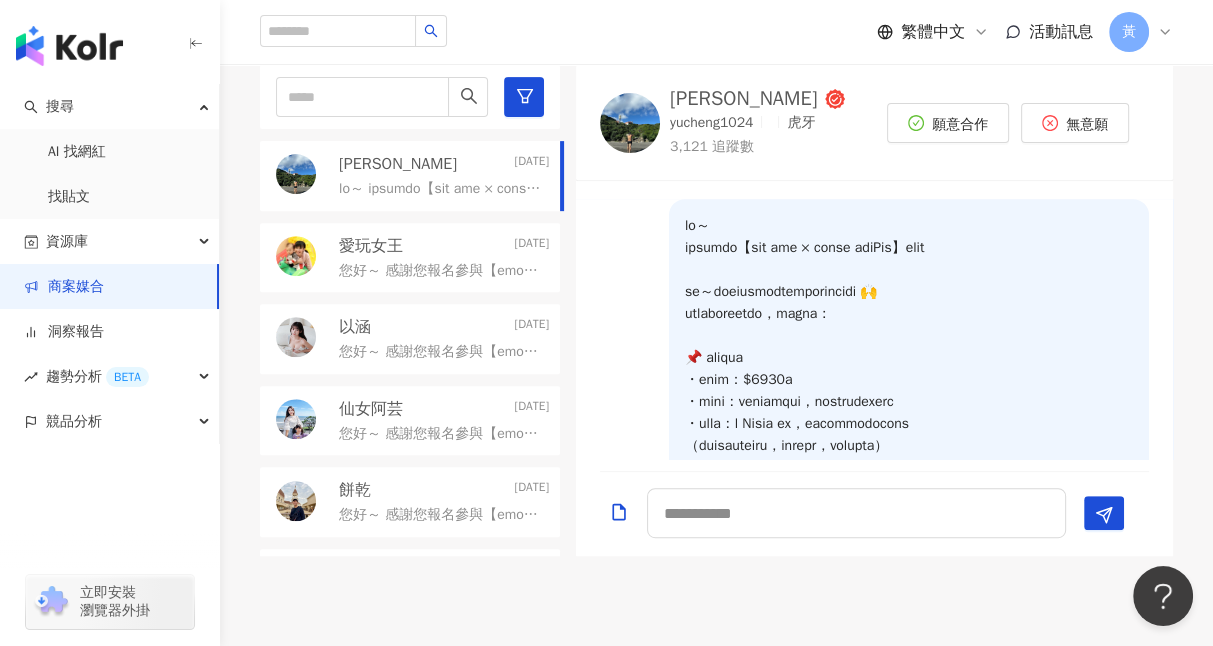 click at bounding box center [909, 435] 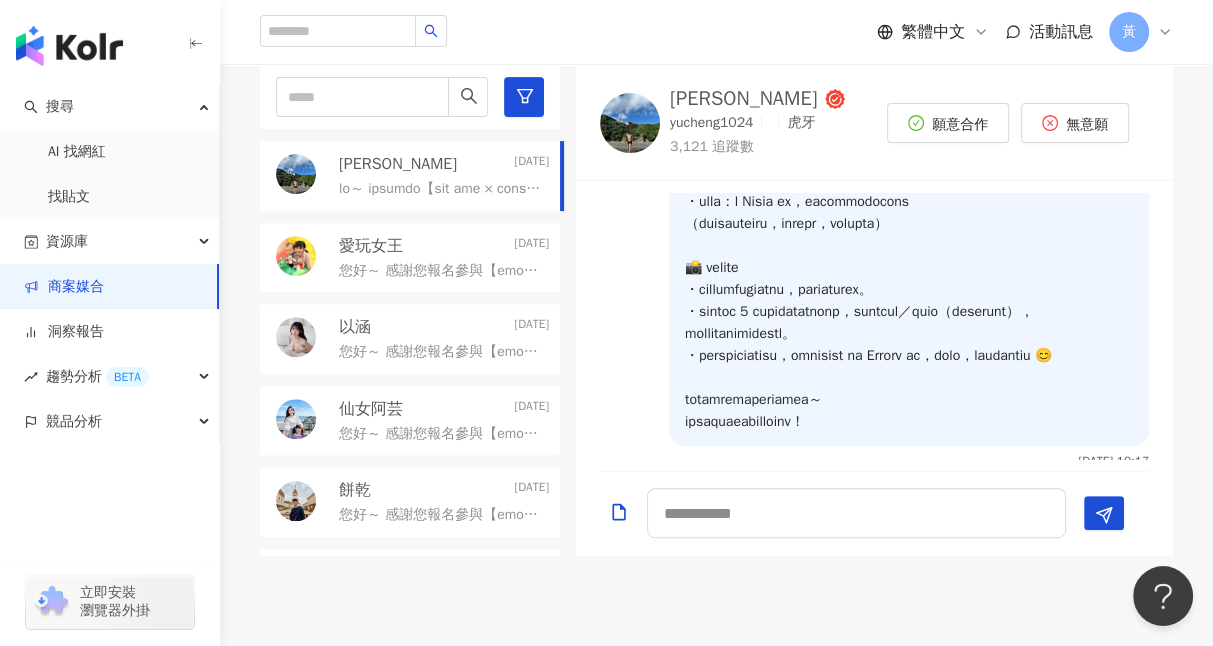 scroll, scrollTop: 1206, scrollLeft: 0, axis: vertical 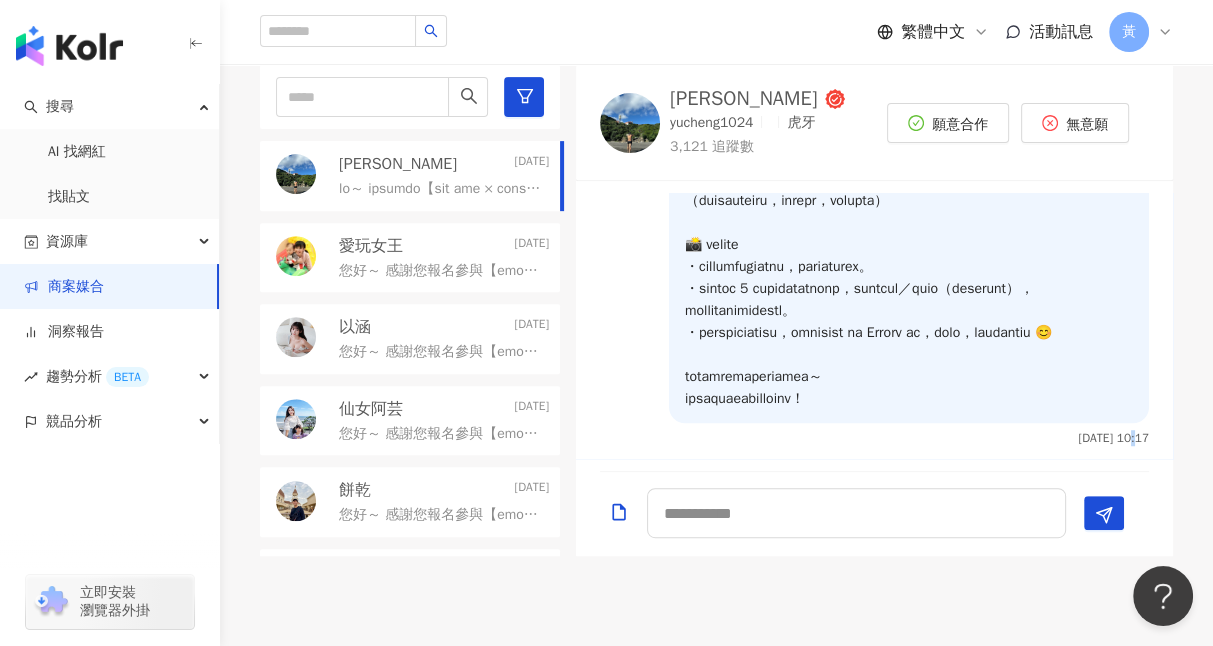 drag, startPoint x: 1064, startPoint y: 417, endPoint x: 1102, endPoint y: 436, distance: 42.48529 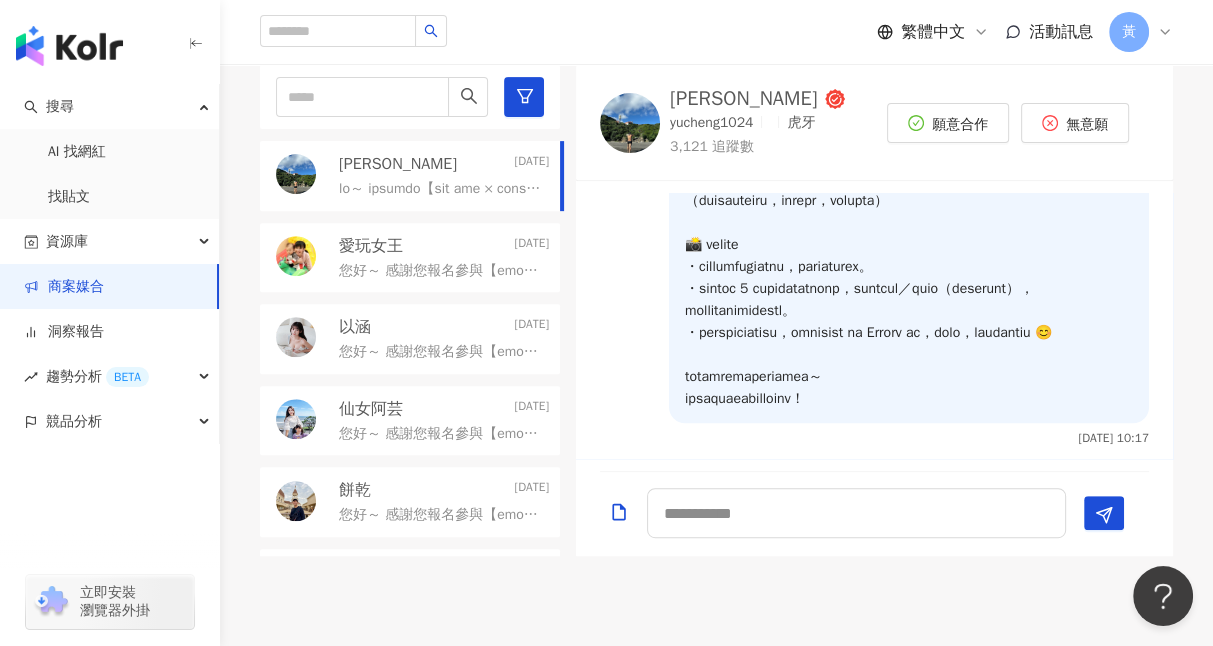 click at bounding box center (909, 190) 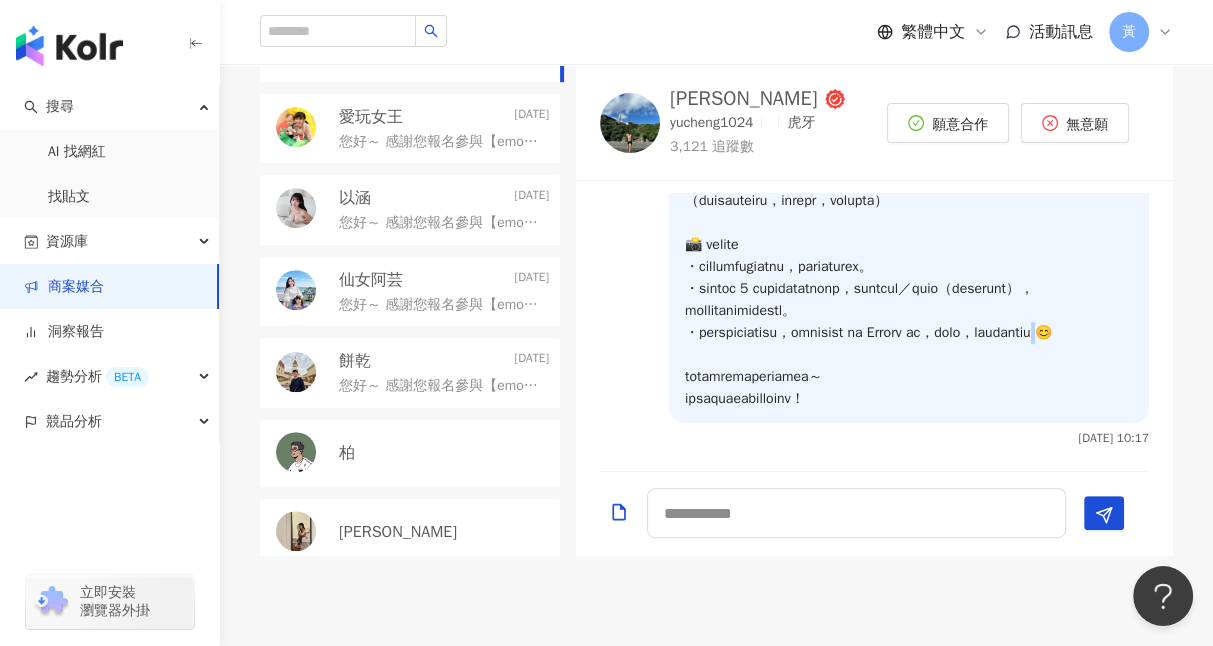 scroll, scrollTop: 136, scrollLeft: 0, axis: vertical 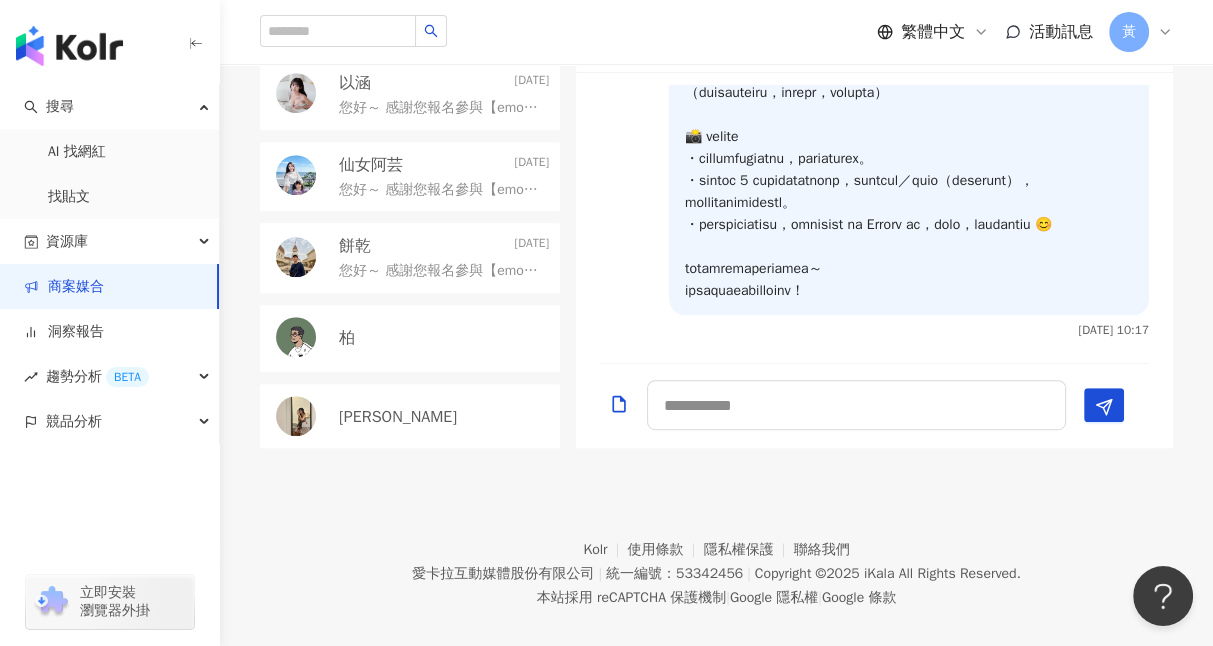 click on "您好～
感謝您報名參與【emo 食研所 × 桑心實驗室 emoLab】體驗計畫 ☕🌵
這是一場結合 沙漠露營風格 × 情緒風味實驗 的美味旅程，
從 主餐、燉飯、甜點、特調咖啡 到空間光影，每一刻都希望帶給您一種風味與風格兼具的療癒感受！
📍體驗結束後，也歡迎順道到隔壁「桑心合作社」享用我們招牌的人氣手工豆花～
📌 體驗資訊簡要：
・合作費用：$1,000元
・餐點依當天提供狀況彈性調整
・內容可視創作風格調整，若有特別需求也歡迎提前告知！
我們非常期待與您一起合作完成這次風格 × 風味的創作
若有任何拍攝細節或其他想法，也都歡迎隨時與我們聊聊 🧡" at bounding box center [440, 271] 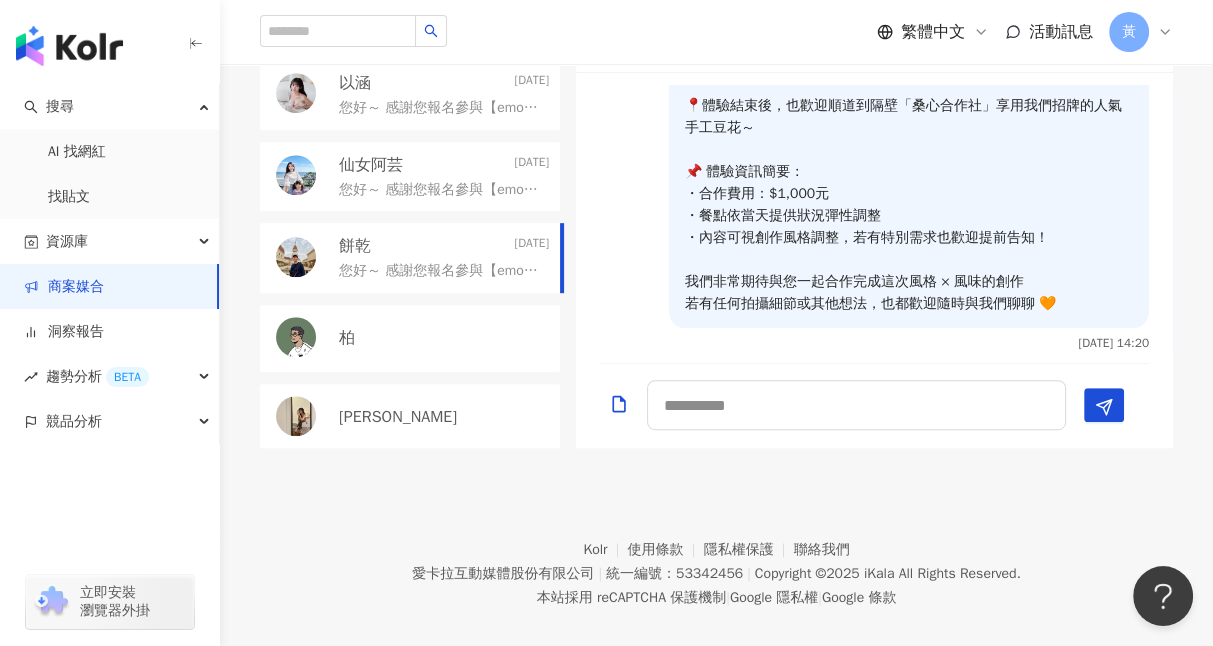 scroll, scrollTop: 156, scrollLeft: 0, axis: vertical 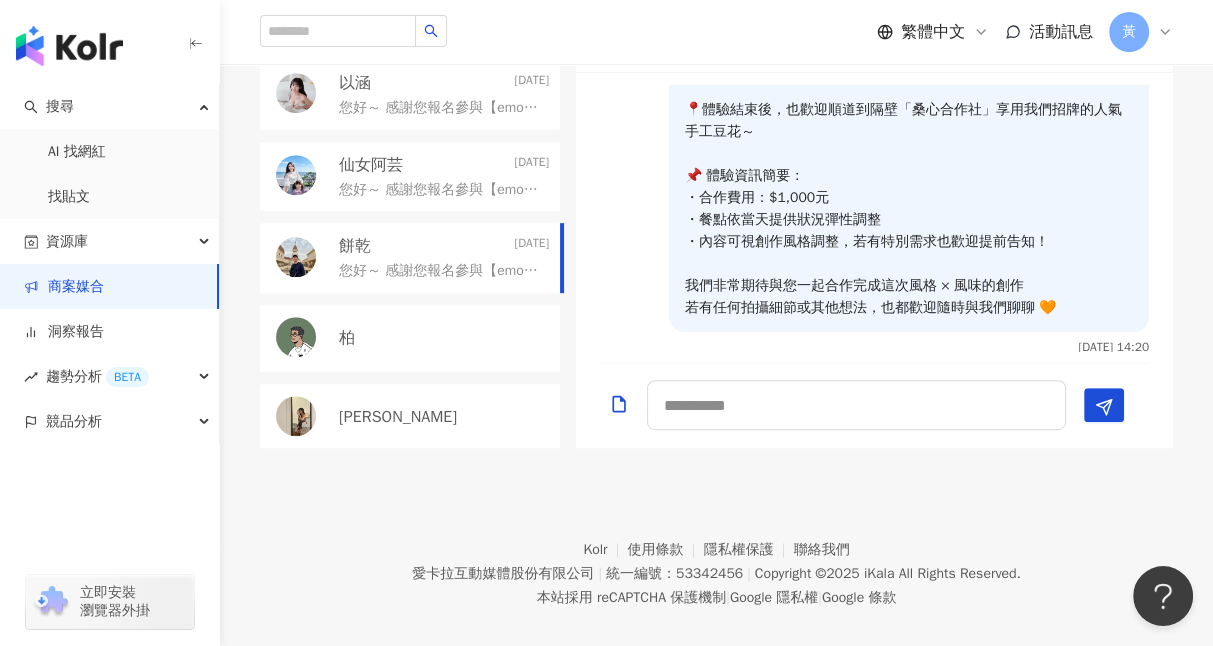 click on "柏" at bounding box center [410, 338] 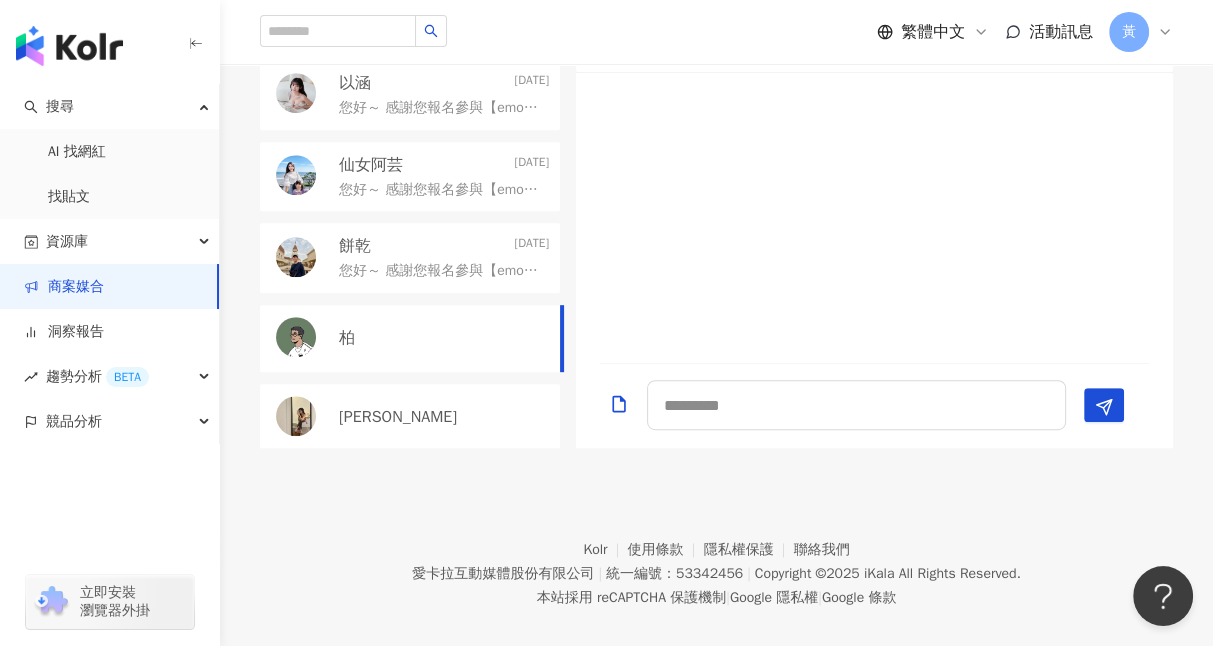 scroll, scrollTop: 0, scrollLeft: 0, axis: both 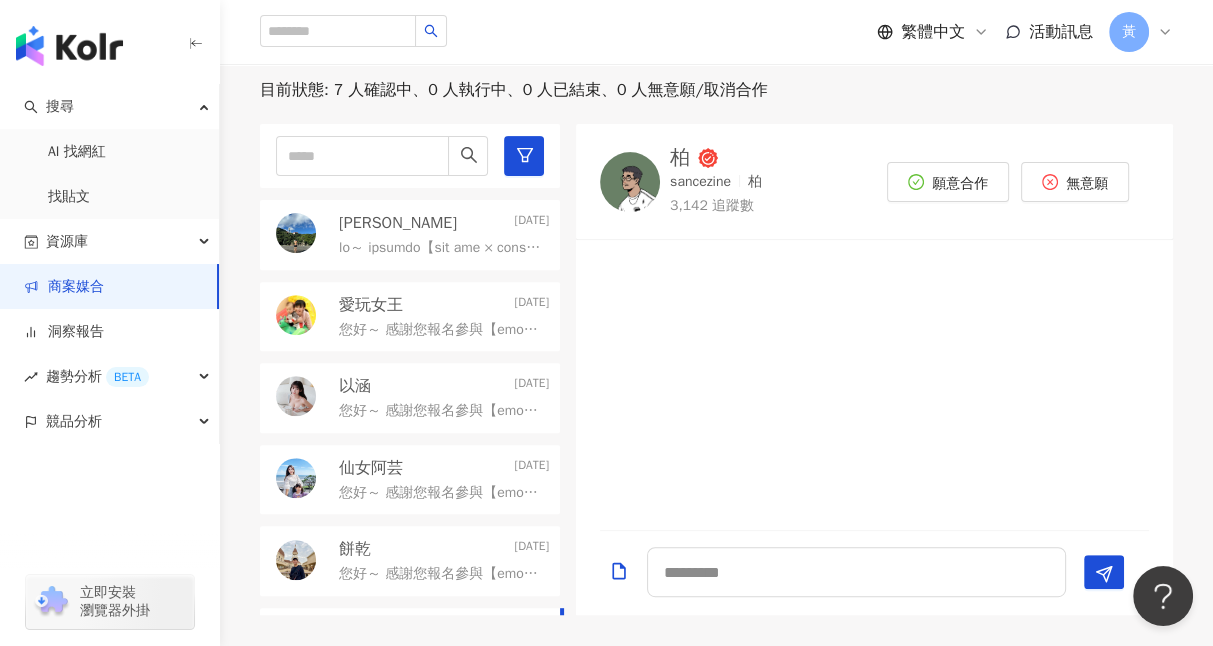 click on "陳昱誠 Today" at bounding box center [444, 223] 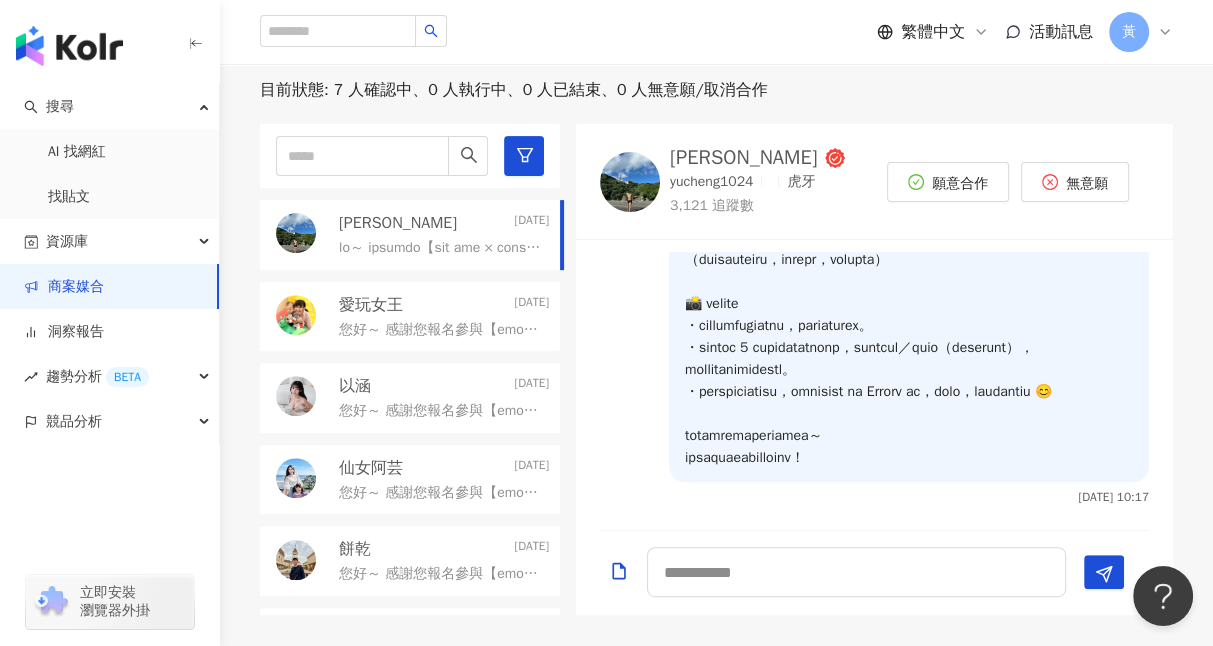click on "愛玩女王" at bounding box center [371, 305] 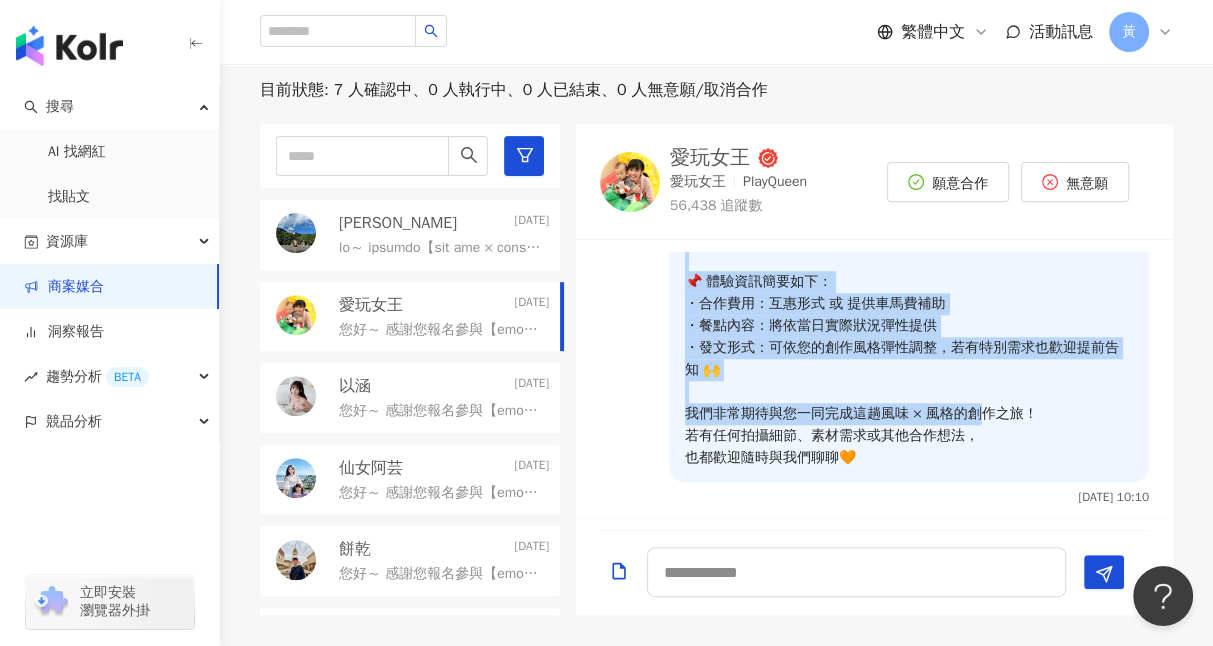 scroll, scrollTop: 1736, scrollLeft: 0, axis: vertical 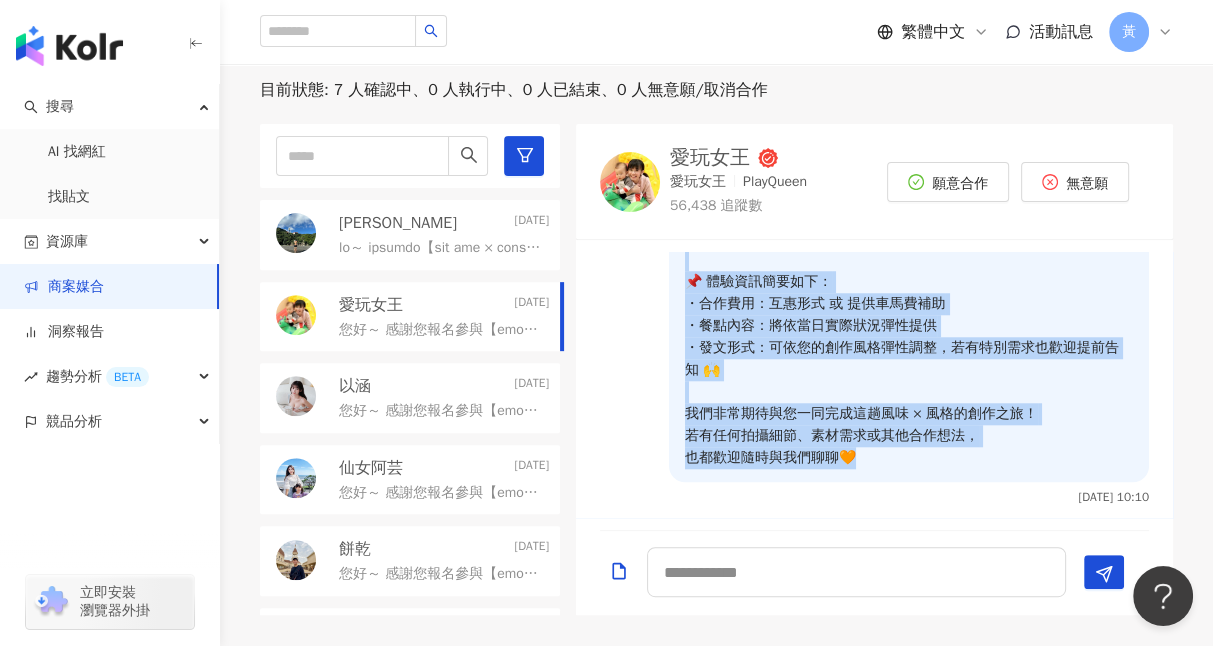 drag, startPoint x: 672, startPoint y: 317, endPoint x: 952, endPoint y: 453, distance: 311.28122 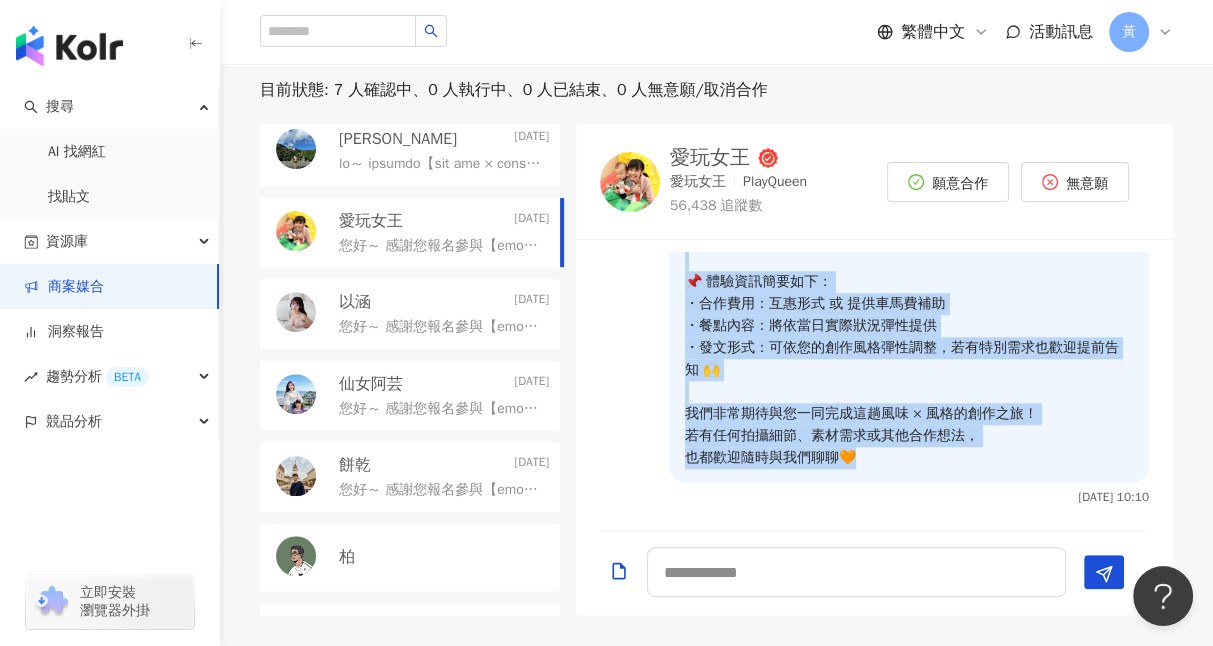 scroll, scrollTop: 136, scrollLeft: 0, axis: vertical 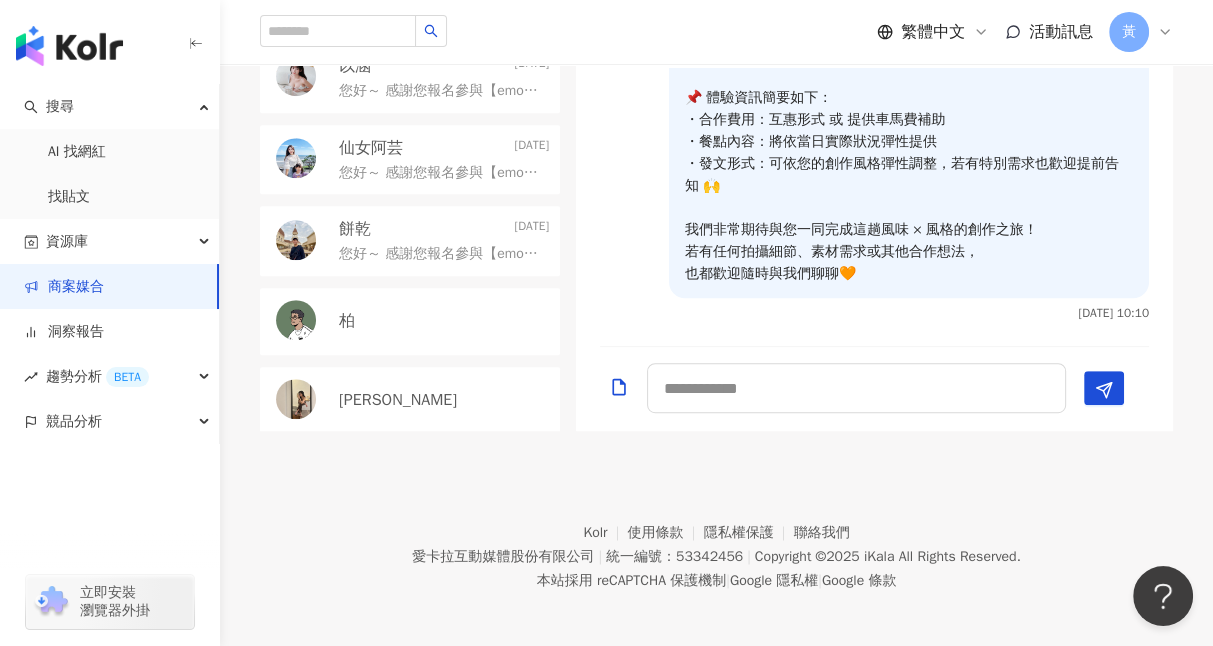click on "柏" at bounding box center [444, 321] 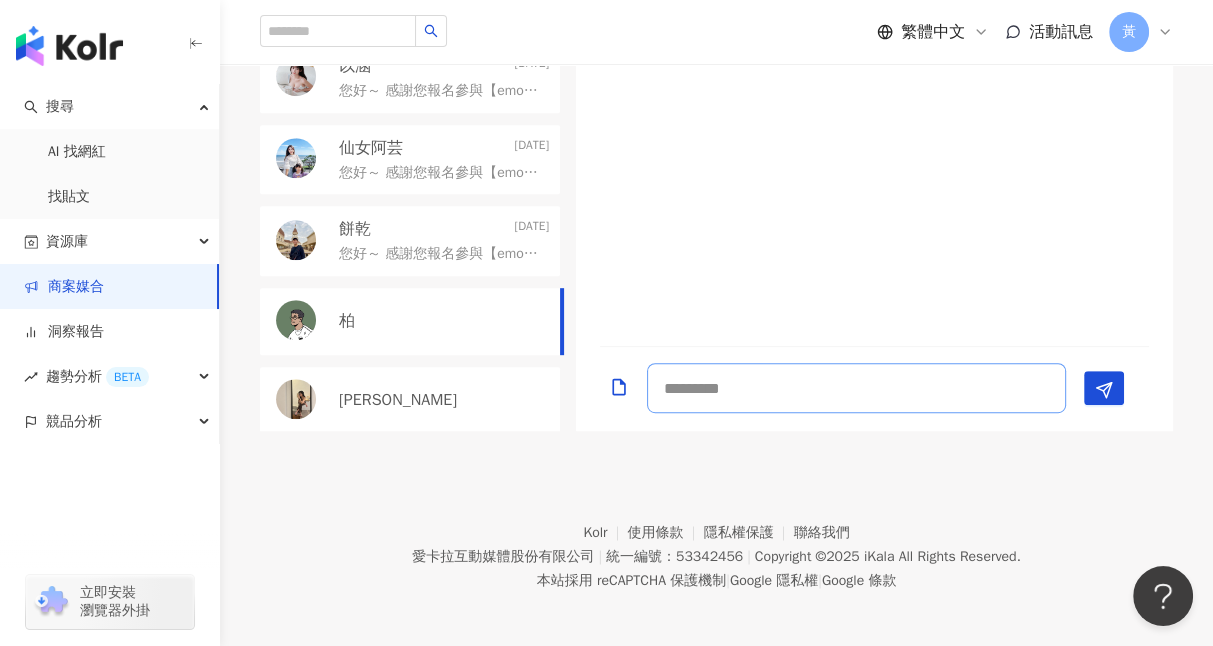 click at bounding box center [856, 388] 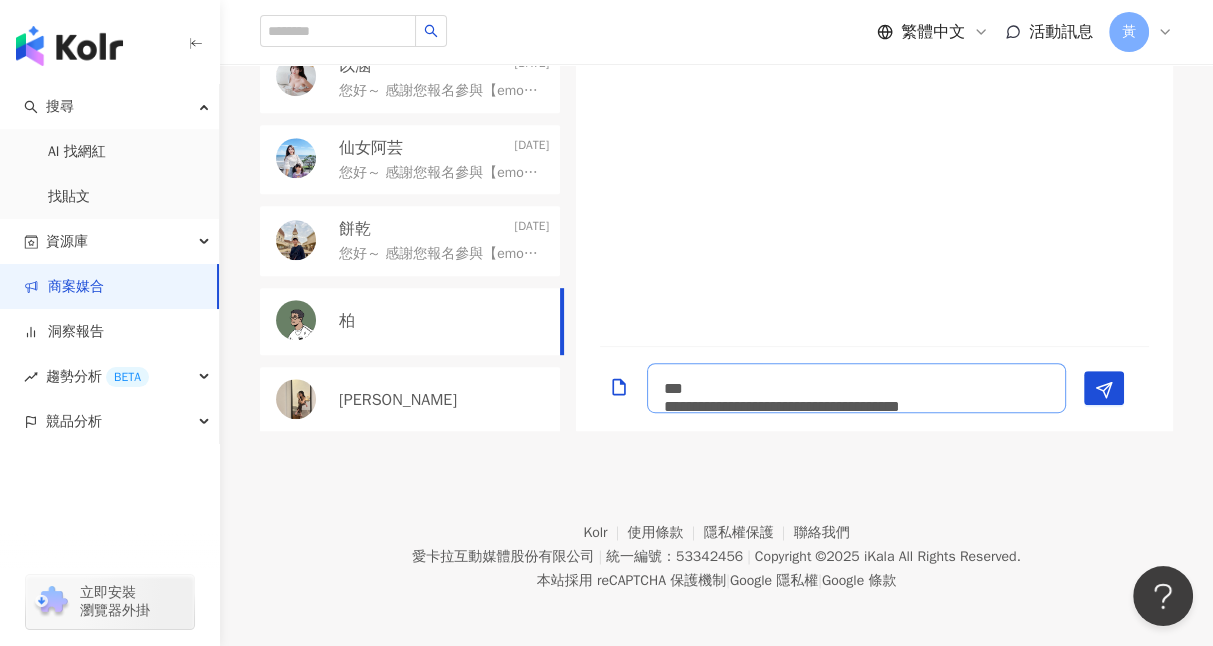 scroll, scrollTop: 1, scrollLeft: 0, axis: vertical 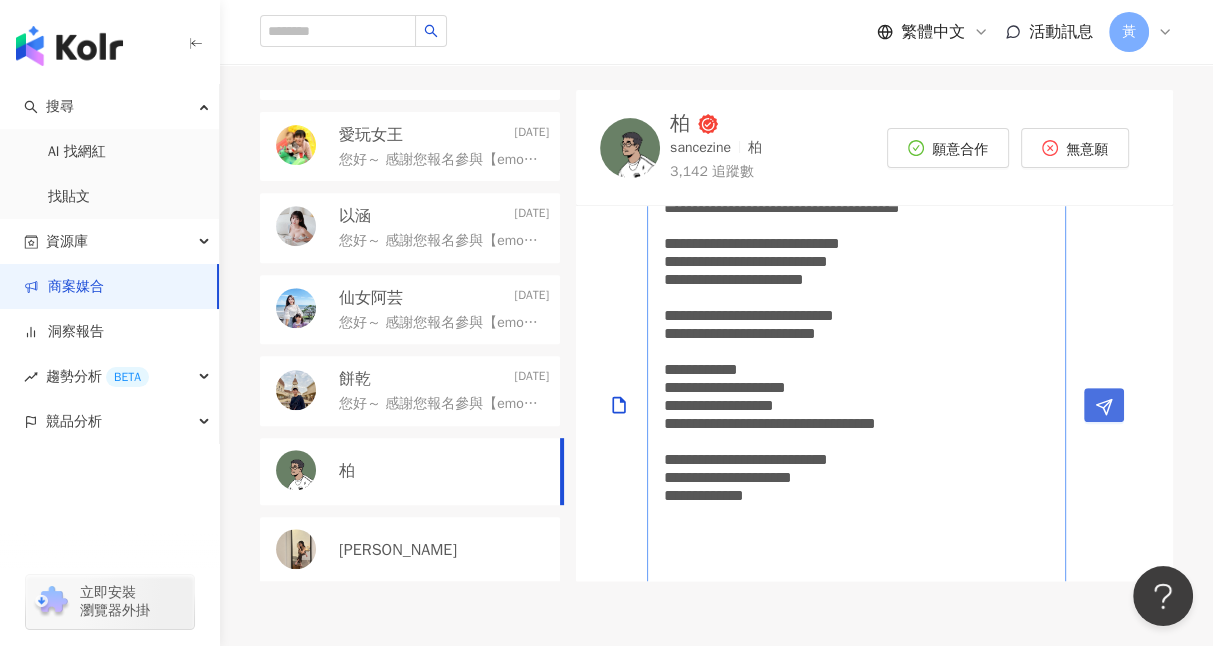type on "**********" 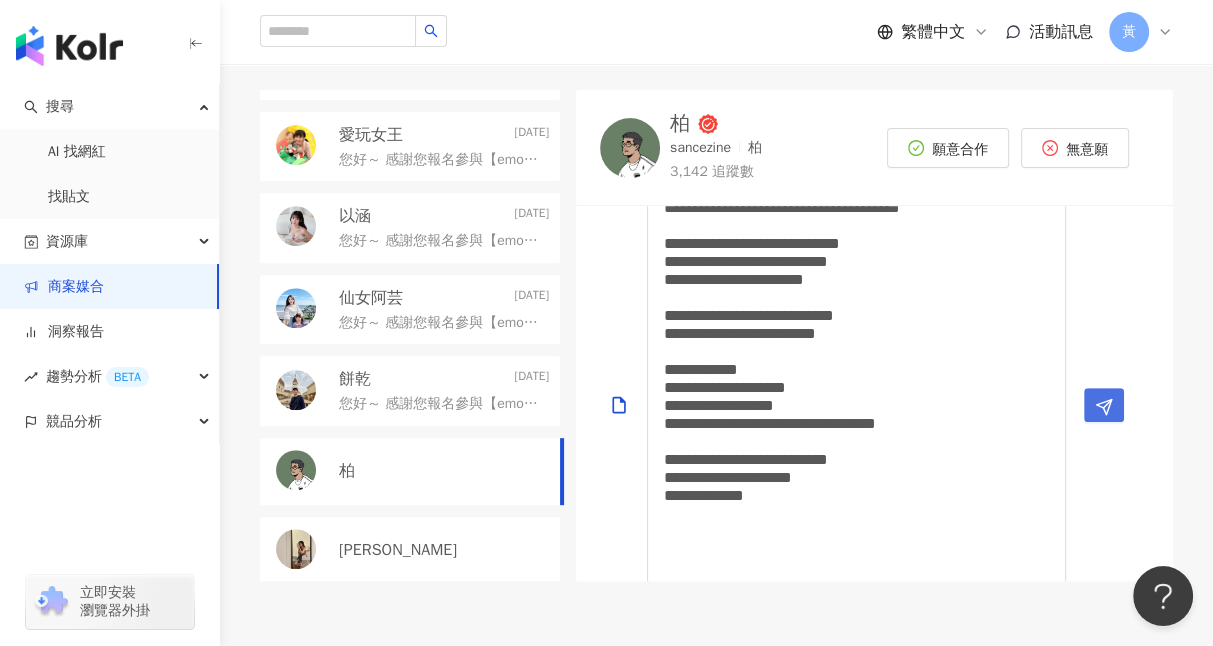 click at bounding box center [1104, 407] 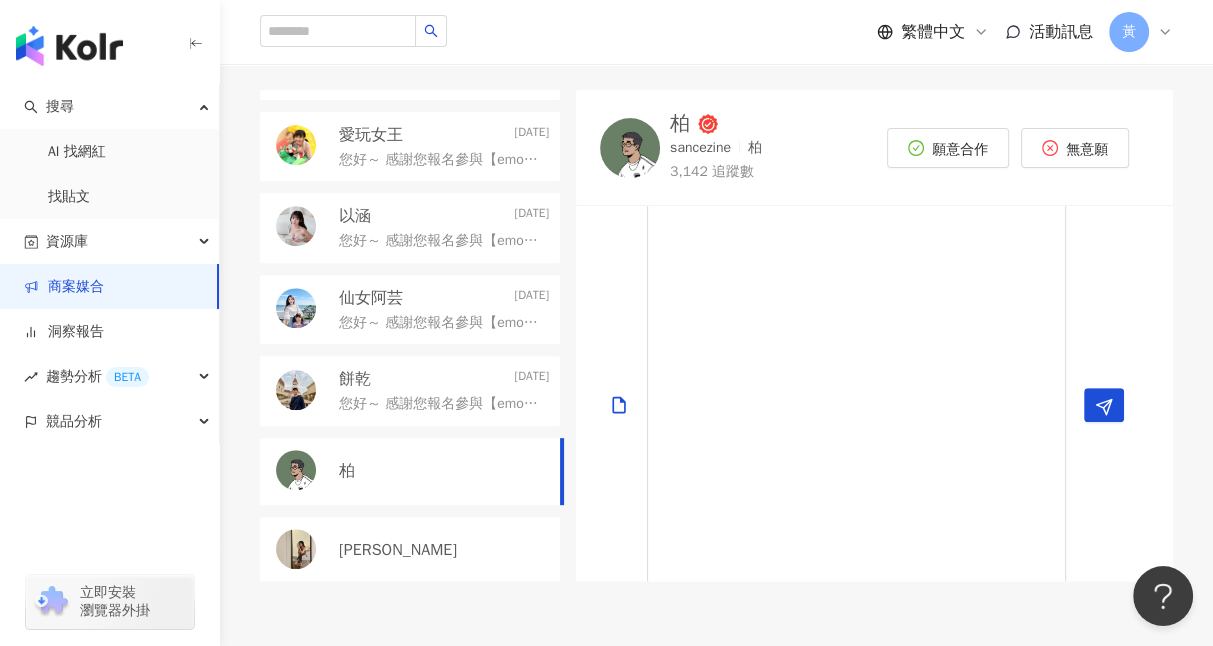 scroll, scrollTop: 0, scrollLeft: 0, axis: both 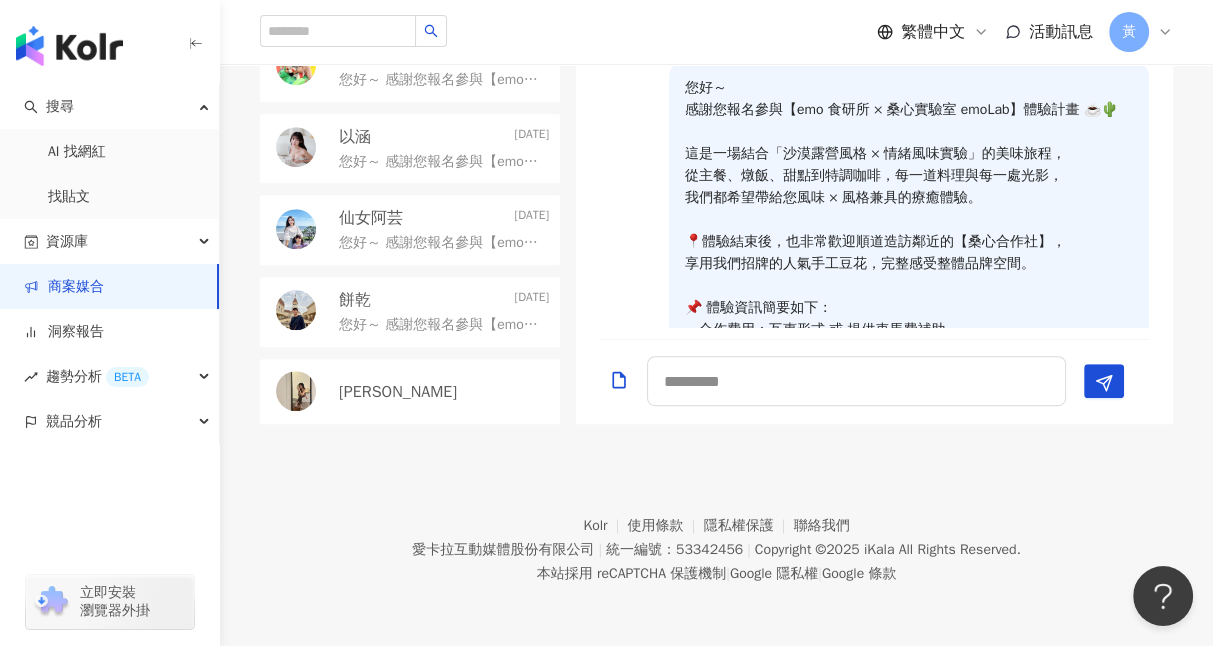 click on "Julie" at bounding box center [410, 392] 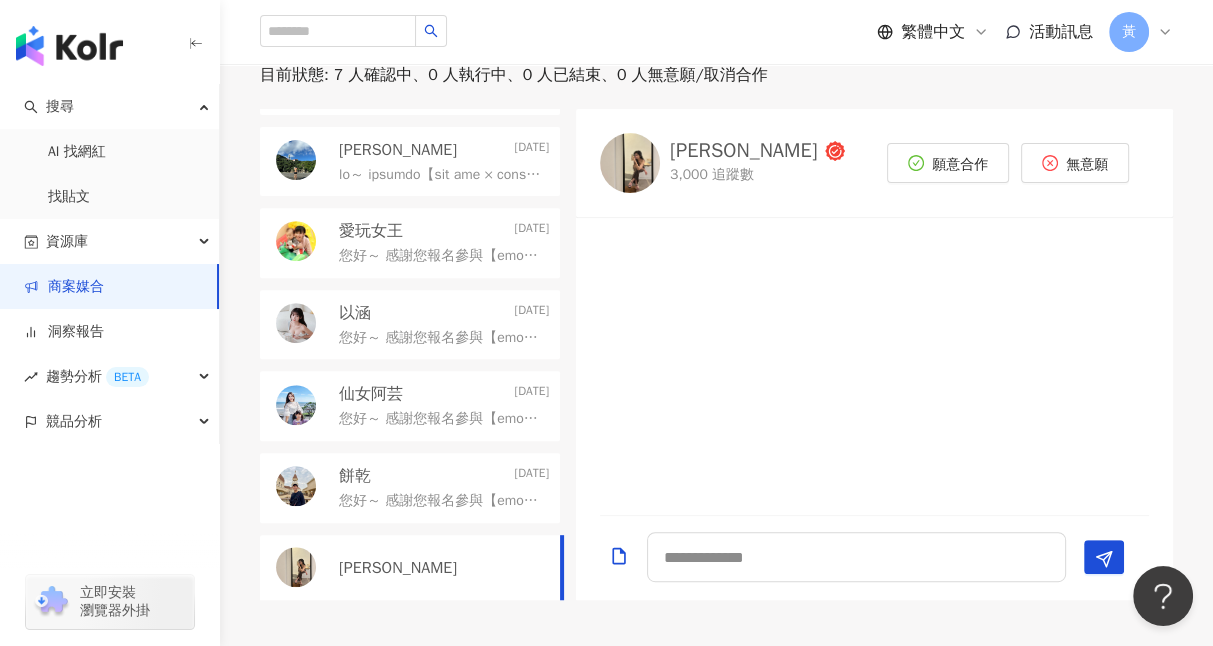 scroll, scrollTop: 544, scrollLeft: 0, axis: vertical 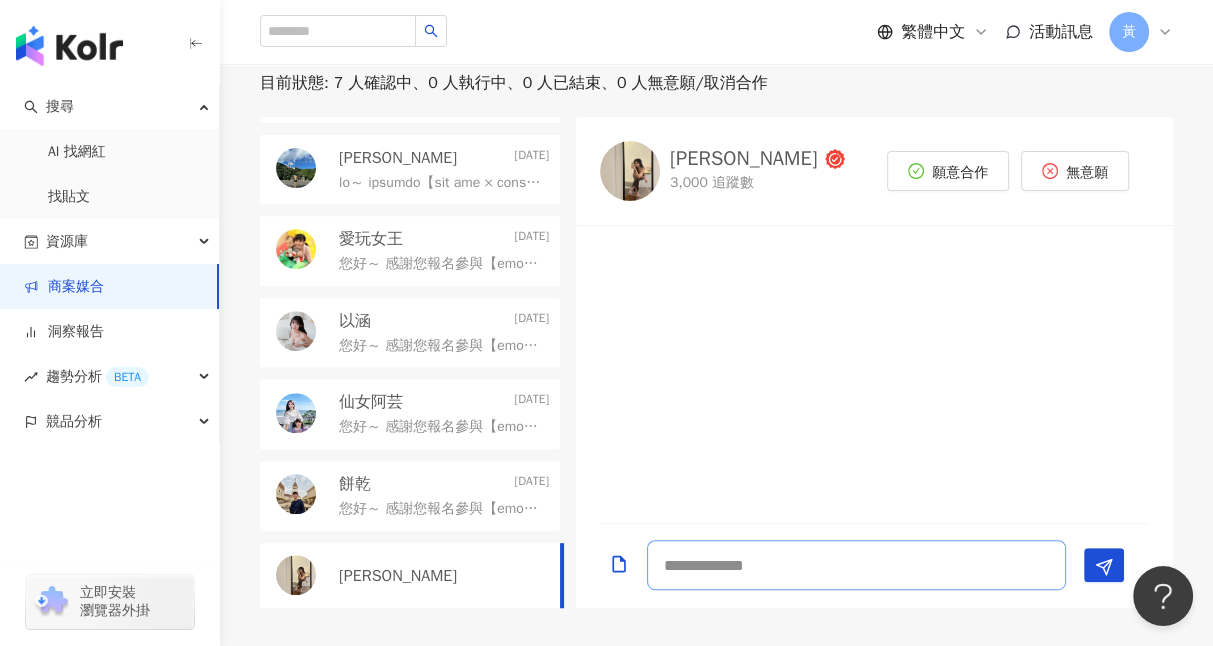 click at bounding box center [856, 565] 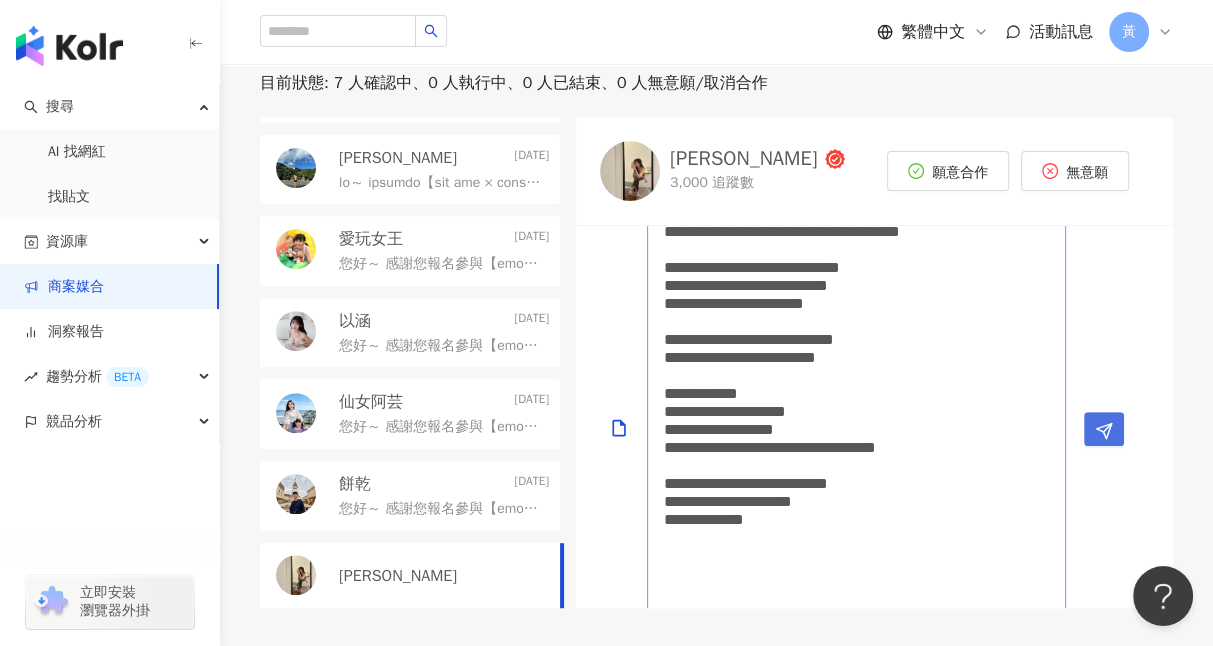 type on "**********" 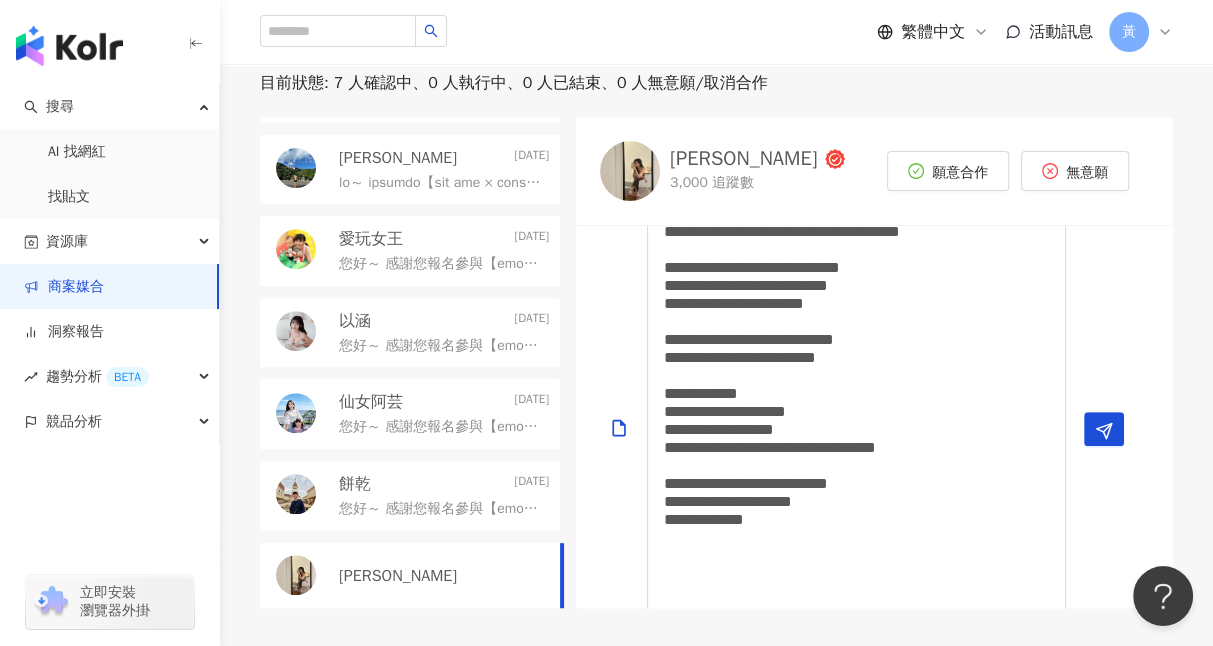 drag, startPoint x: 1099, startPoint y: 431, endPoint x: 1088, endPoint y: 427, distance: 11.7046995 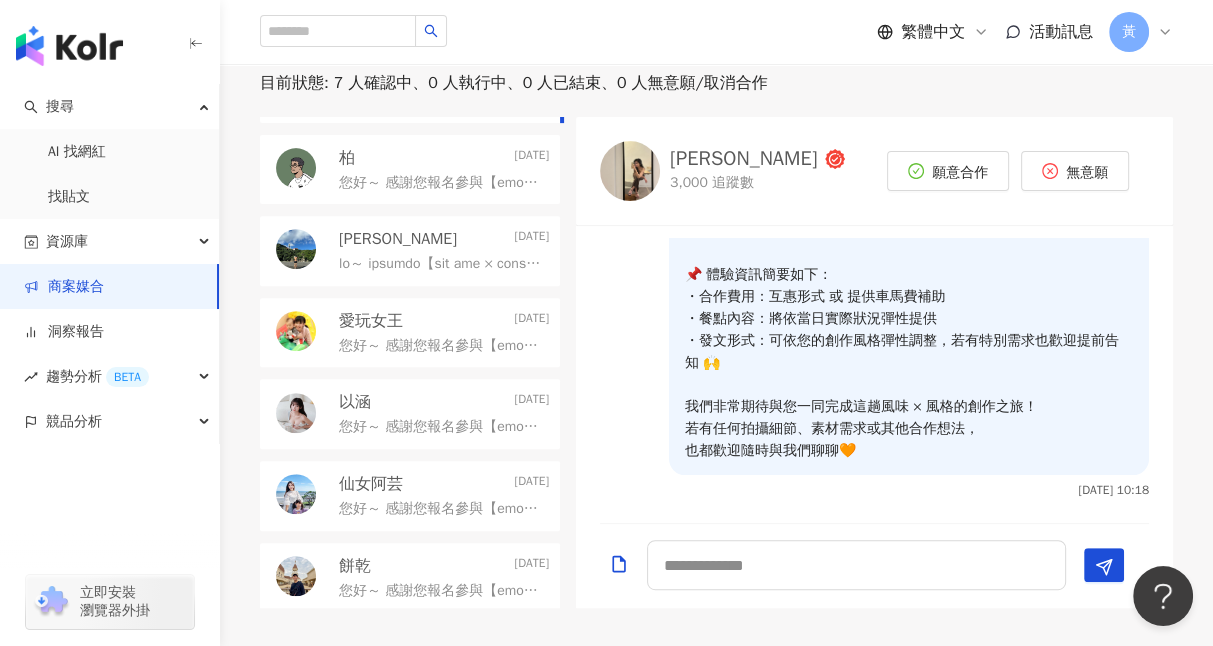 click at bounding box center (630, 171) 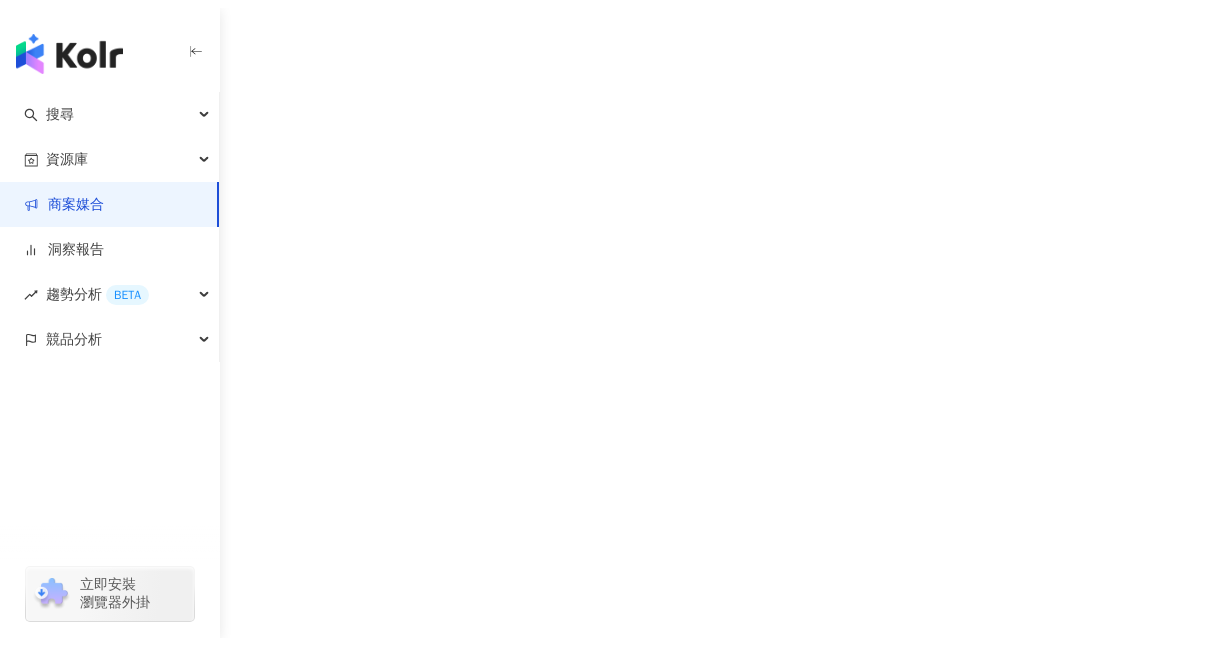 scroll, scrollTop: 0, scrollLeft: 0, axis: both 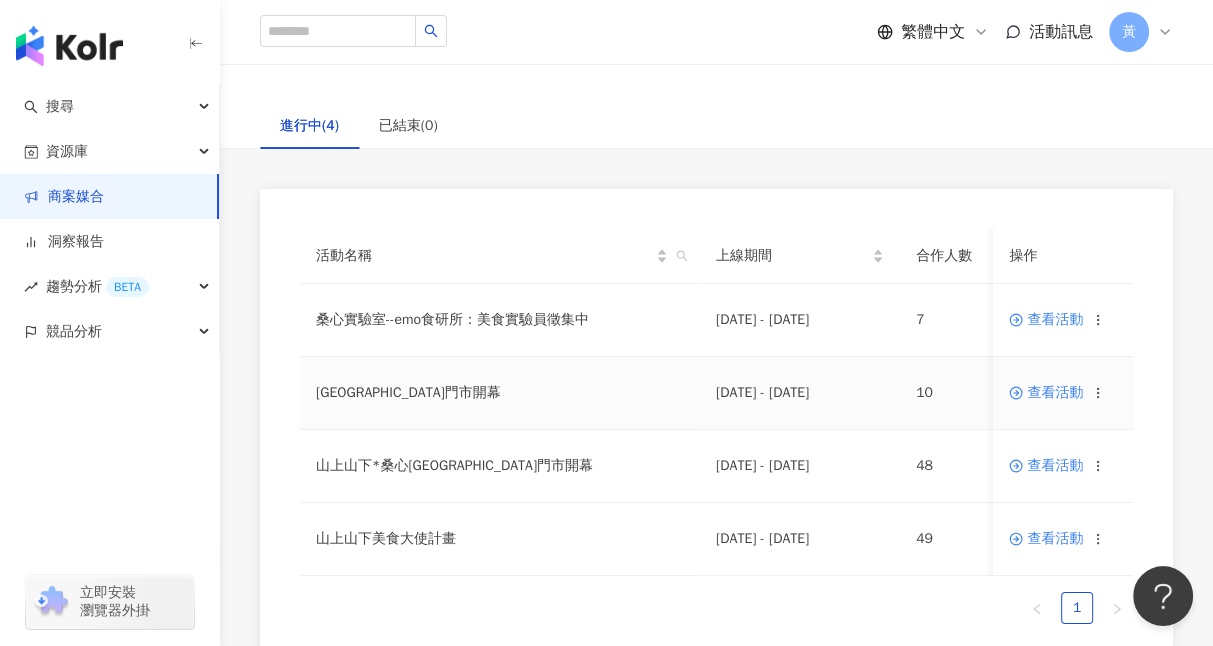 click on "查看活動" at bounding box center [1046, 393] 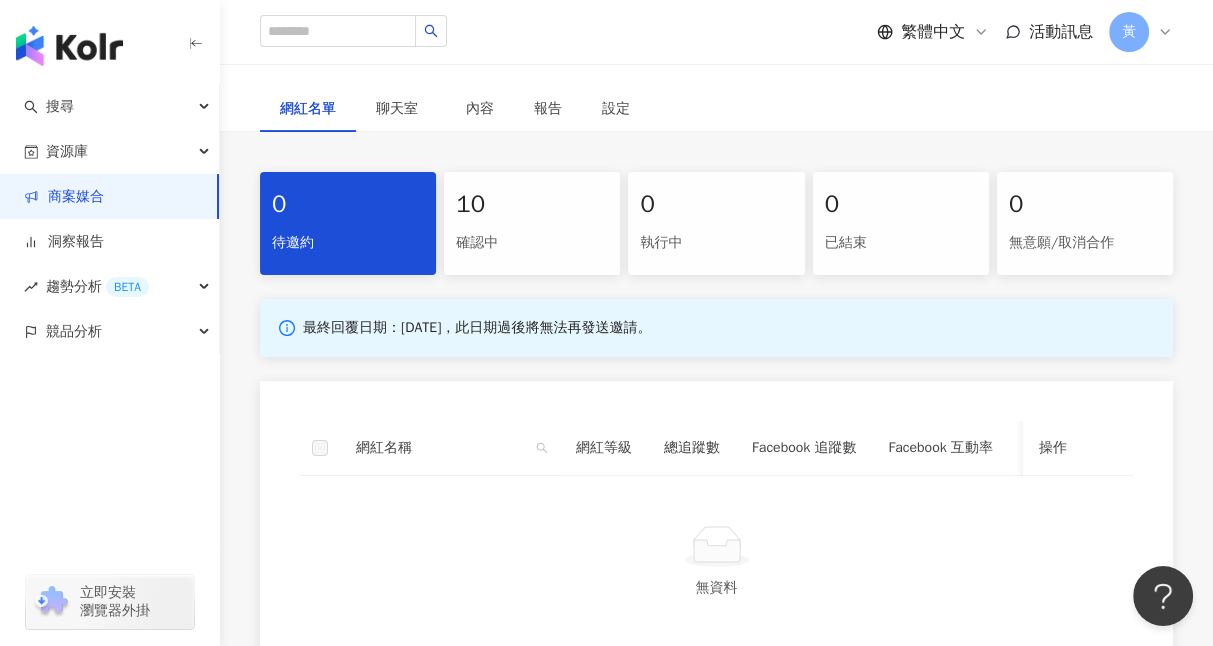 scroll, scrollTop: 404, scrollLeft: 0, axis: vertical 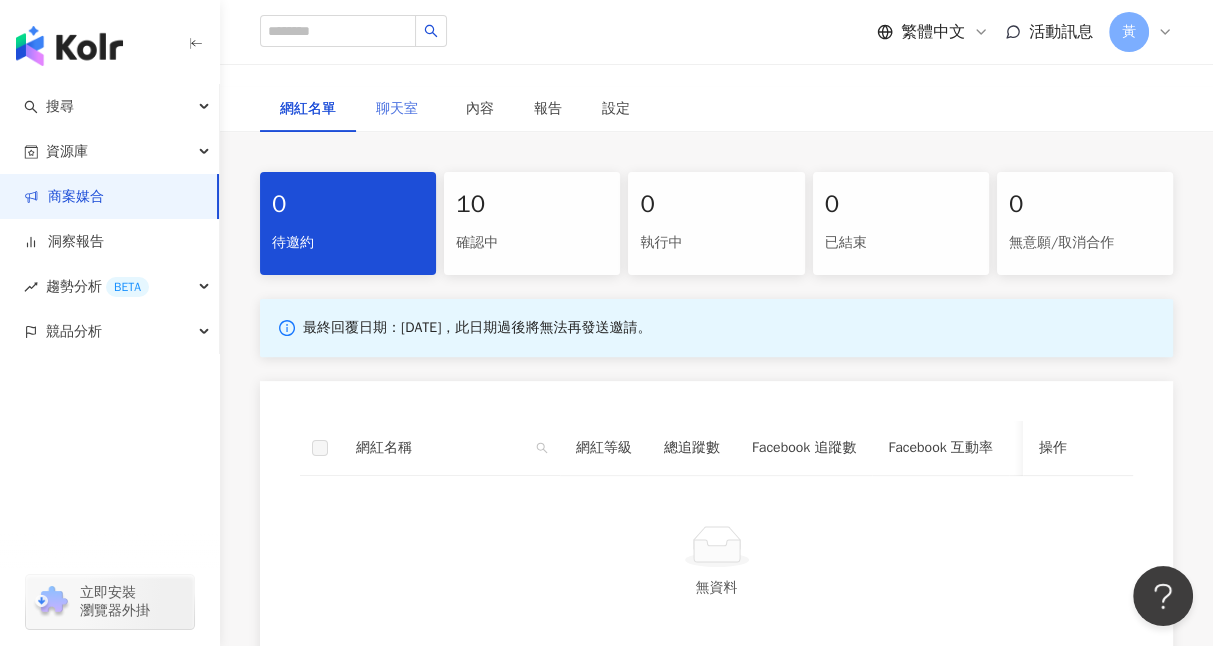 click on "聊天室" at bounding box center [401, 109] 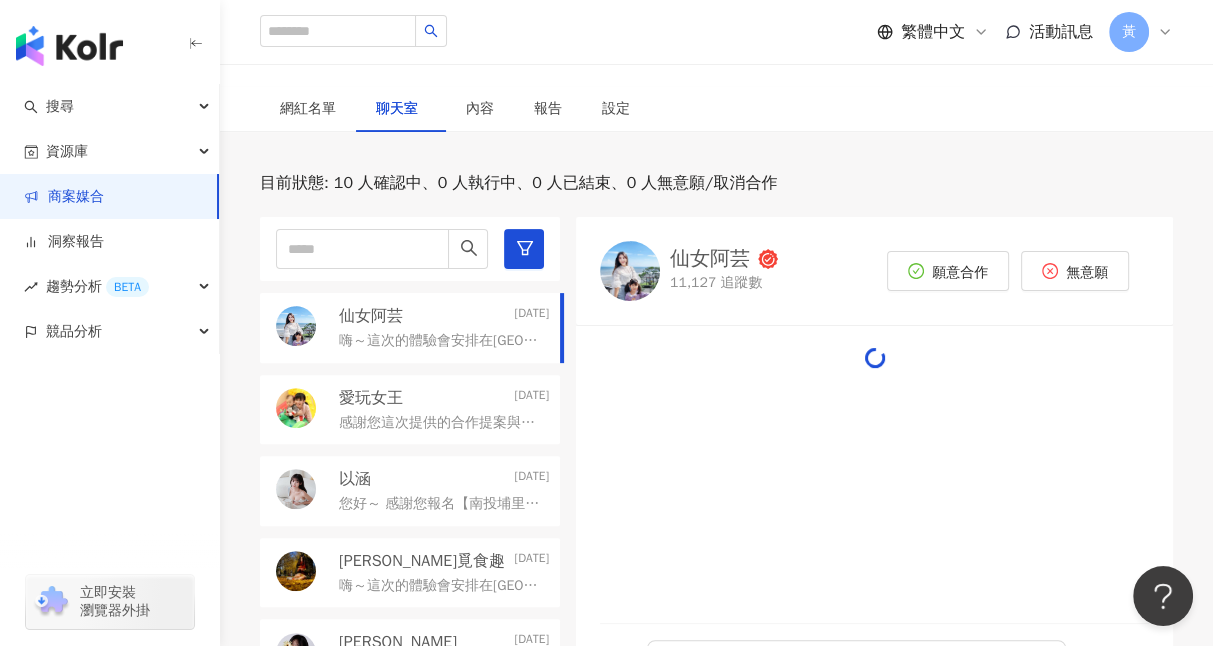 scroll, scrollTop: 210, scrollLeft: 0, axis: vertical 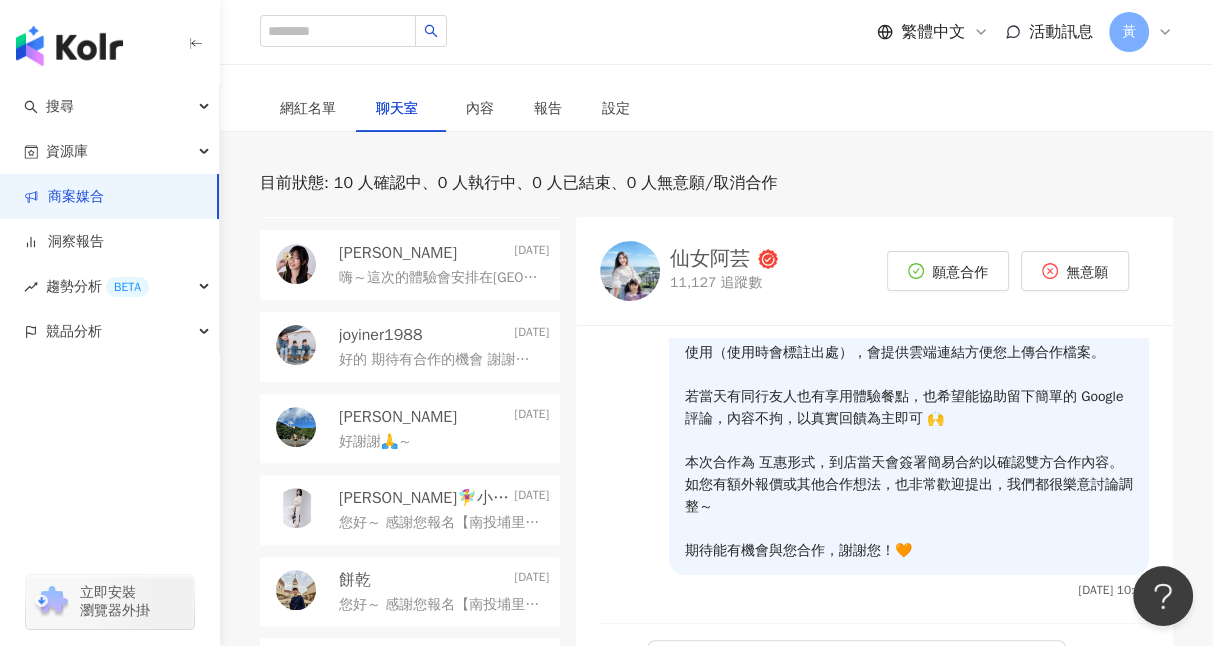 click on "[PERSON_NAME][DATE]" at bounding box center (444, 417) 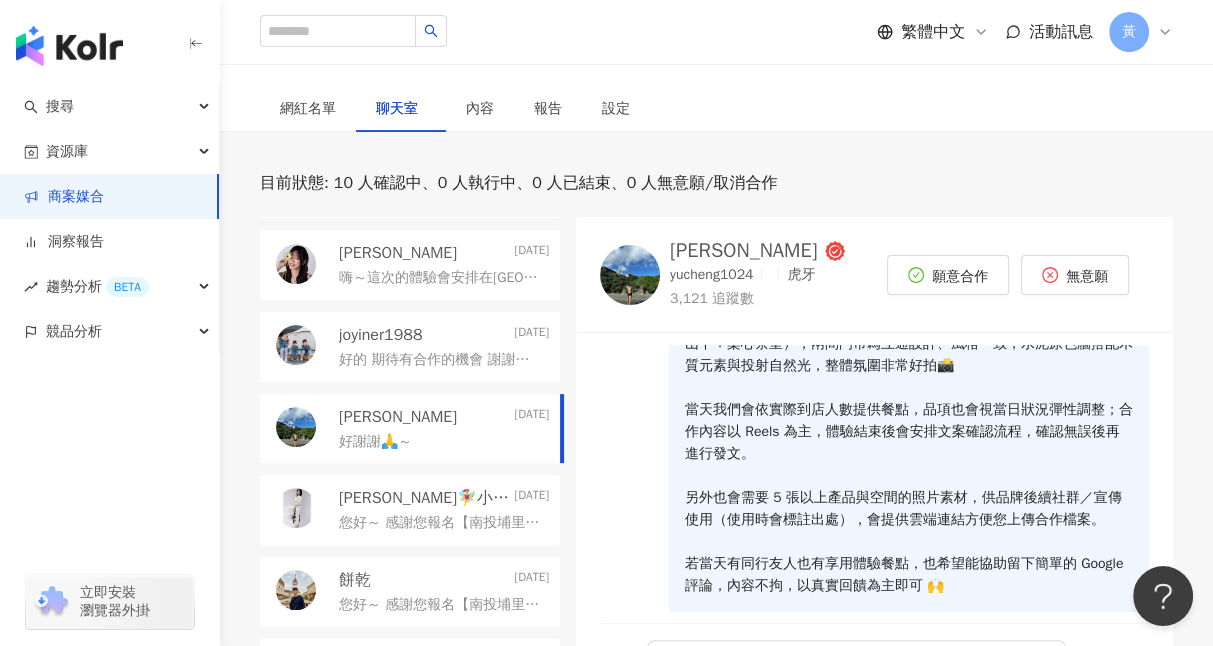 scroll, scrollTop: 58, scrollLeft: 0, axis: vertical 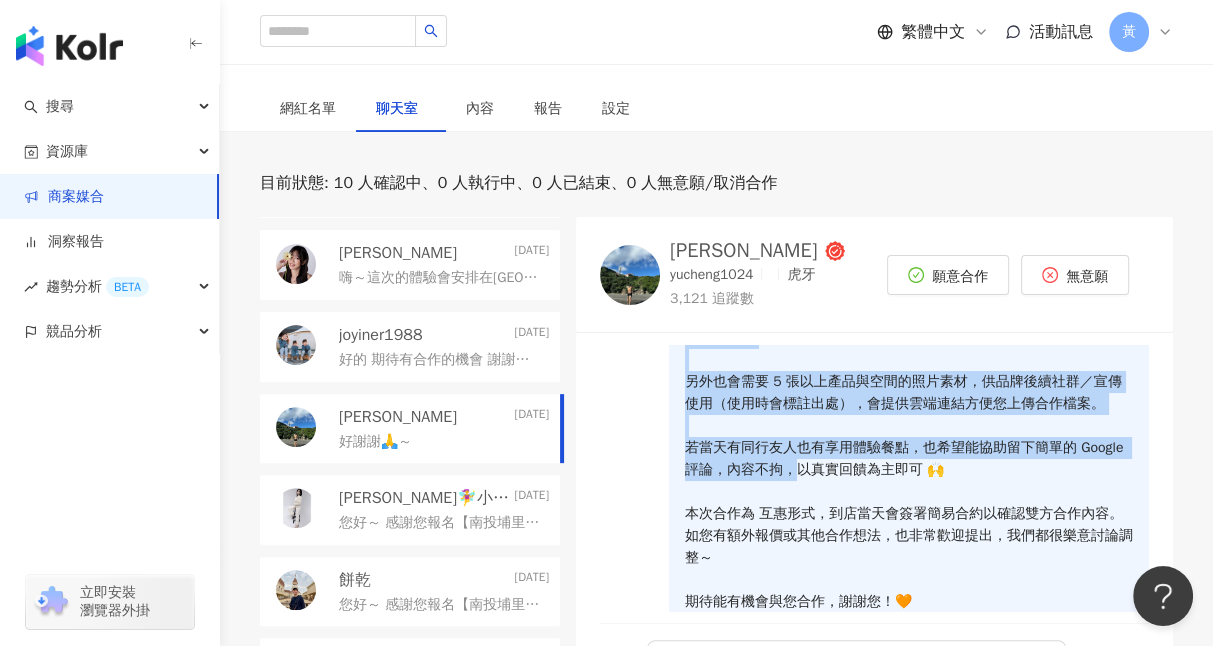 drag, startPoint x: 672, startPoint y: 405, endPoint x: 935, endPoint y: 483, distance: 274.3228 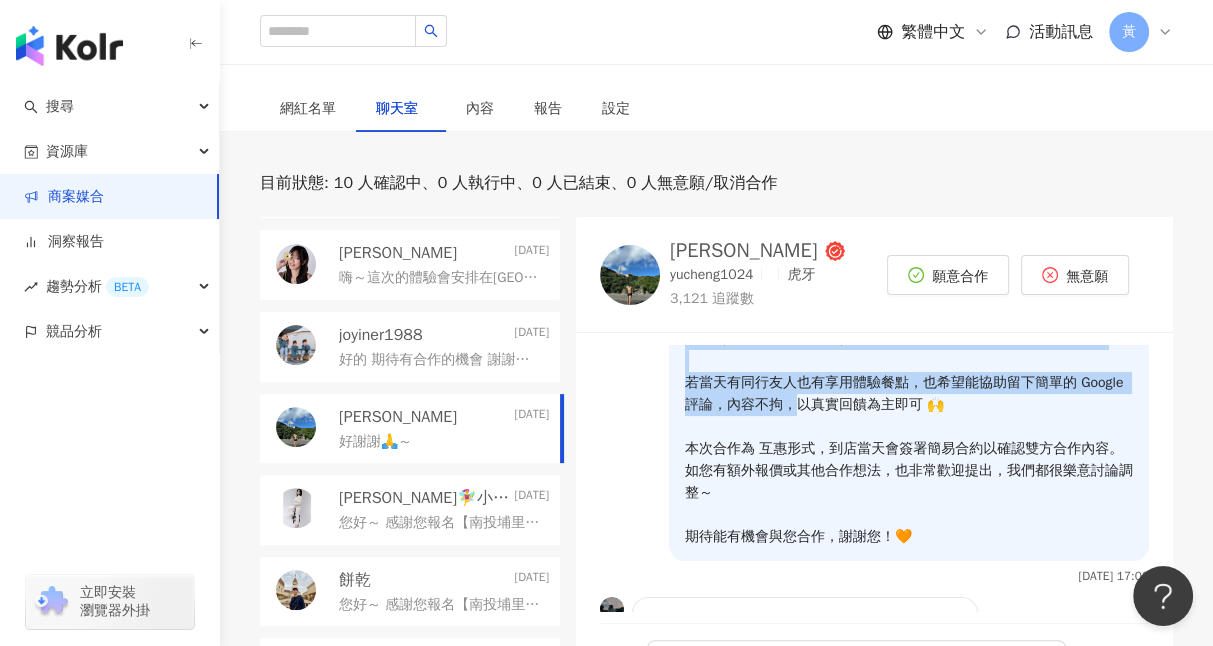 scroll, scrollTop: 233, scrollLeft: 0, axis: vertical 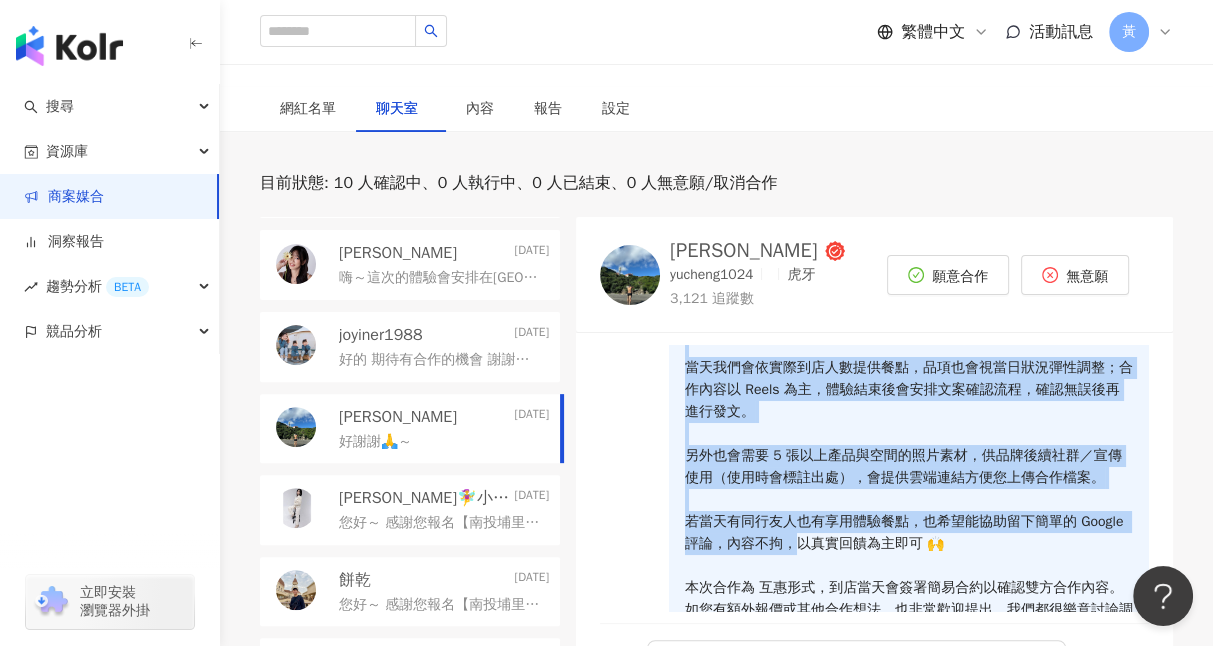 click on "嗨～這次的體驗會安排在[GEOGRAPHIC_DATA]的全新雙店面空間（山上山下＋桑心茶室），兩間門市為互通設計、風格一致，水泥原色牆搭配木質元素與投射自然光，整體氛圍非常好拍📸
當天我們會依實際到店人數提供餐點，品項也會視當日狀況彈性調整；合作內容以 Reels 為主，體驗結束後會安排文案確認流程，確認無誤後再進行發文。
另外也會需要 5 張以上產品與空間的照片素材，供品牌後續社群／宣傳使用（使用時會標註出處），會提供雲端連結方便您上傳合作檔案。
若當天有同行友人也有享用體驗餐點，也希望能協助留下簡單的 Google 評論，內容不拘，以真實回饋為主即可 🙌
本次合作為 互惠形式，到店當天會簽署簡易合約以確認雙方合作內容。如您有額外報價或其他合作想法，也非常歡迎提出，我們都很樂意討論調整～
期待能有機會與您合作，謝謝您！🧡" at bounding box center (909, 478) 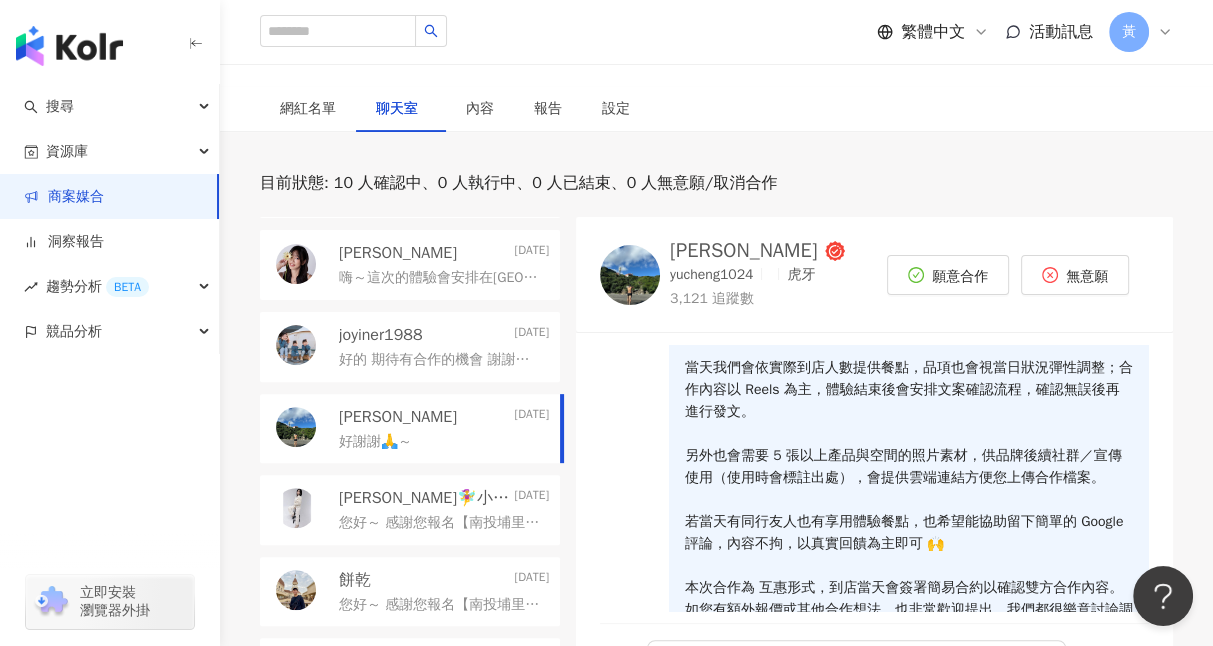 click on "嗨～這次的體驗會安排在[GEOGRAPHIC_DATA]的全新雙店面空間（山上山下＋桑心茶室），兩間門市為互通設計、風格一致，水泥原色牆搭配木質元素與投射自然光，整體氛圍非常好拍📸
當天我們會依實際到店人數提供餐點，品項也會視當日狀況彈性調整；合作內容以 Reels 為主，體驗結束後會安排文案確認流程，確認無誤後再進行發文。
另外也會需要 5 張以上產品與空間的照片素材，供品牌後續社群／宣傳使用（使用時會標註出處），會提供雲端連結方便您上傳合作檔案。
若當天有同行友人也有享用體驗餐點，也希望能協助留下簡單的 Google 評論，內容不拘，以真實回饋為主即可 🙌
本次合作為 互惠形式，到店當天會簽署簡易合約以確認雙方合作內容。如您有額外報價或其他合作想法，也非常歡迎提出，我們都很樂意討論調整～
期待能有機會與您合作，謝謝您！🧡" at bounding box center [909, 478] 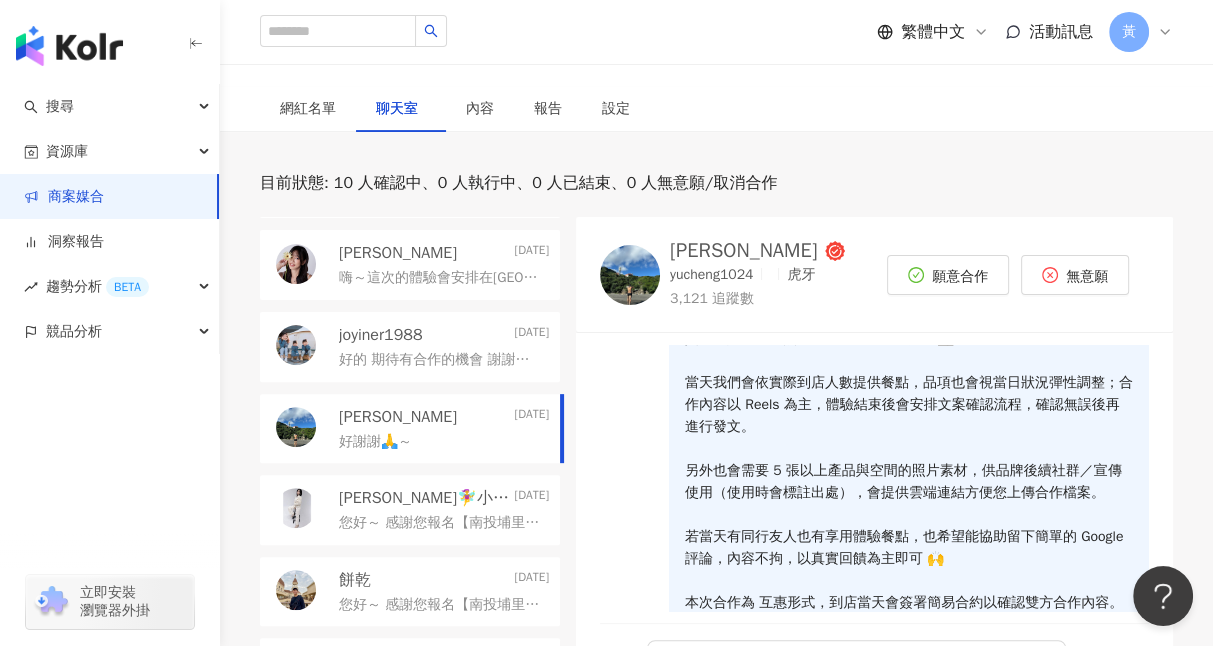 scroll, scrollTop: 75, scrollLeft: 0, axis: vertical 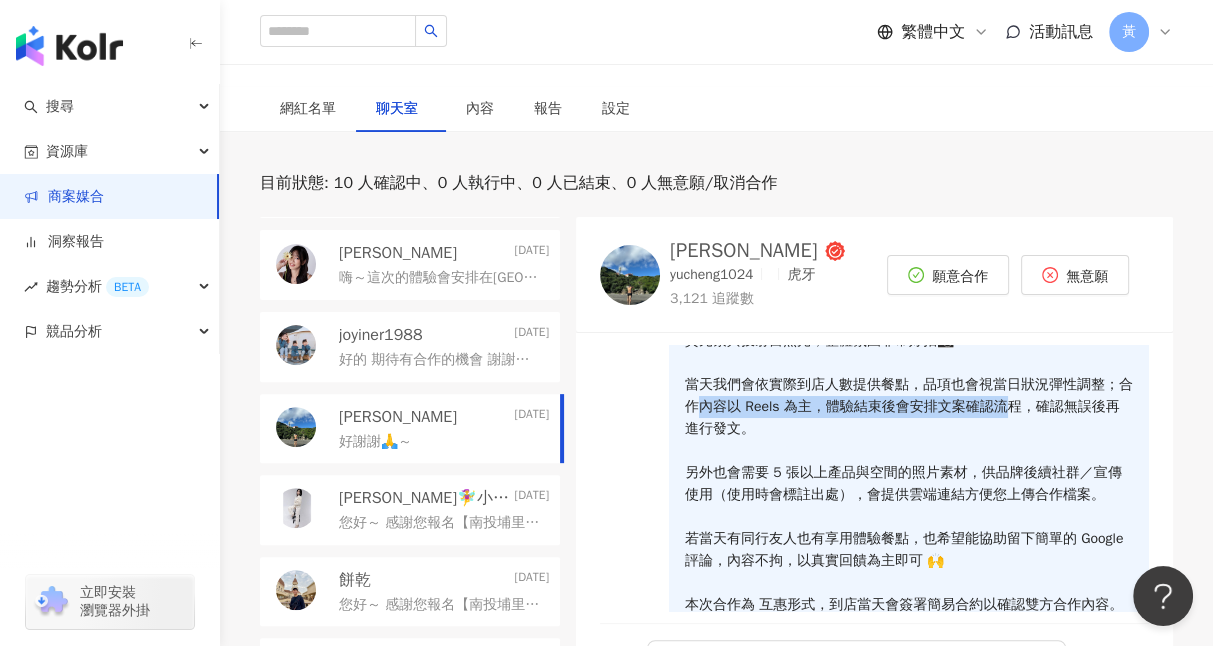 drag, startPoint x: 722, startPoint y: 433, endPoint x: 812, endPoint y: 406, distance: 93.96276 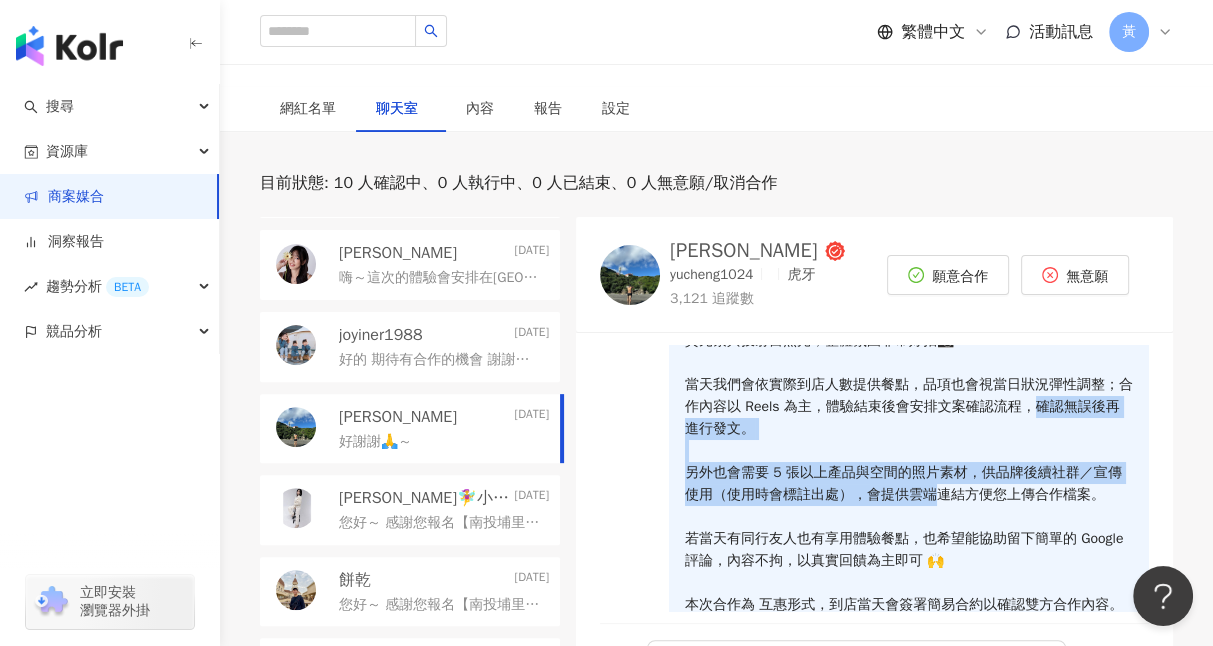 drag, startPoint x: 672, startPoint y: 470, endPoint x: 1094, endPoint y: 505, distance: 423.44894 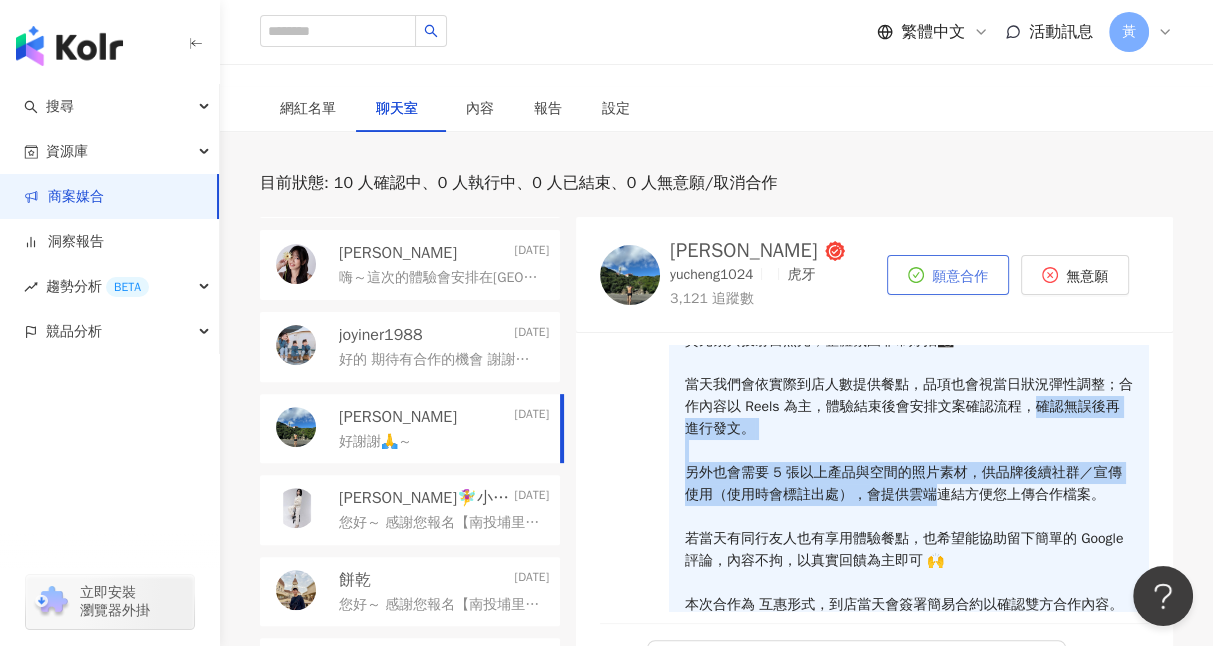 copy on "外也會需要 5 張以上產品與空間的照片素材，供品牌後續社群／宣傳使用（使用時會標註出處），會提供雲端連結方便您上傳合作檔案。" 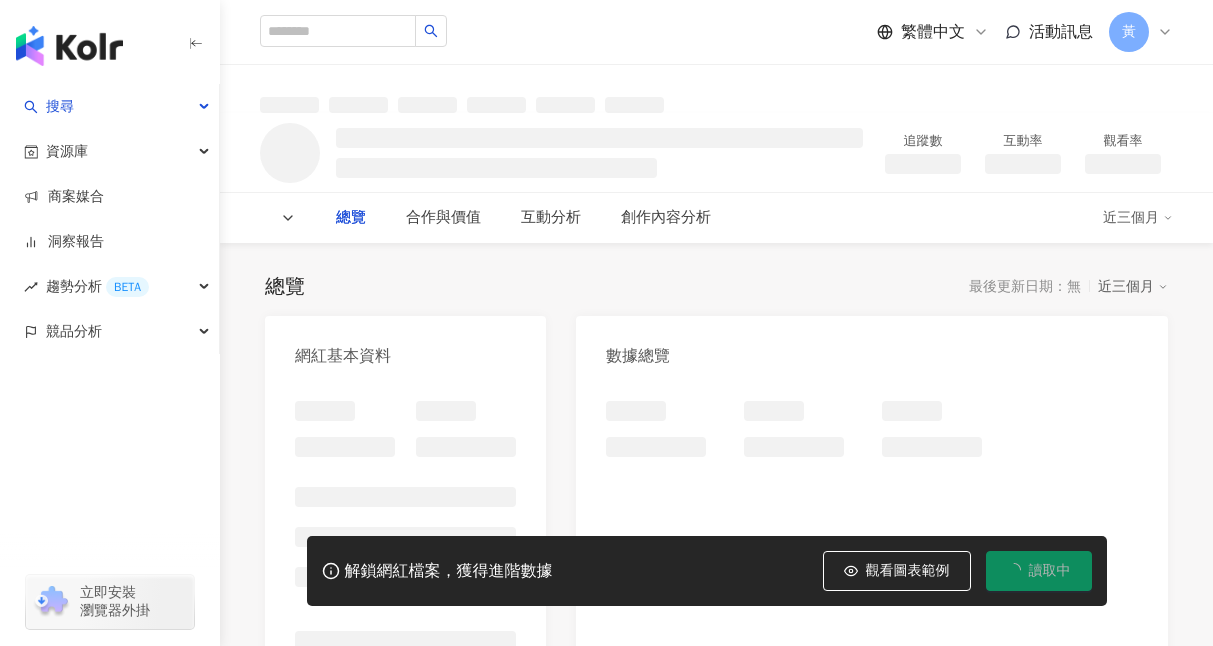 scroll, scrollTop: 0, scrollLeft: 0, axis: both 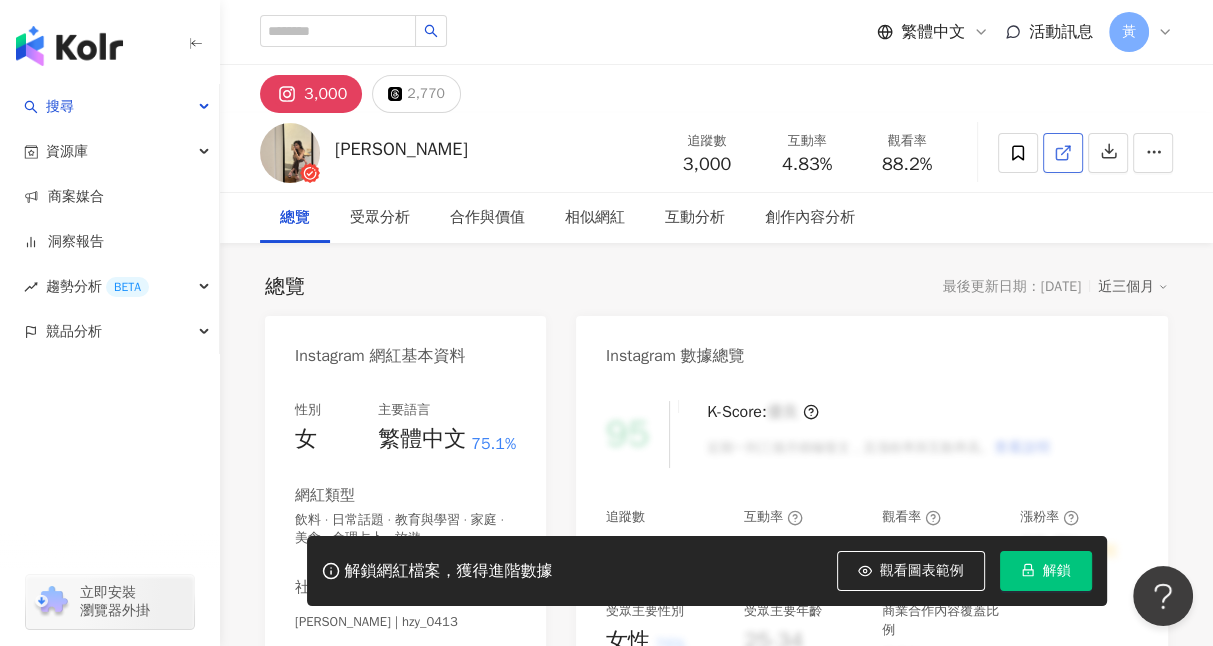 click at bounding box center (1063, 153) 